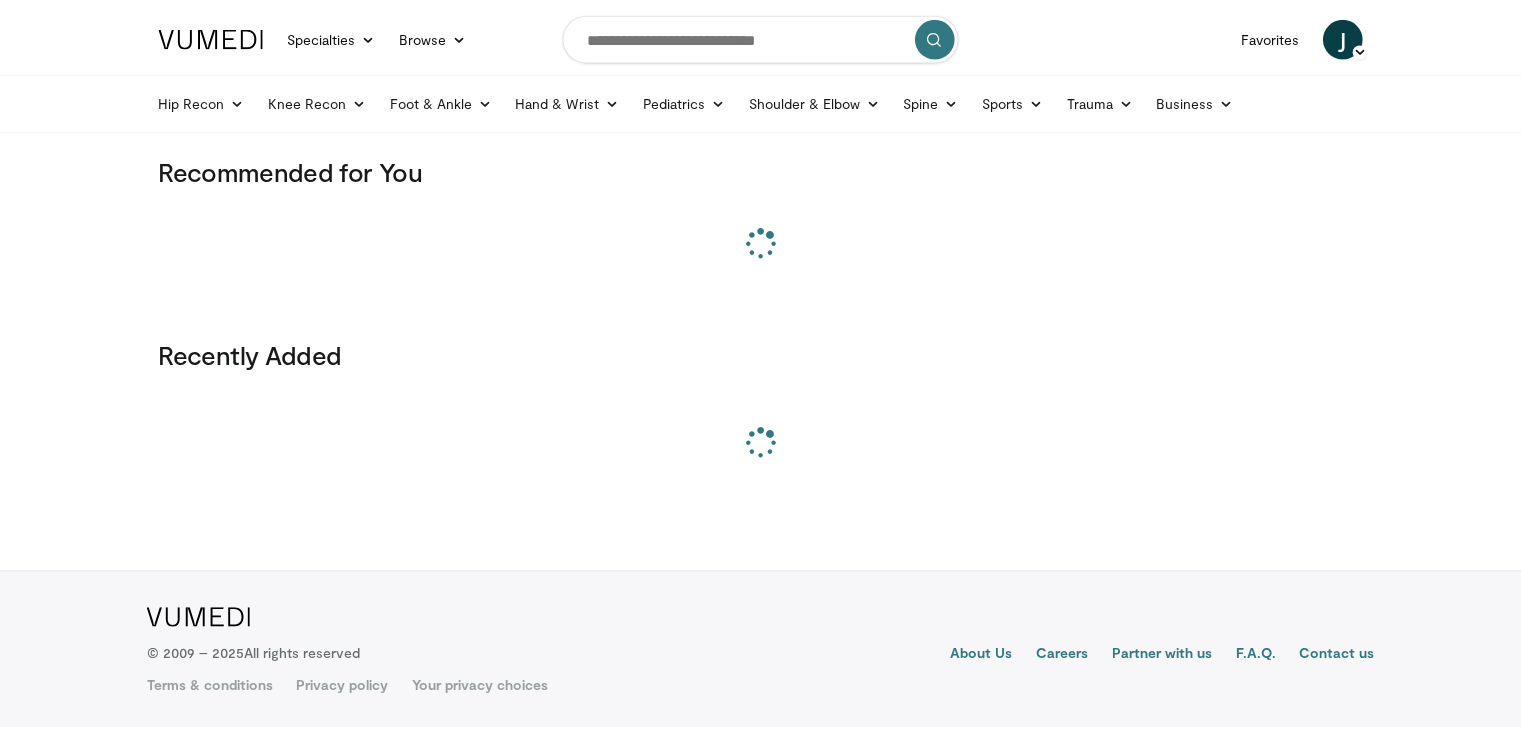 scroll, scrollTop: 0, scrollLeft: 0, axis: both 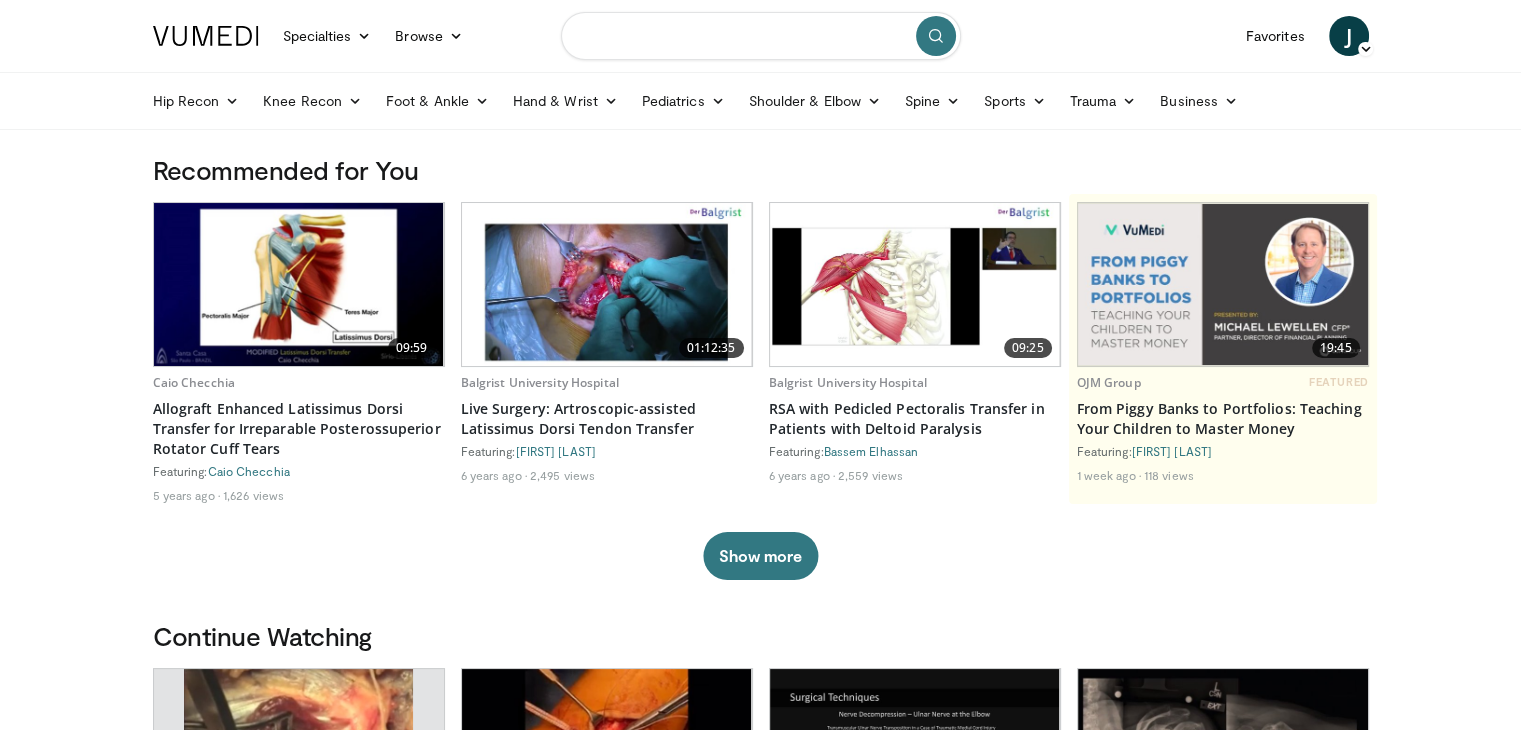 click at bounding box center [761, 36] 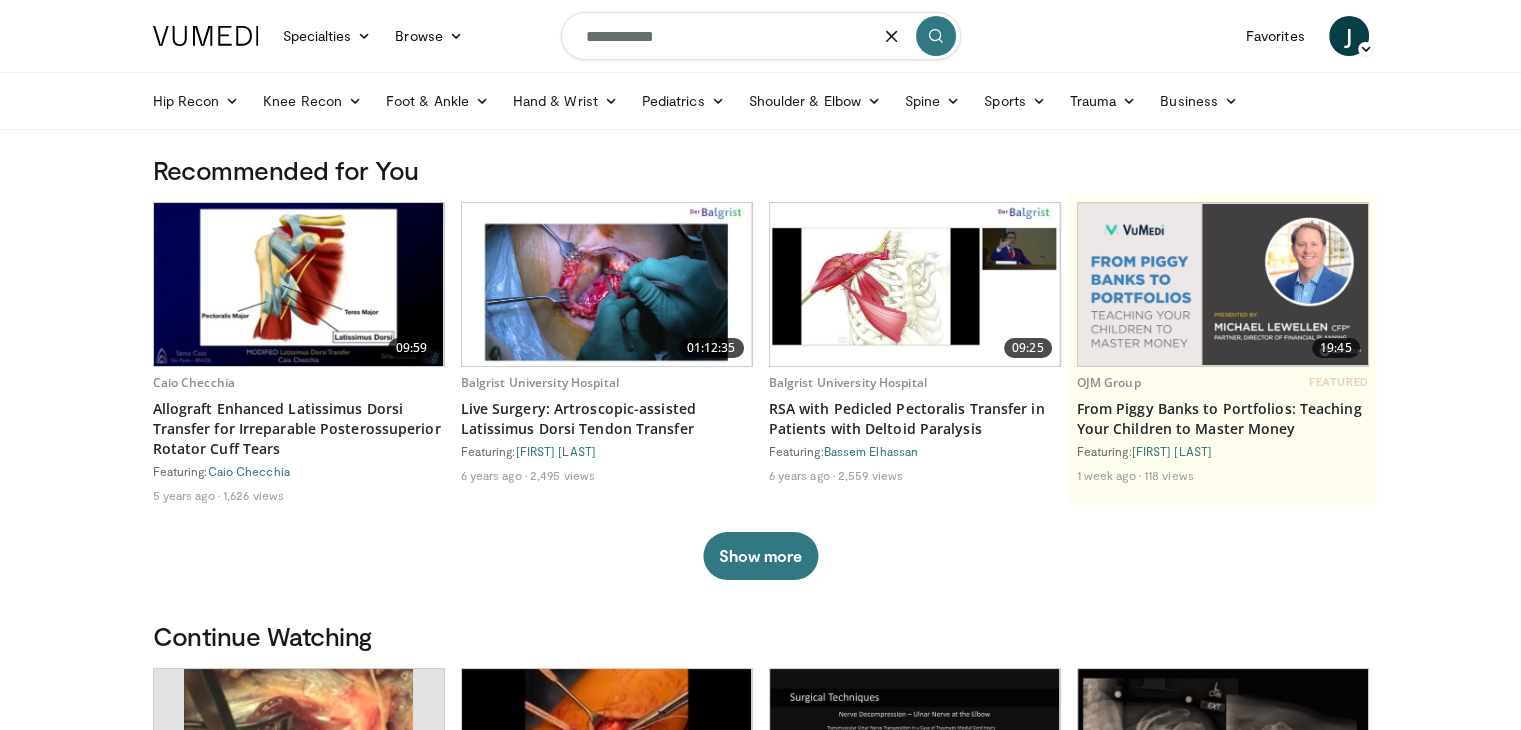 type on "**********" 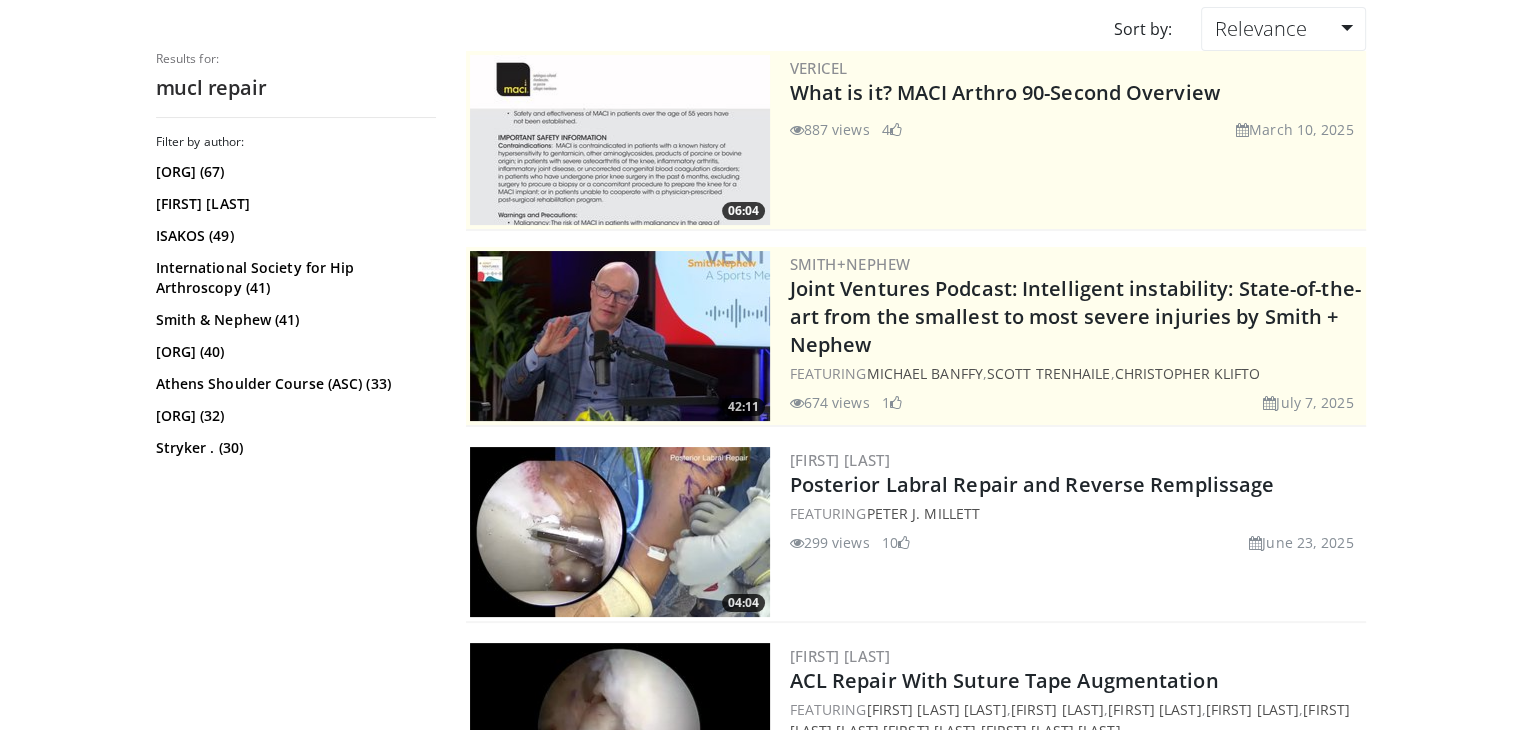 scroll, scrollTop: 0, scrollLeft: 0, axis: both 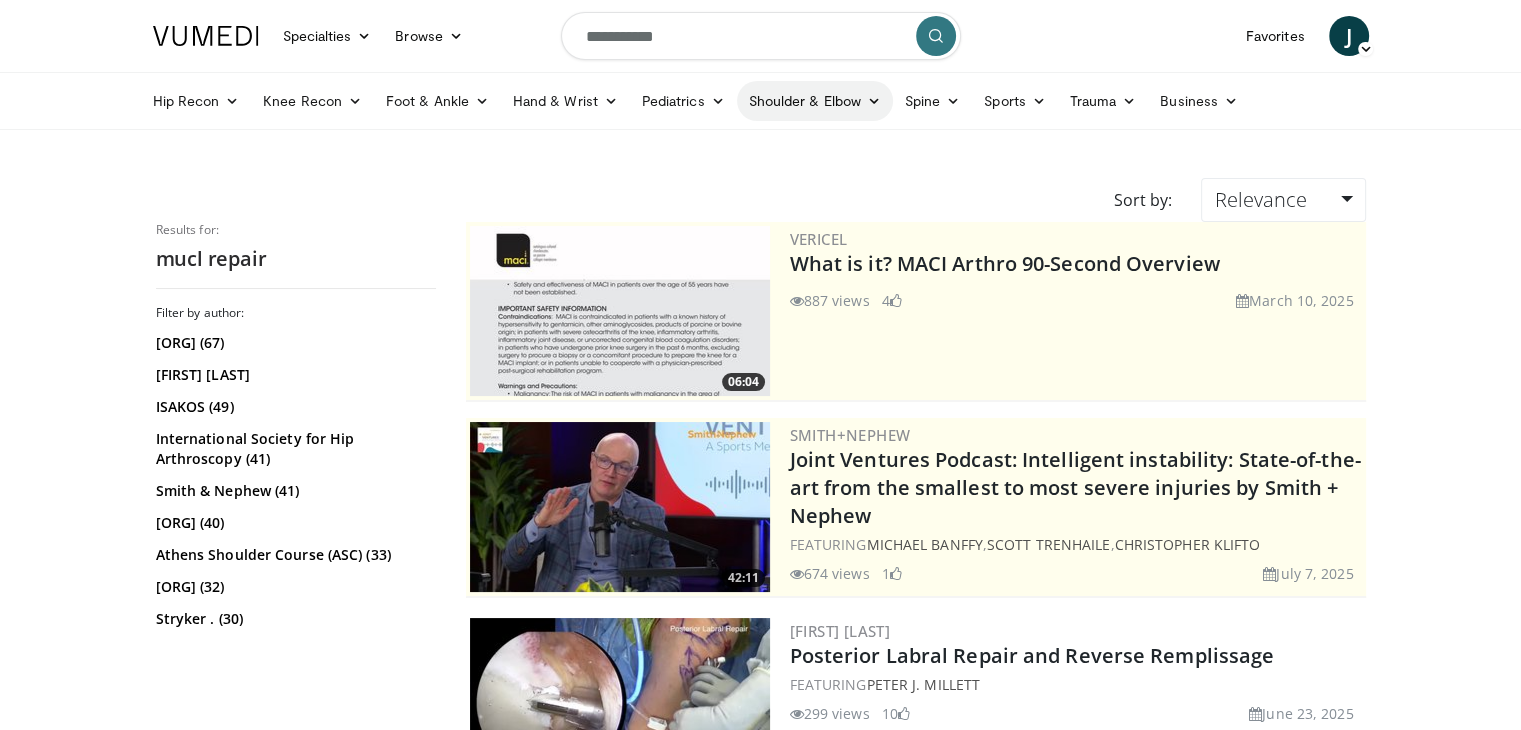 click on "Shoulder & Elbow" at bounding box center [815, 101] 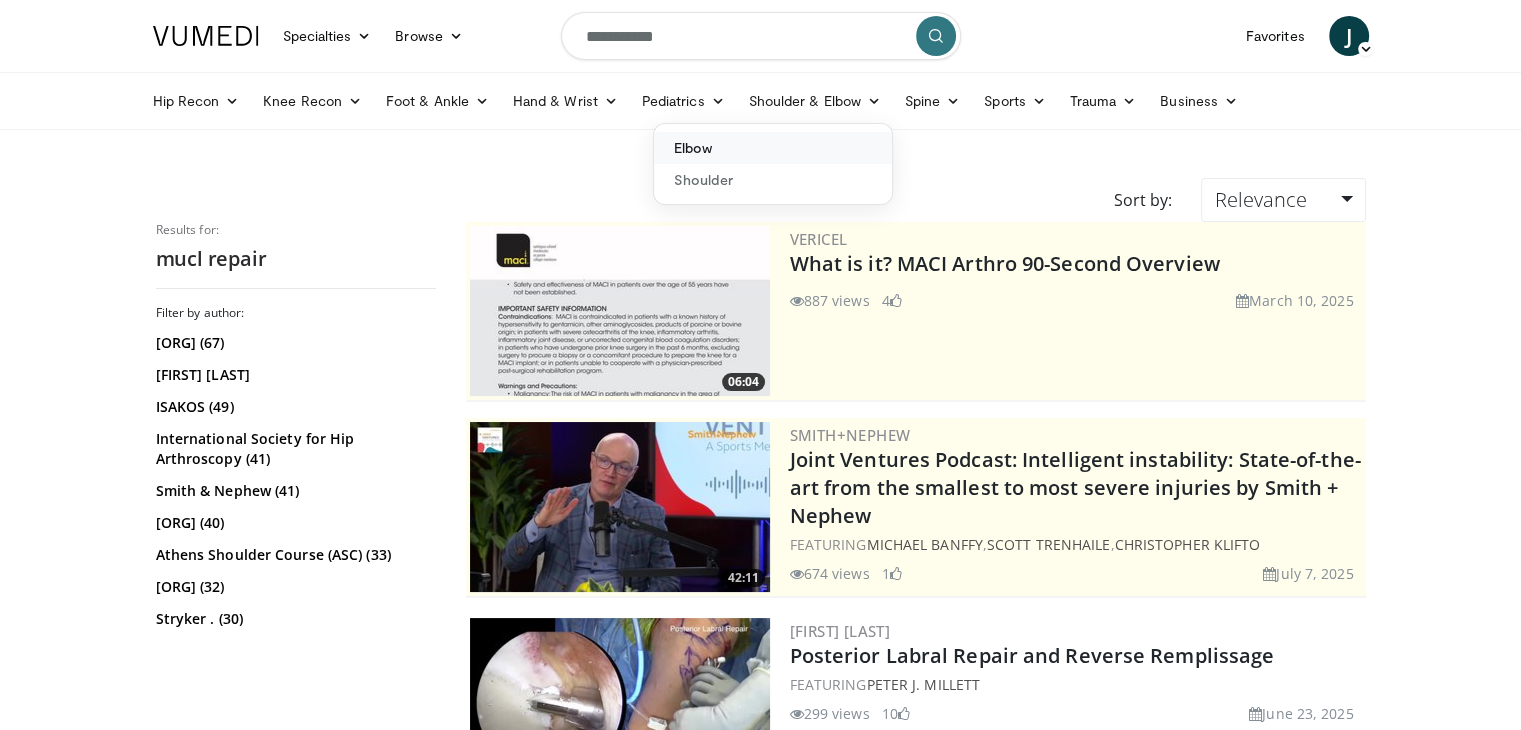 click on "Elbow" at bounding box center [773, 148] 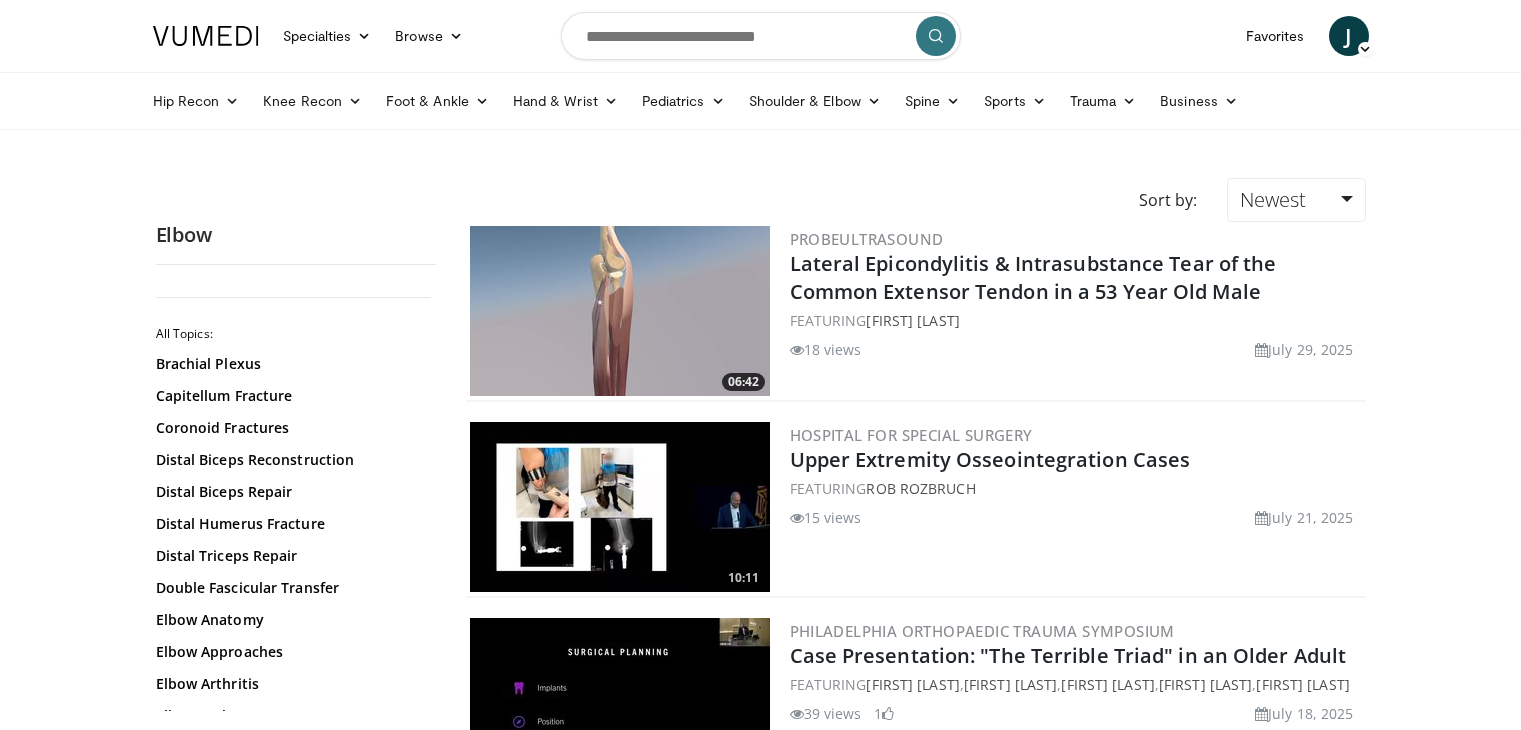 scroll, scrollTop: 0, scrollLeft: 0, axis: both 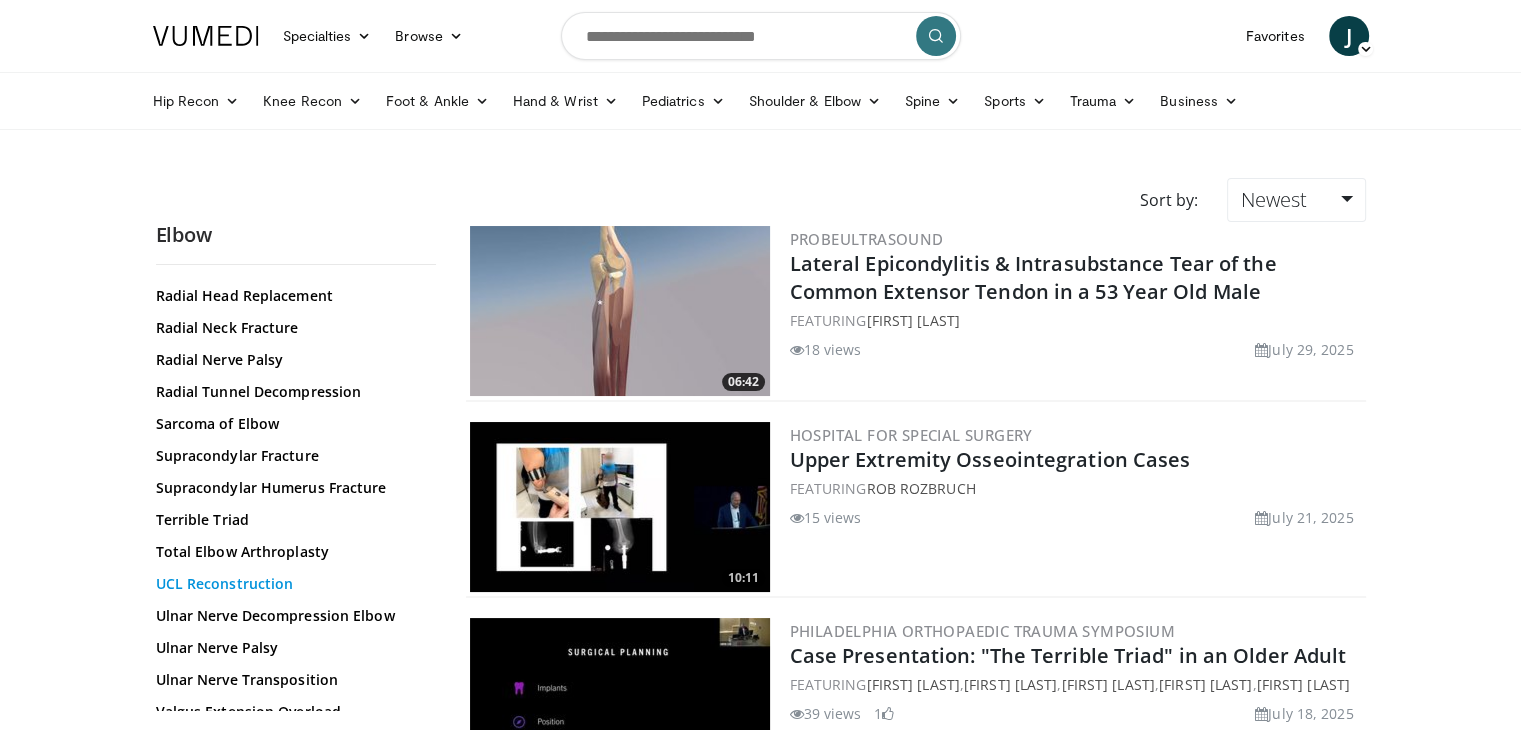 click on "UCL Reconstruction" at bounding box center [291, 584] 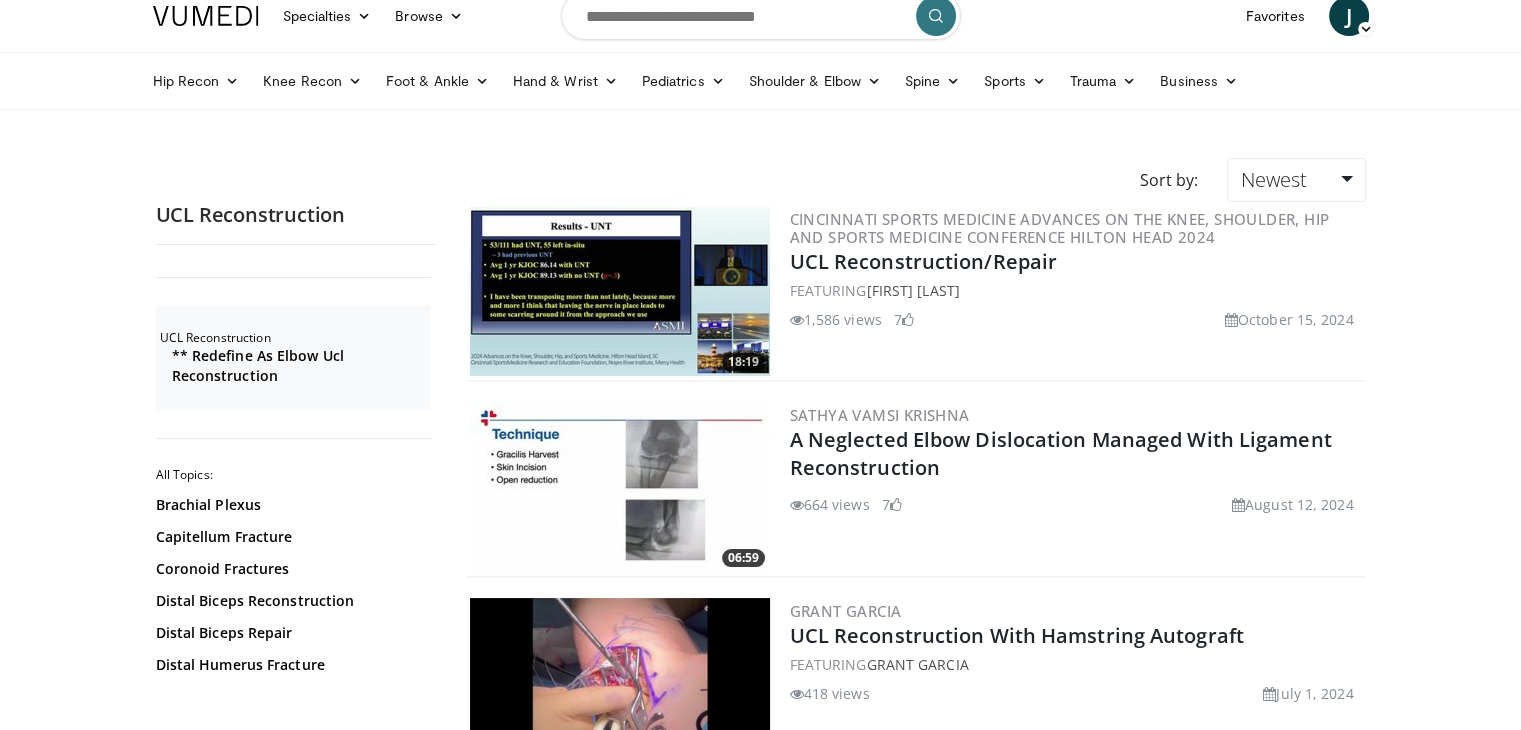 scroll, scrollTop: 0, scrollLeft: 0, axis: both 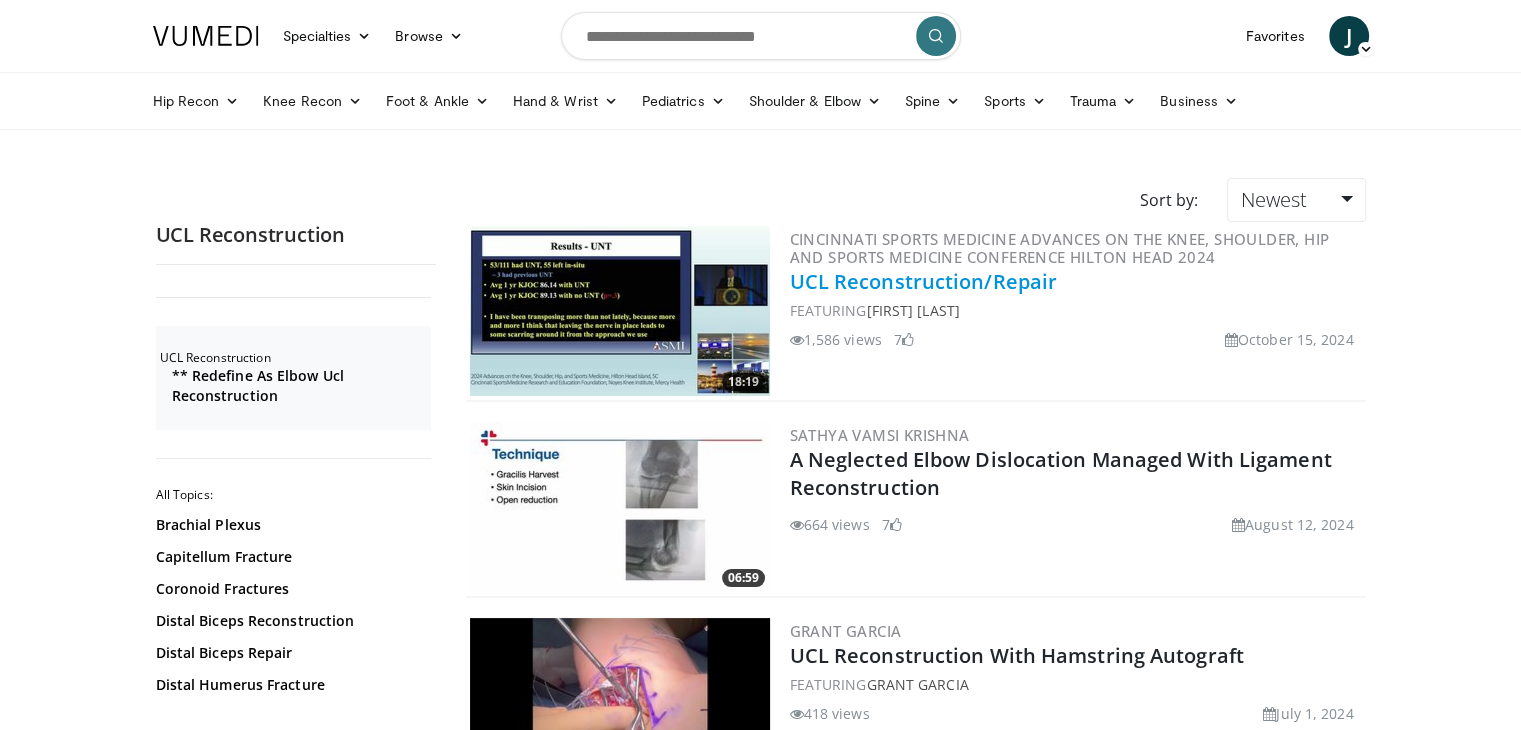 click on "UCL Reconstruction/Repair" at bounding box center (924, 281) 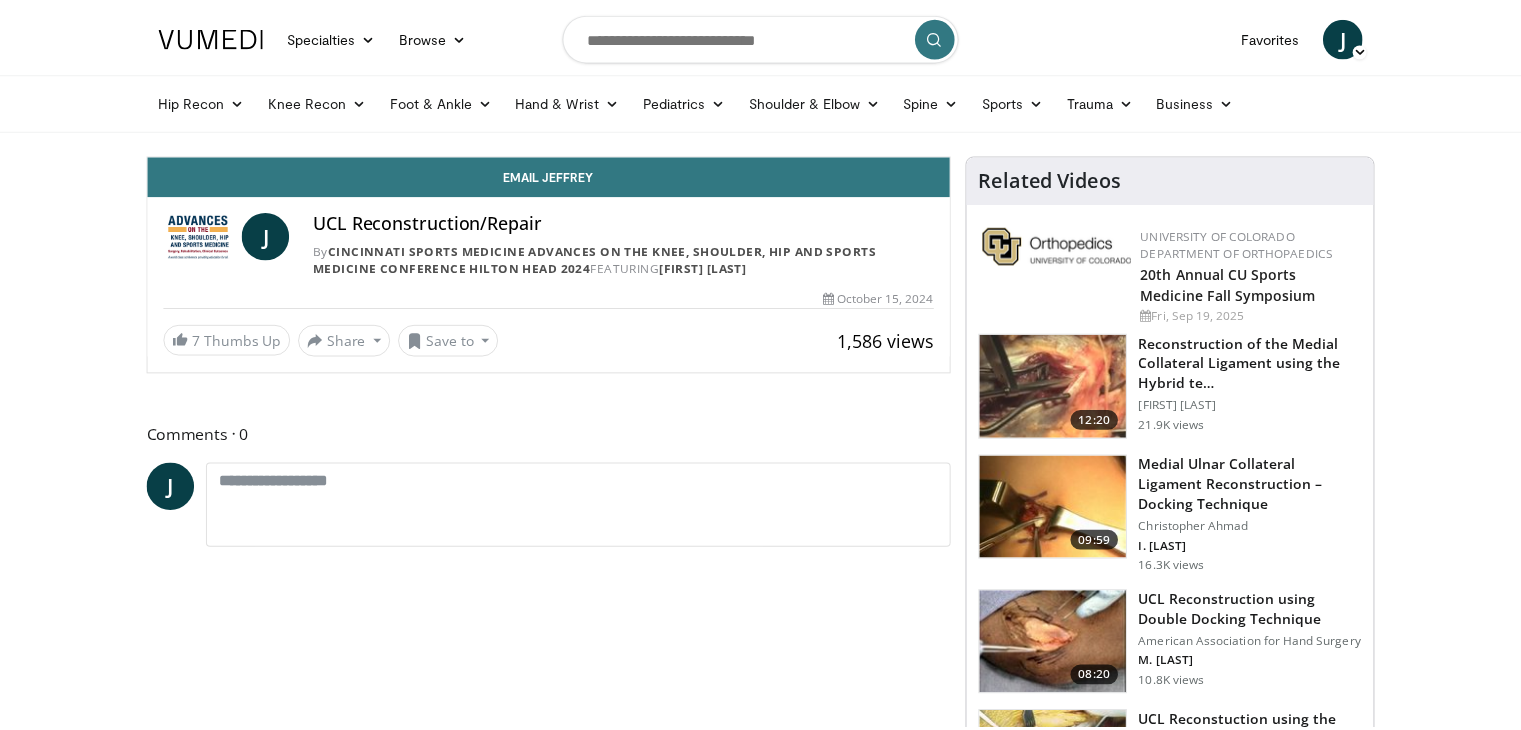 scroll, scrollTop: 0, scrollLeft: 0, axis: both 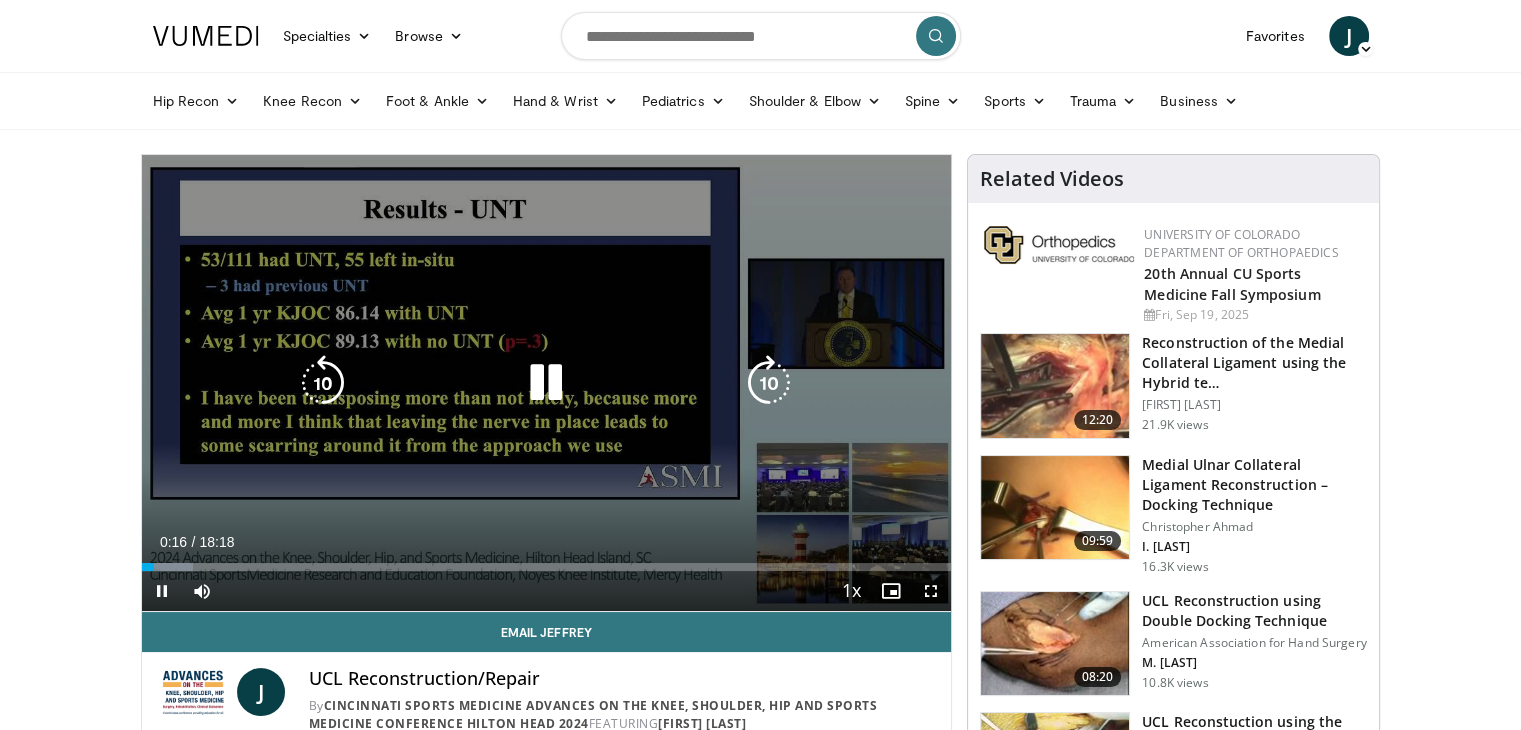 click at bounding box center (769, 383) 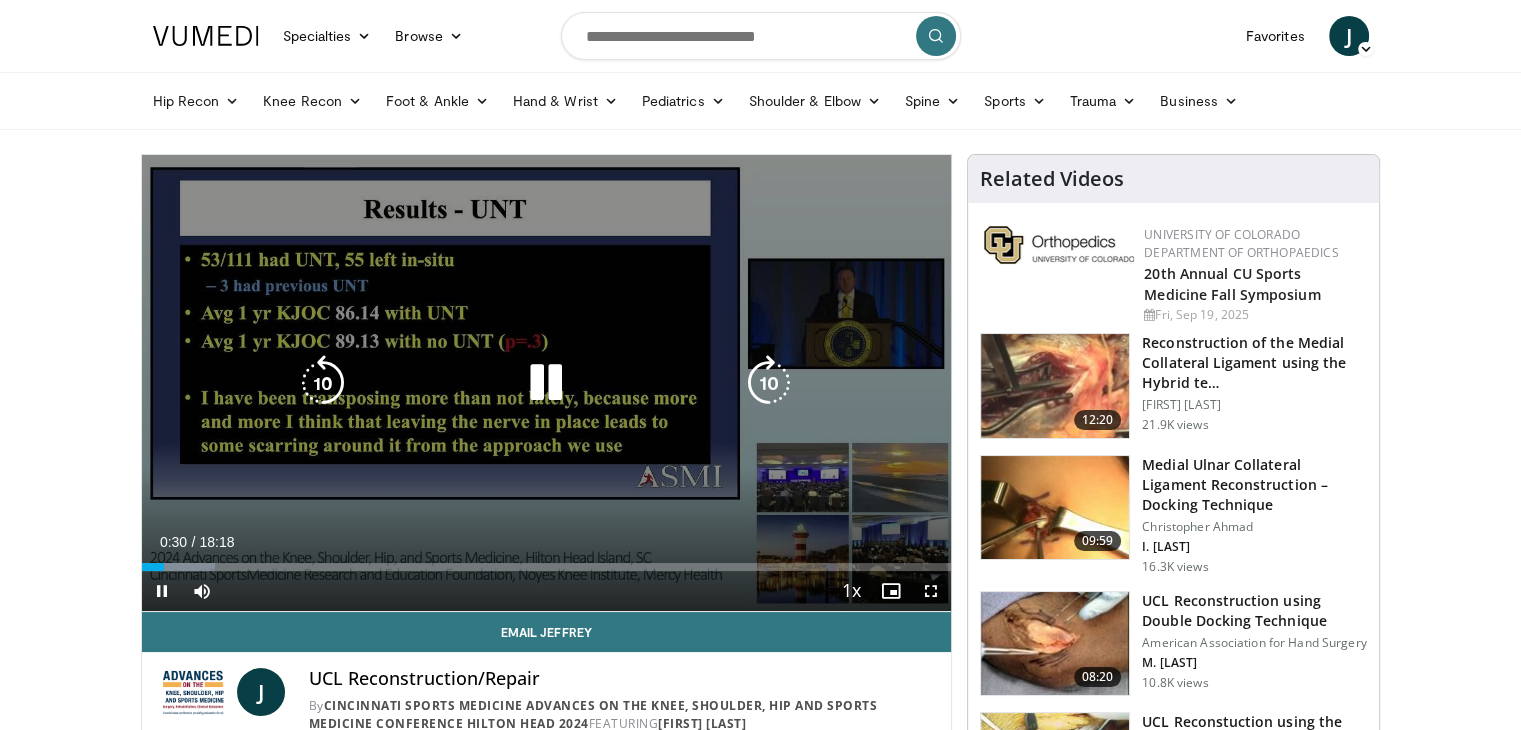 click at bounding box center (769, 383) 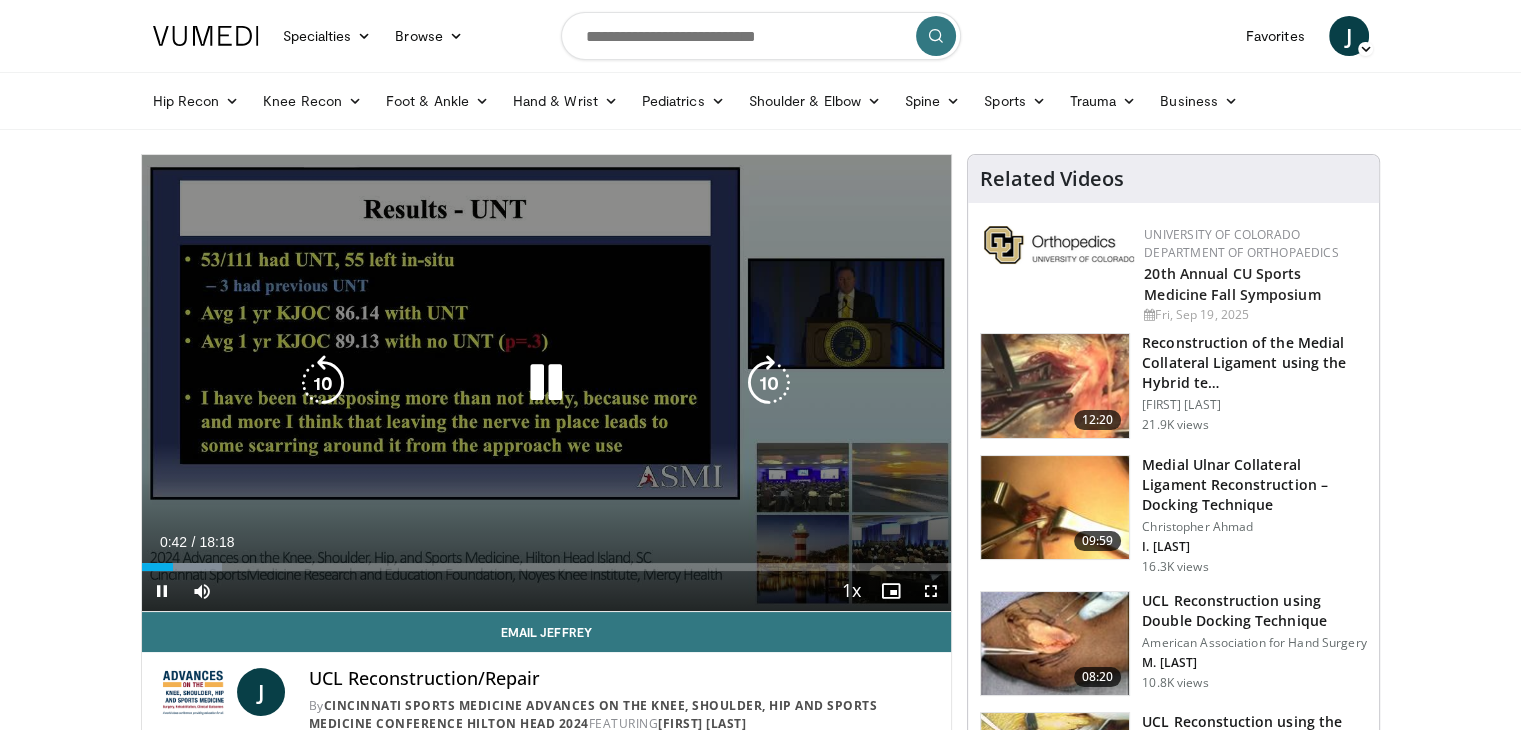 click at bounding box center [769, 383] 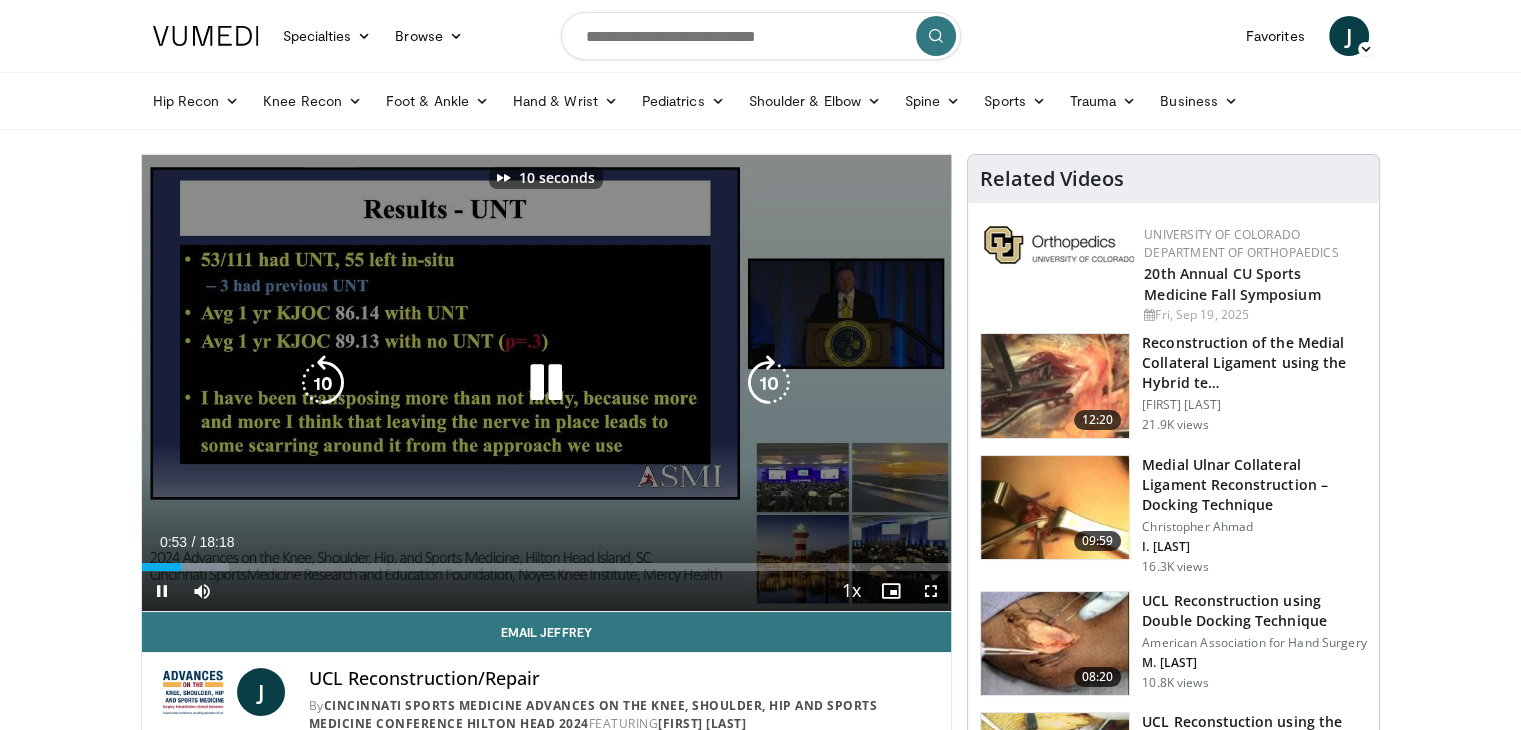 click at bounding box center (769, 383) 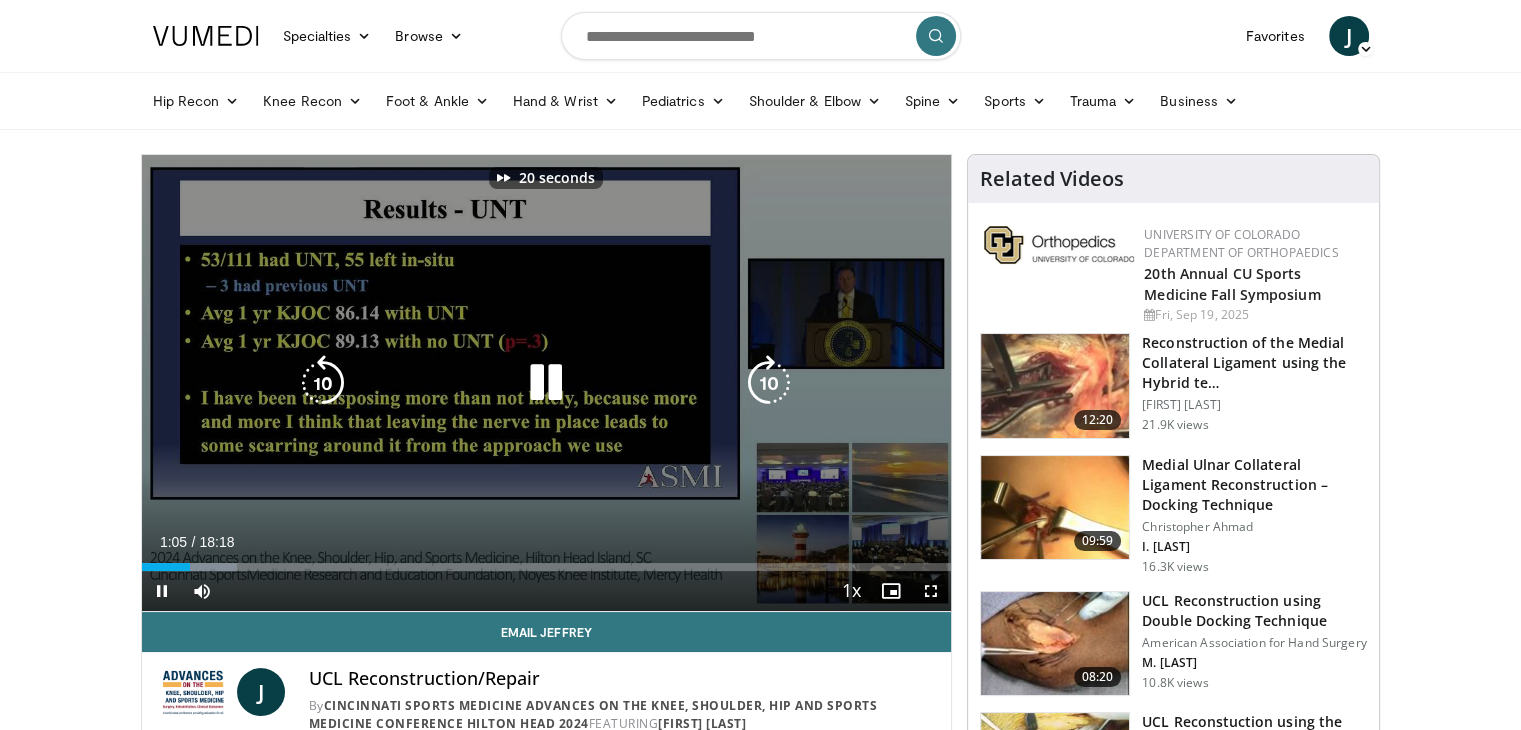 click at bounding box center (769, 383) 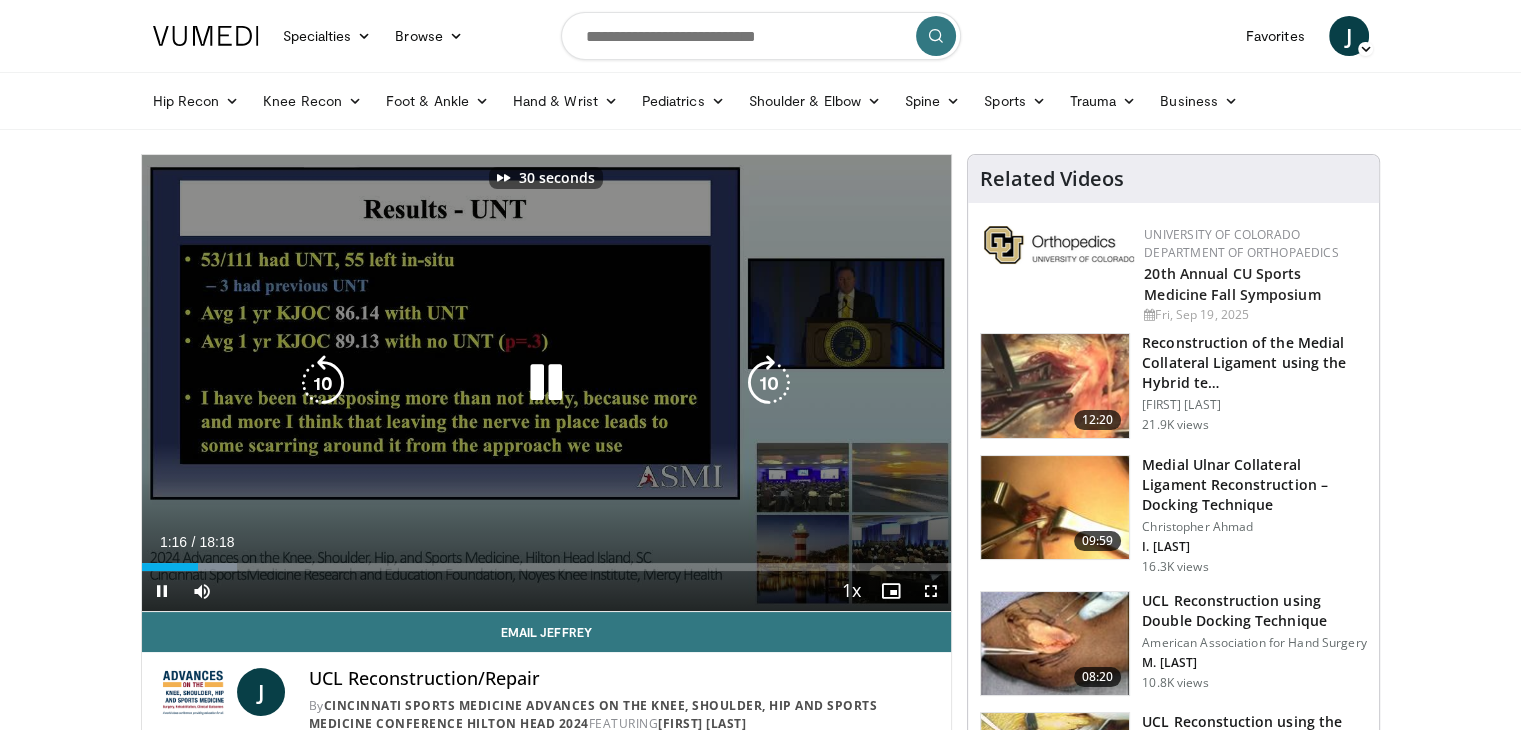 click at bounding box center (769, 383) 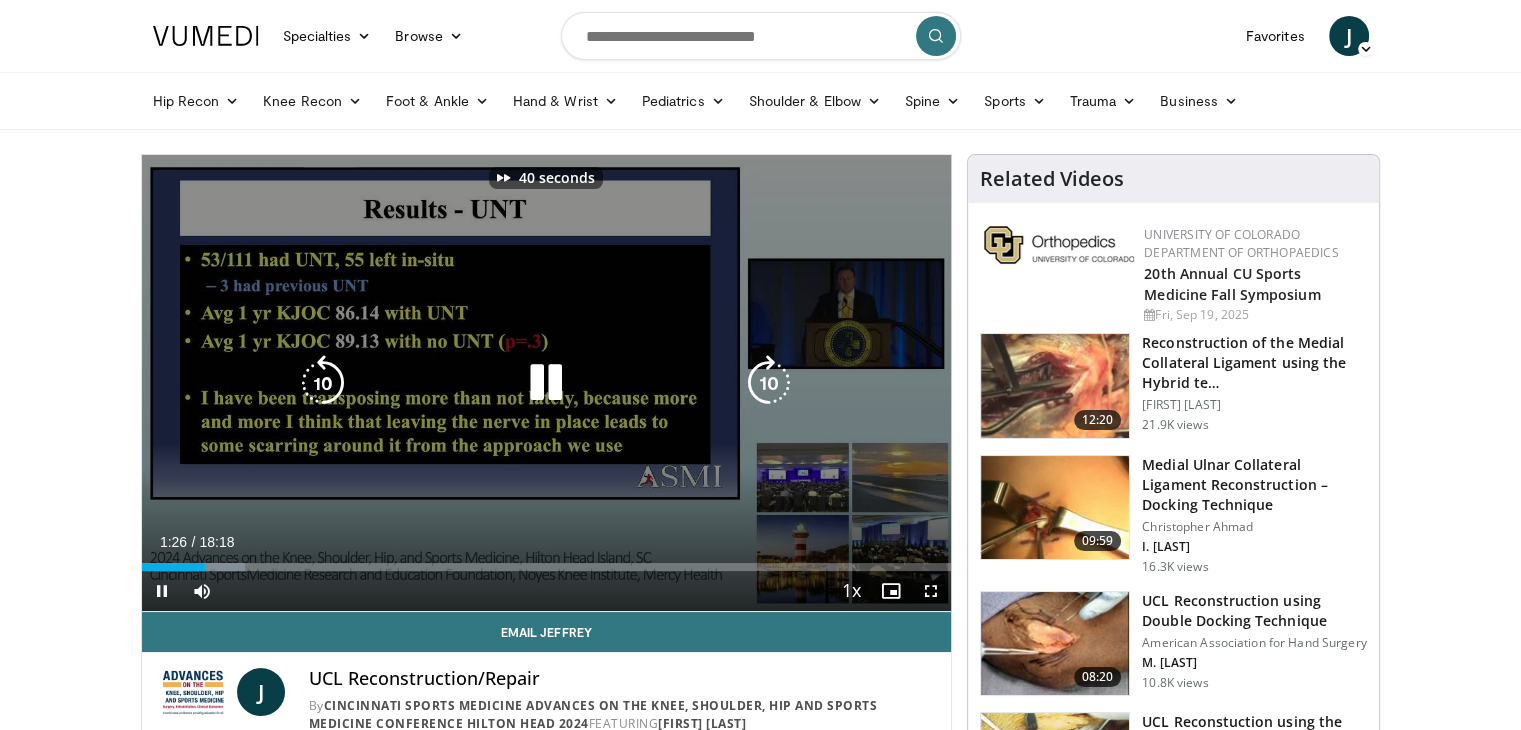 click at bounding box center (769, 383) 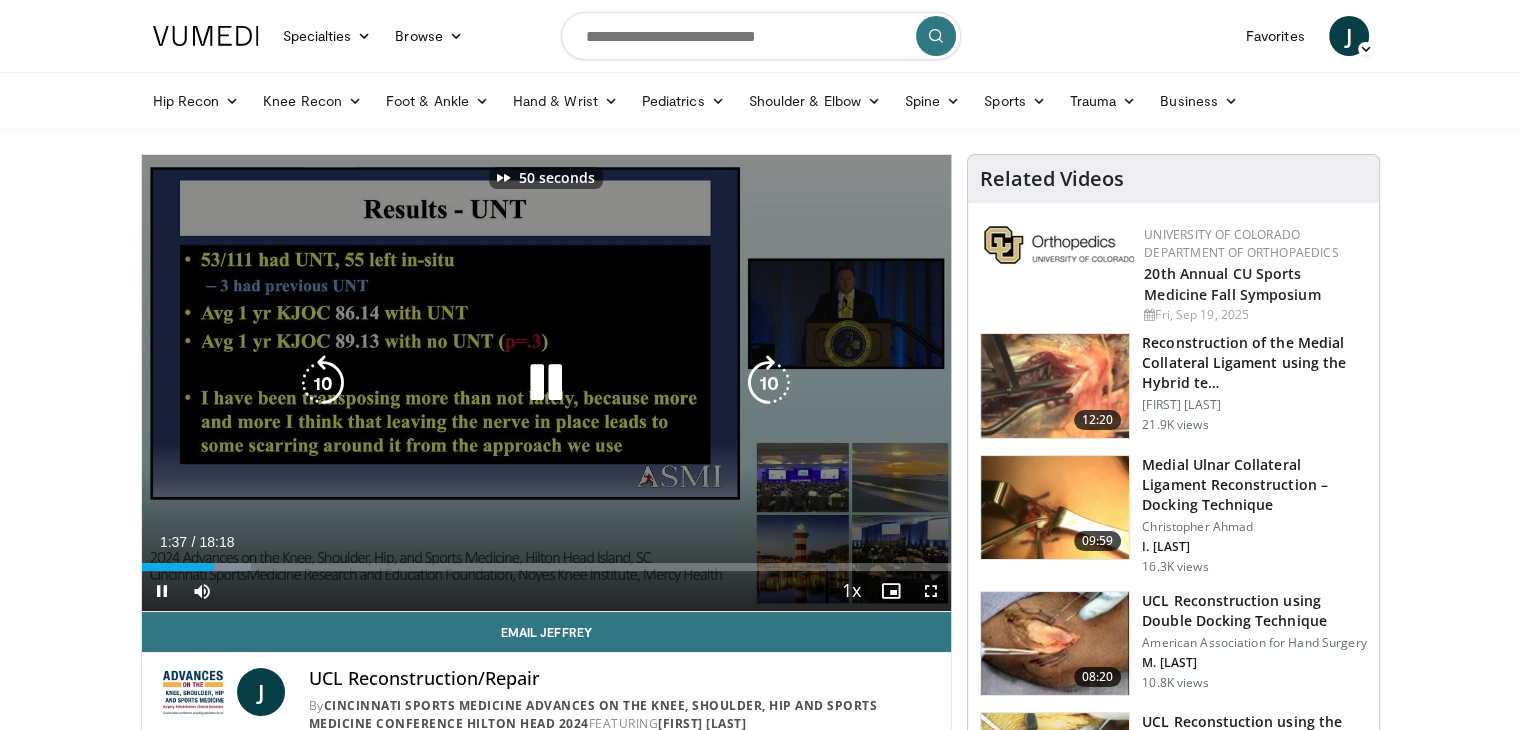 click at bounding box center (769, 383) 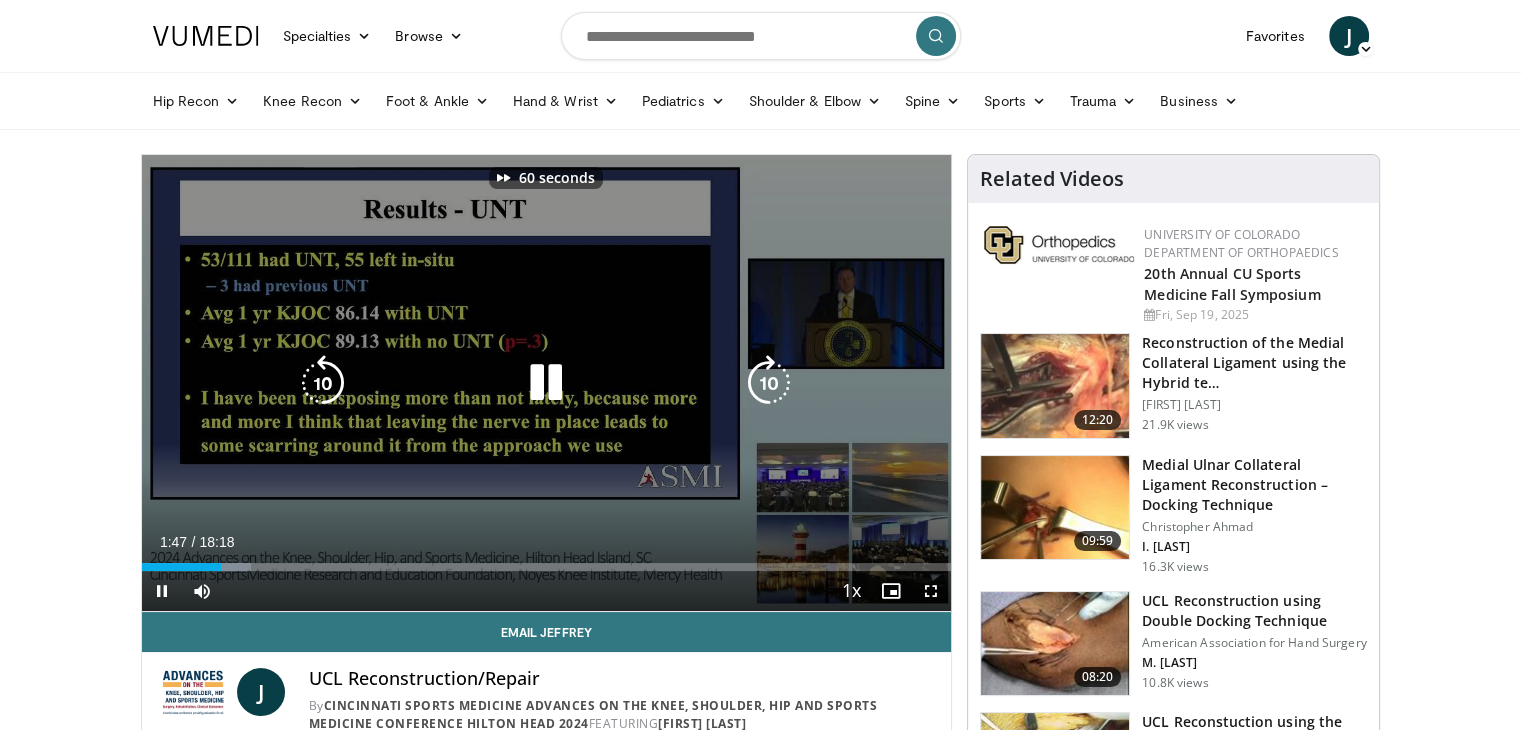 click at bounding box center (769, 383) 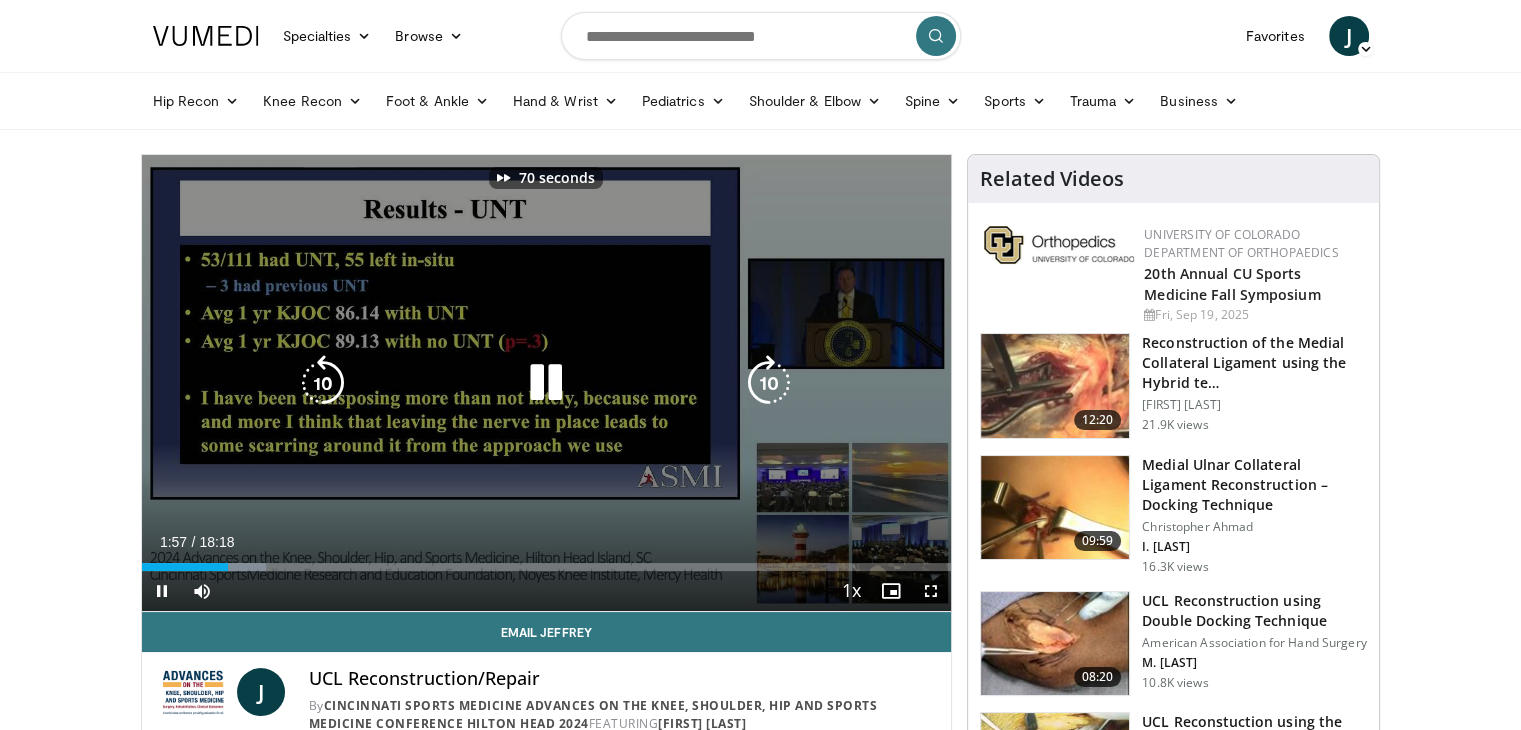 click at bounding box center [769, 383] 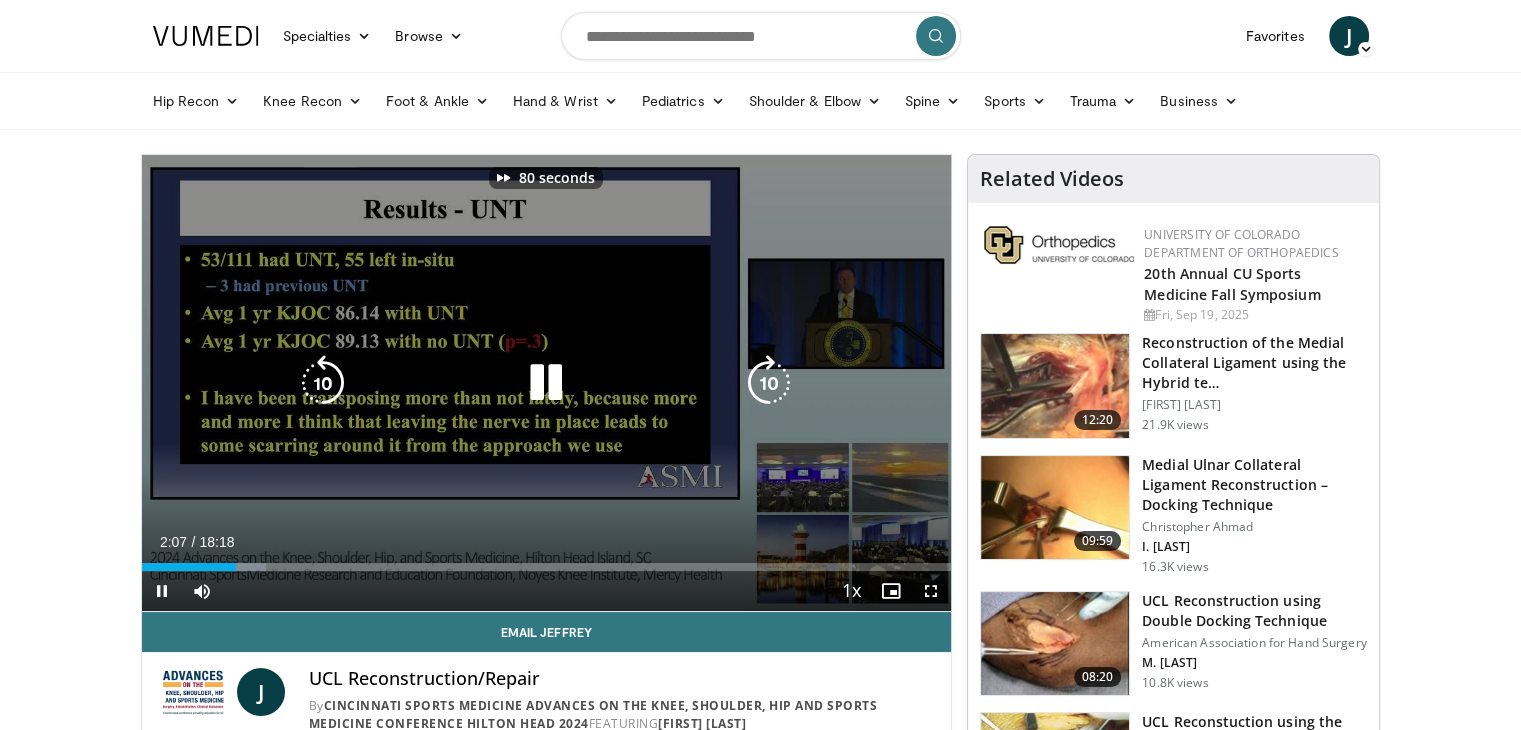 click at bounding box center (769, 383) 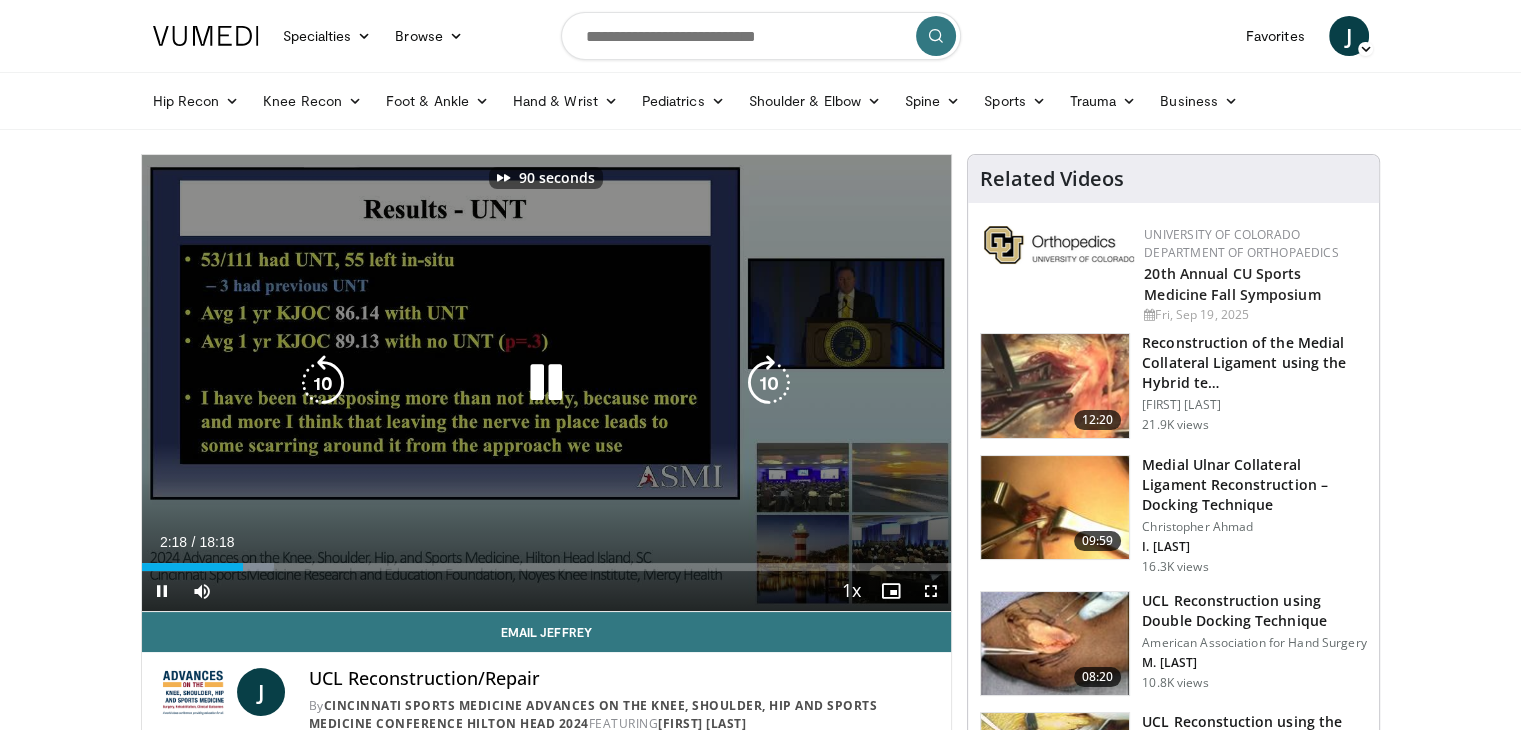 click at bounding box center (769, 383) 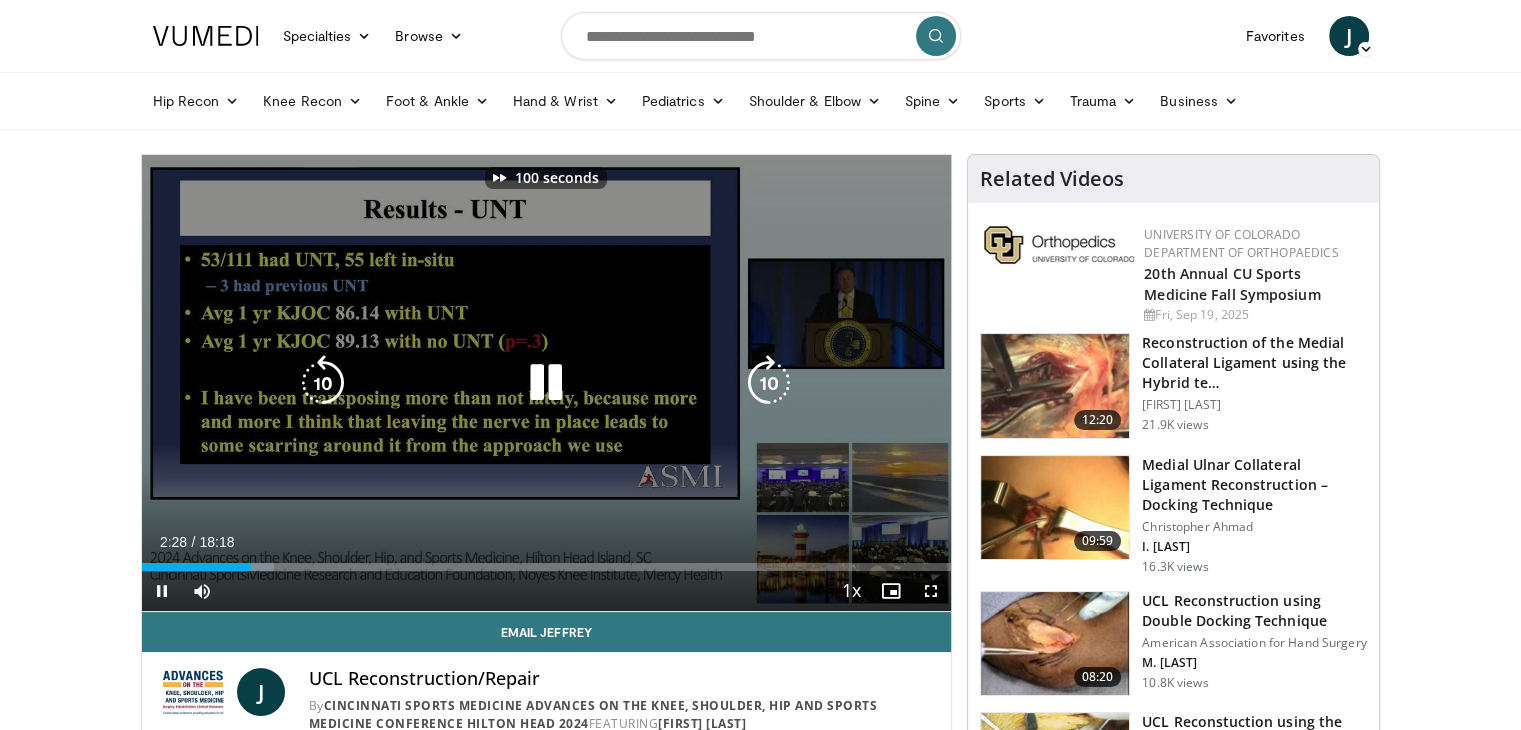 click at bounding box center [769, 383] 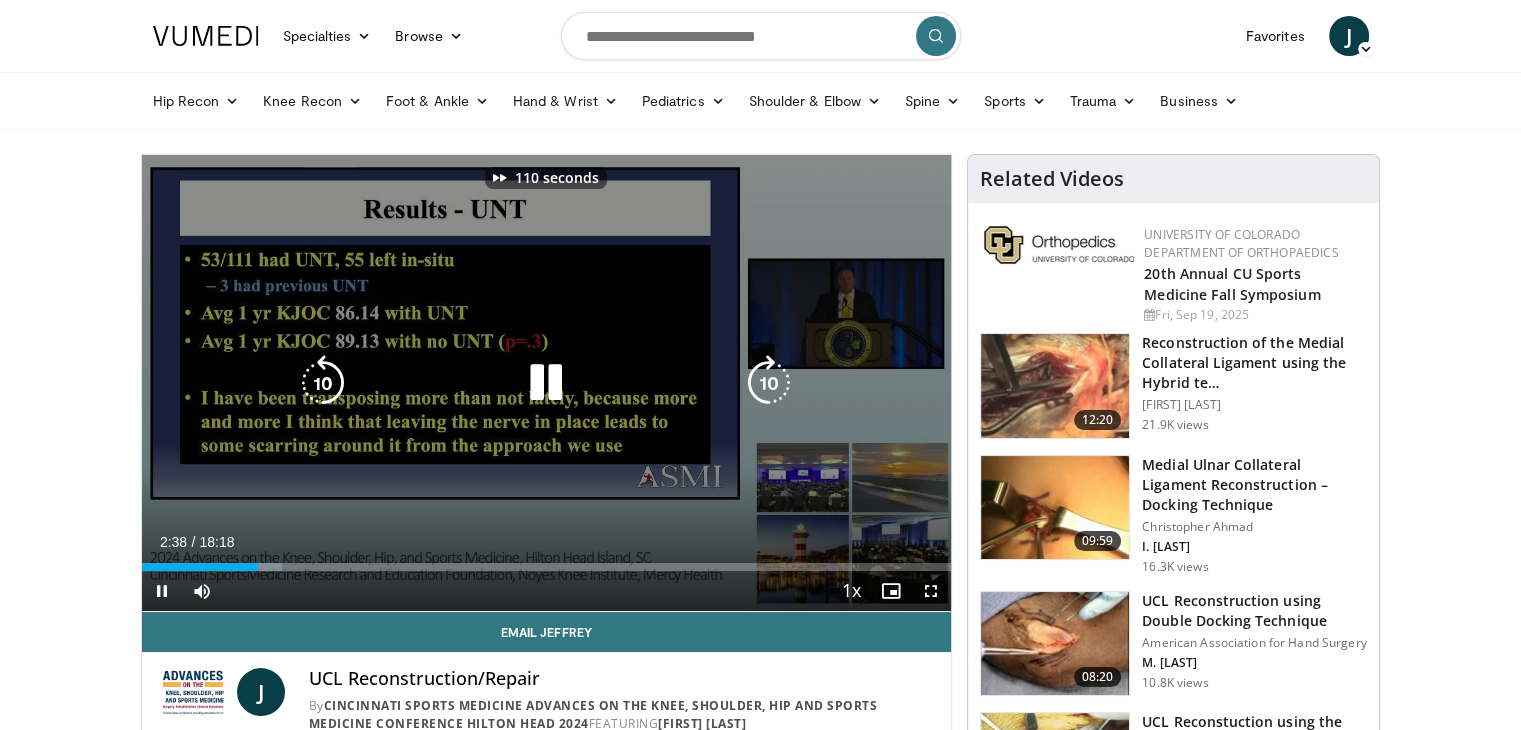 click at bounding box center (769, 383) 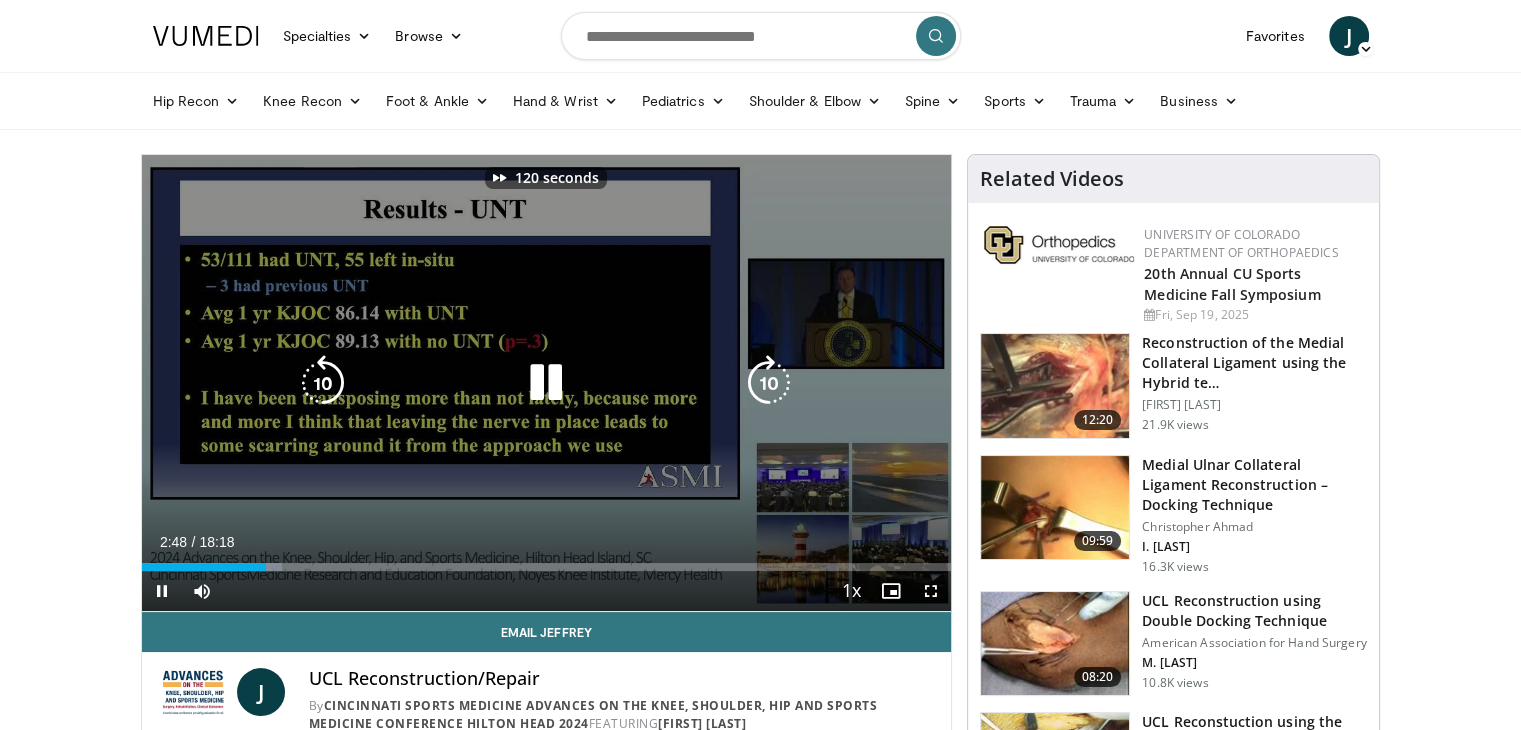 click at bounding box center [769, 383] 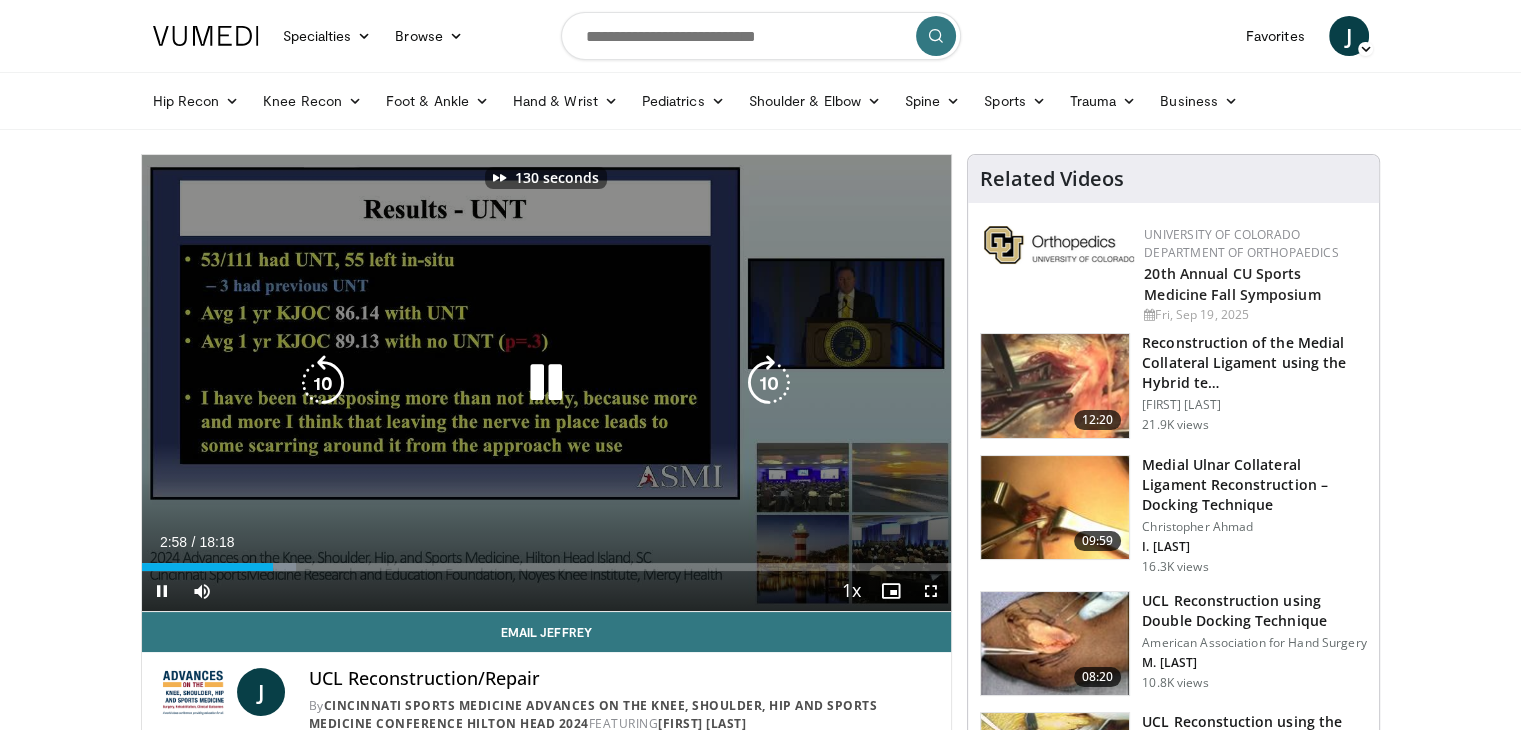 click at bounding box center [769, 383] 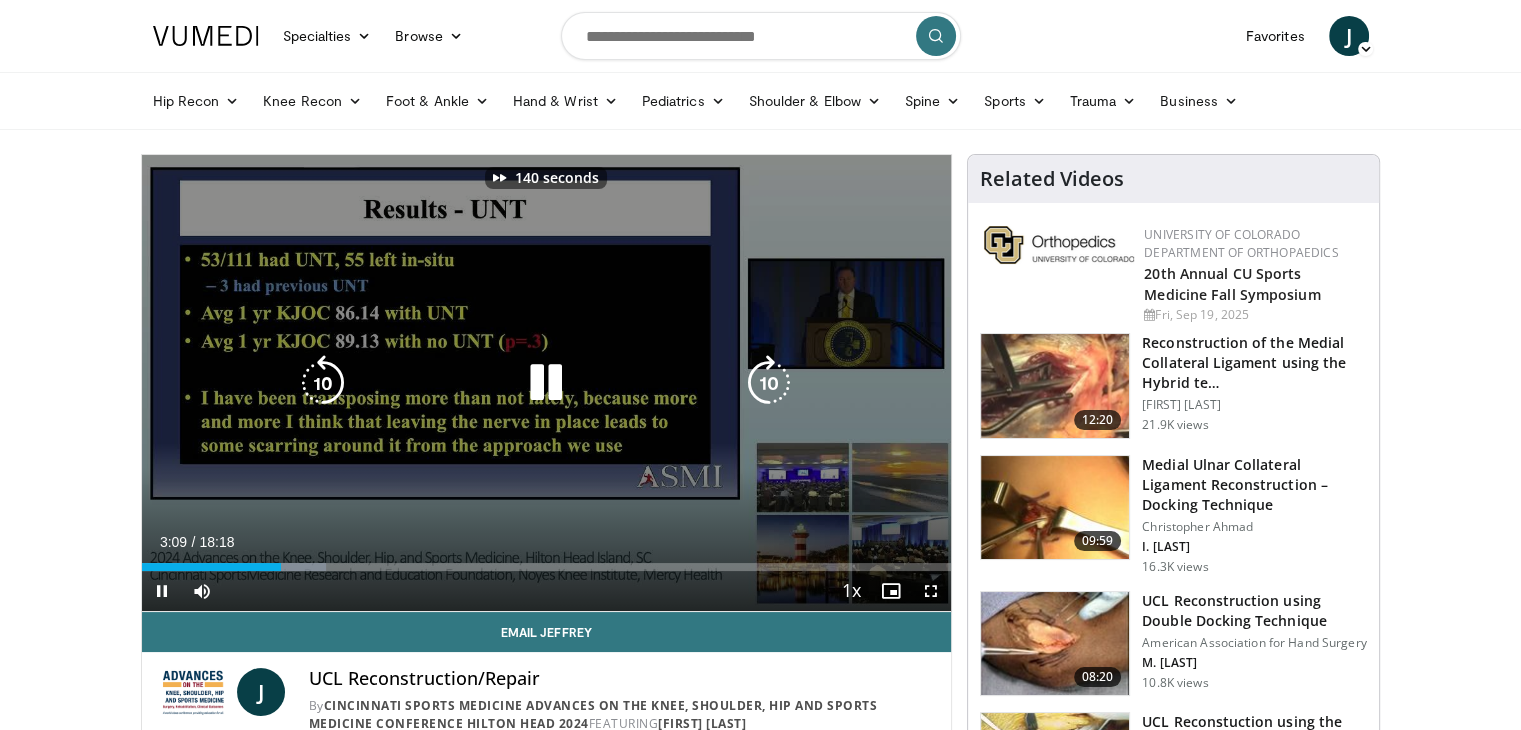 click at bounding box center (769, 383) 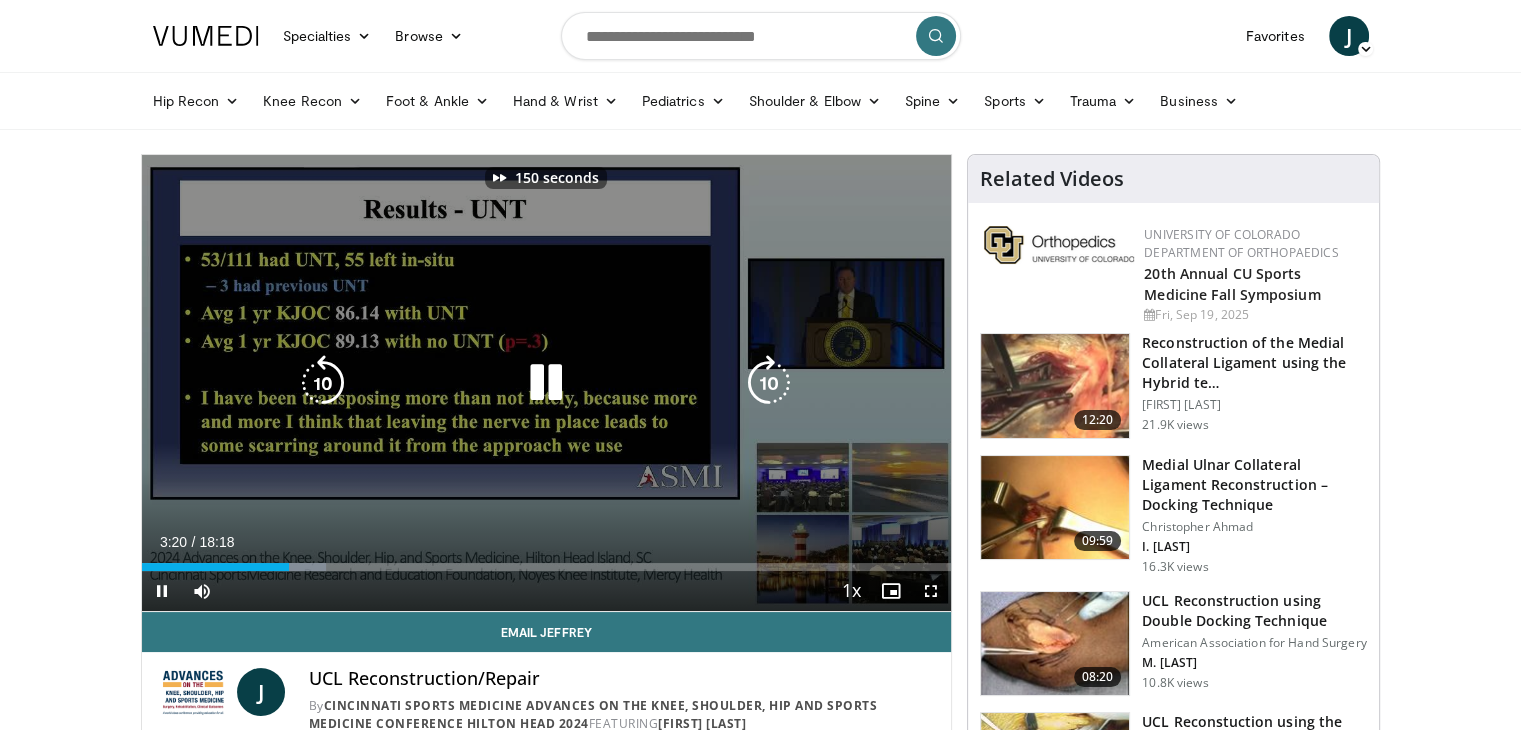 click at bounding box center [769, 383] 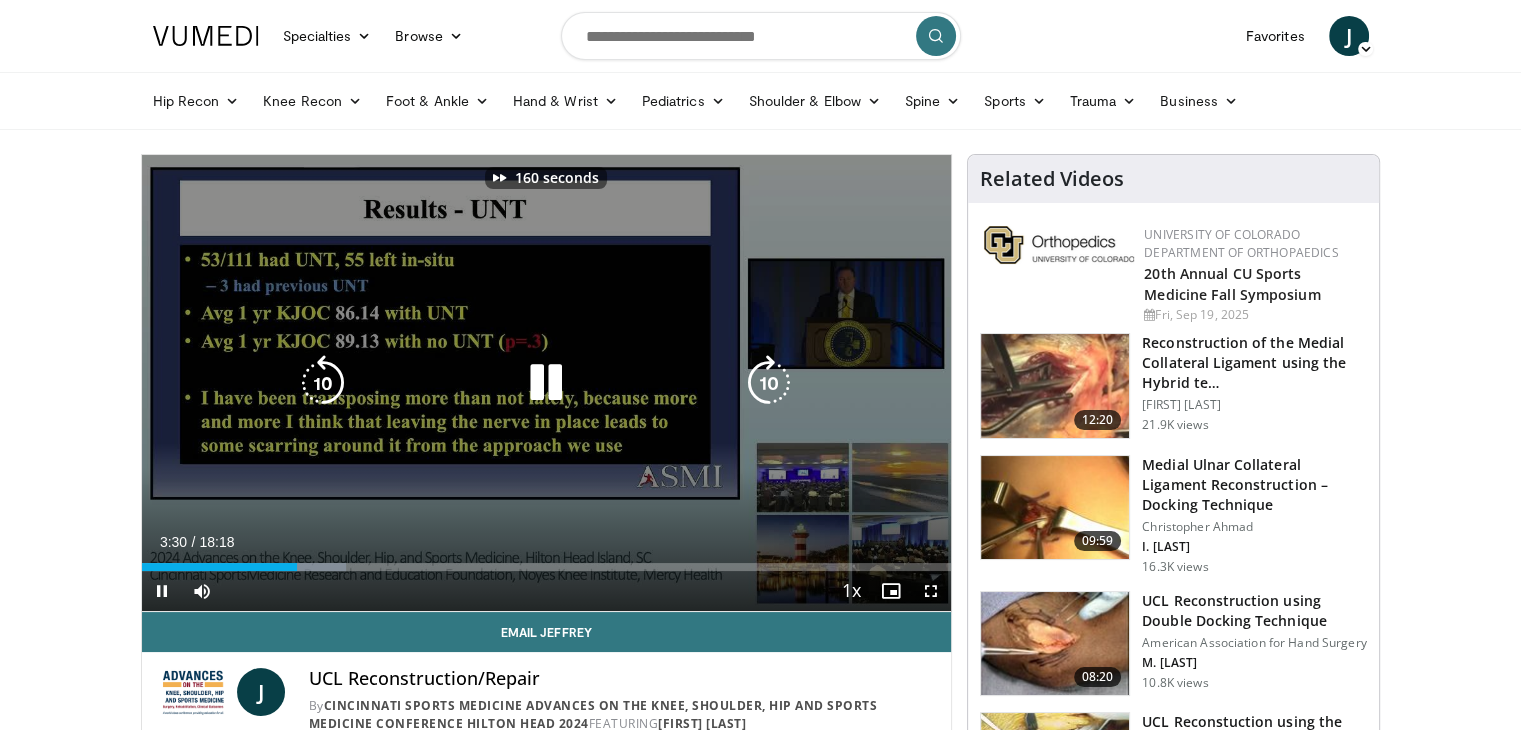 click at bounding box center (769, 383) 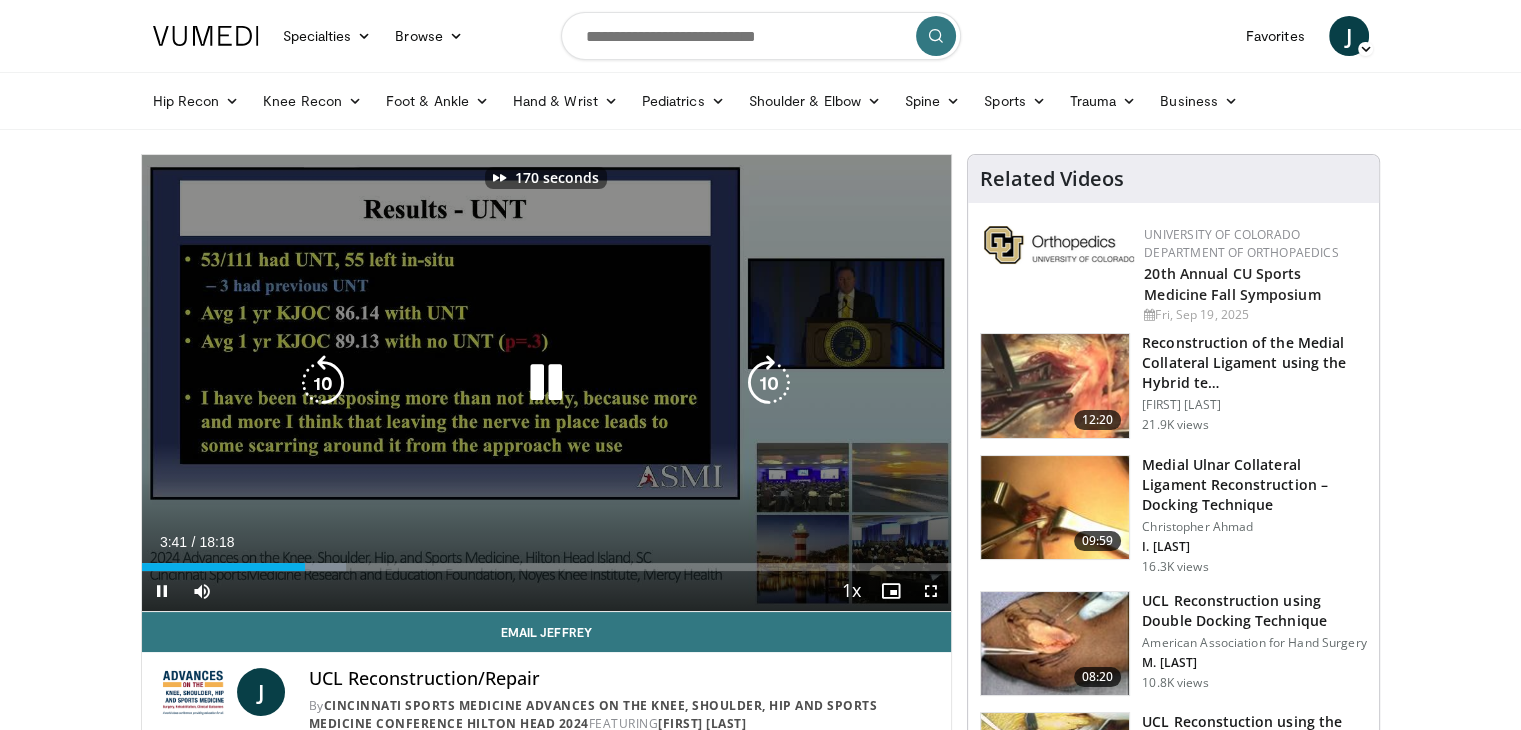 click at bounding box center (769, 383) 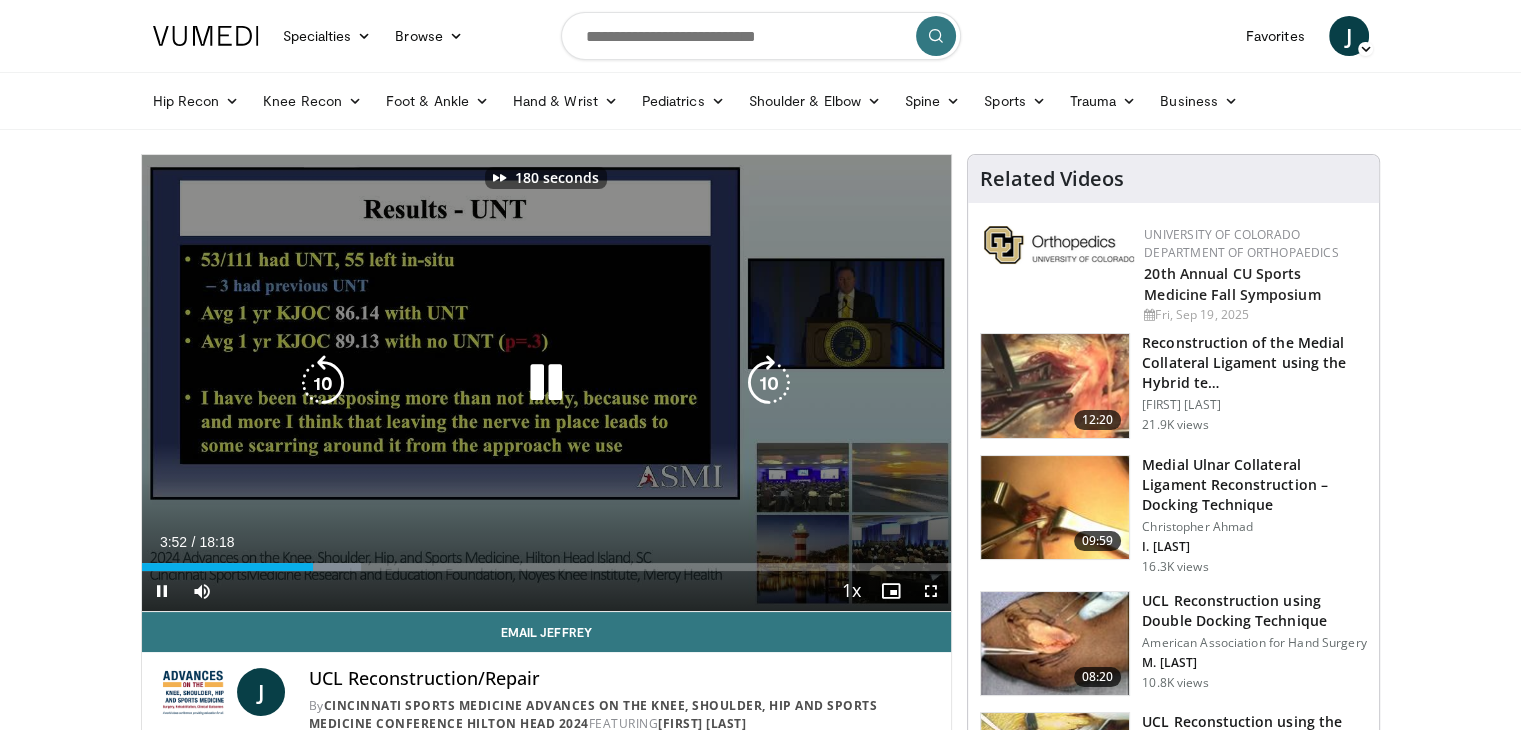 click at bounding box center [769, 383] 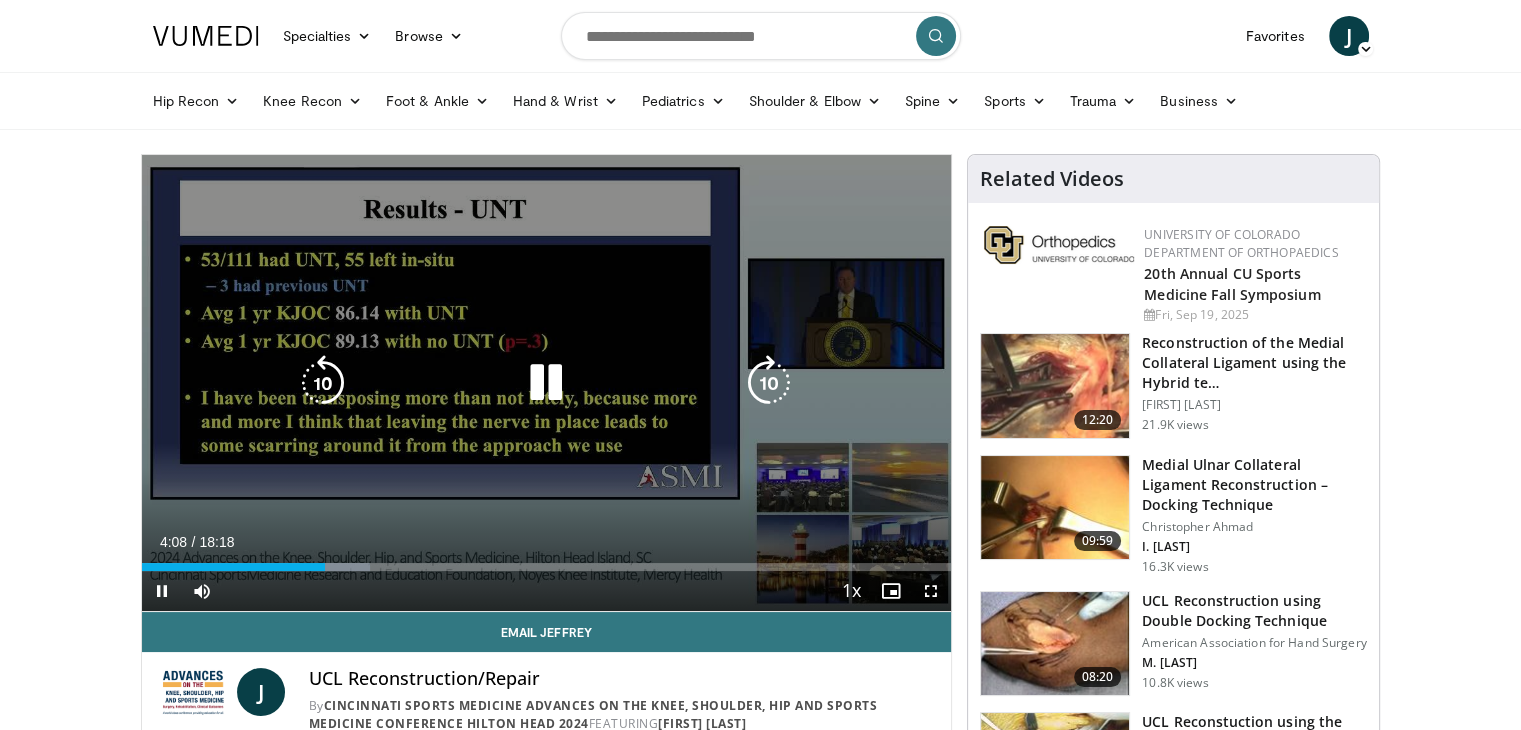 click at bounding box center (769, 383) 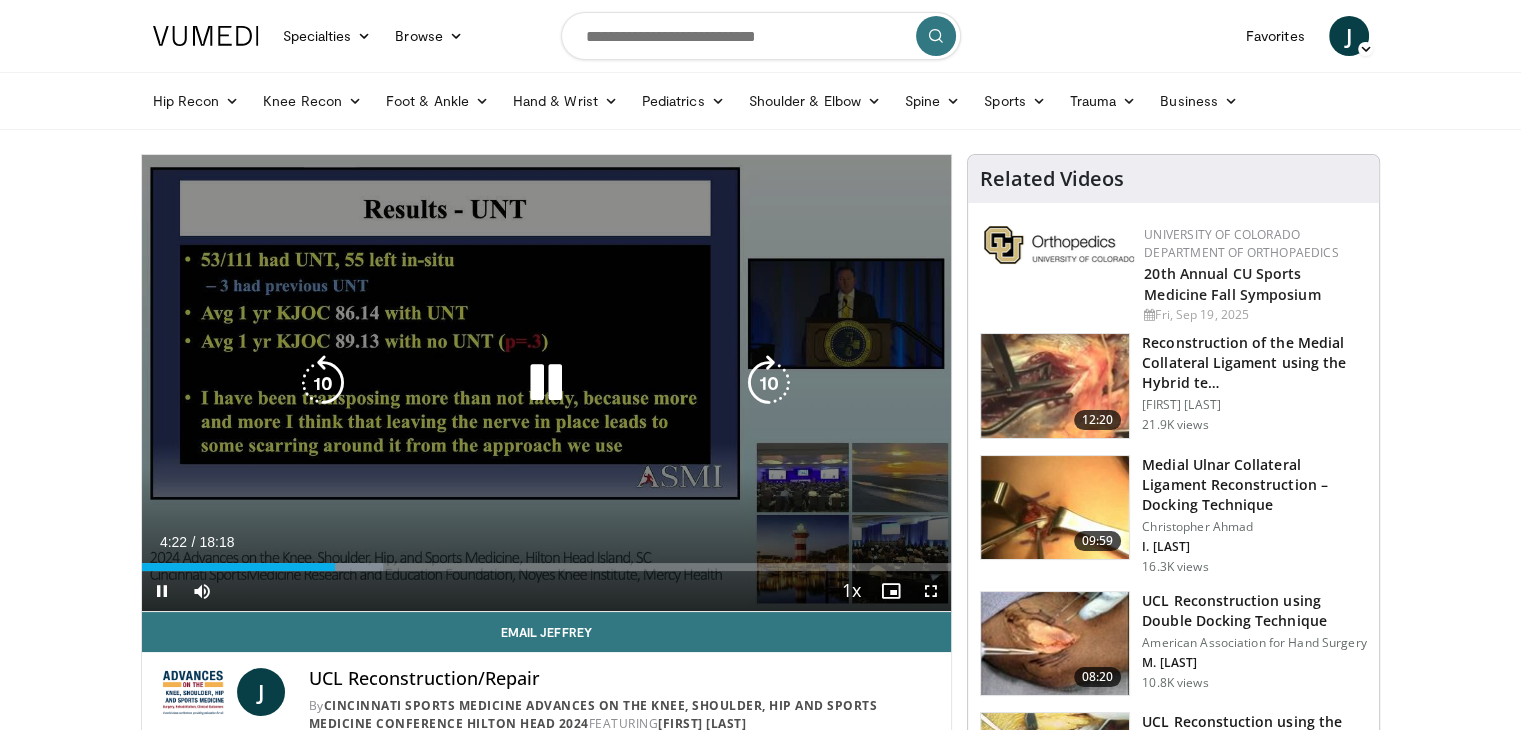 click at bounding box center (769, 383) 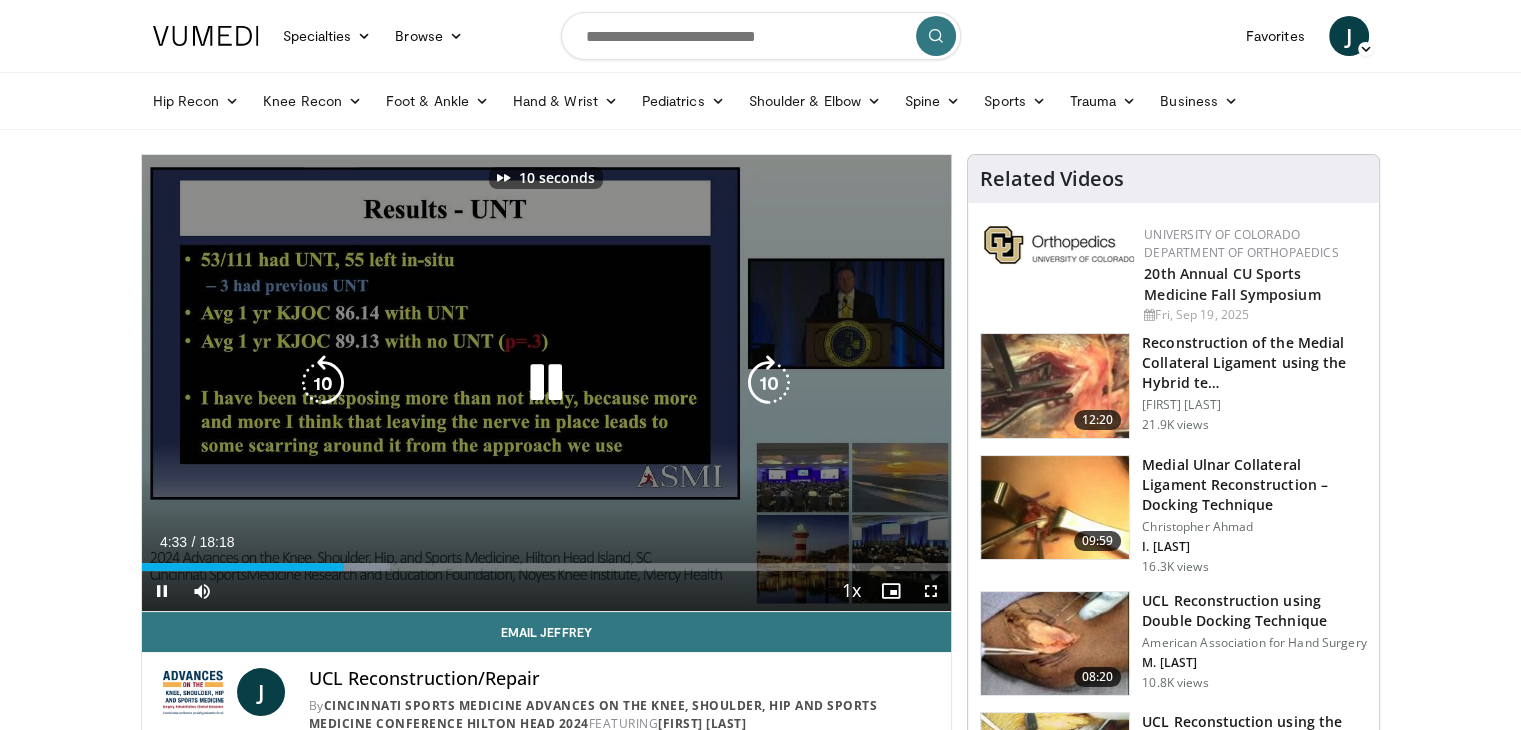 click at bounding box center [769, 383] 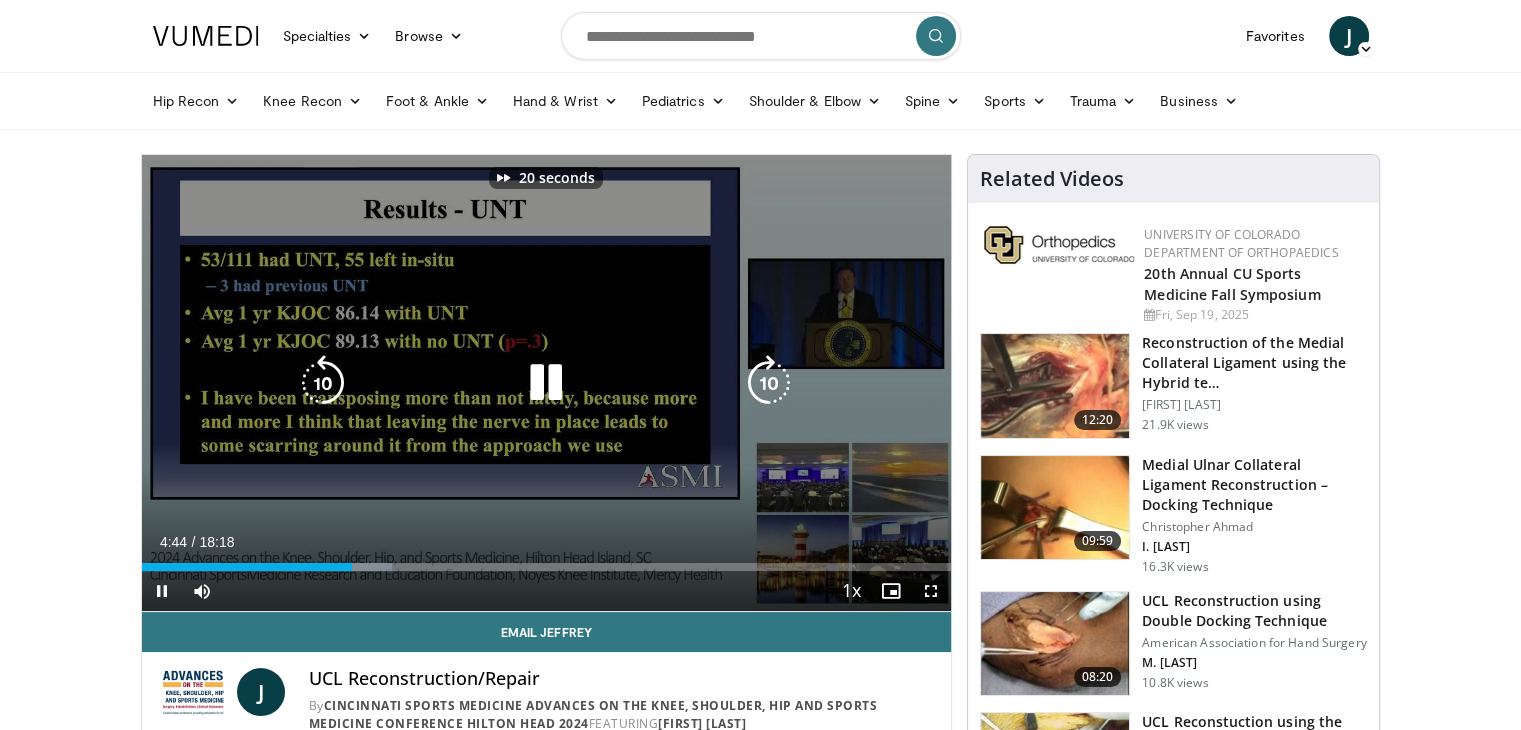 click at bounding box center (769, 383) 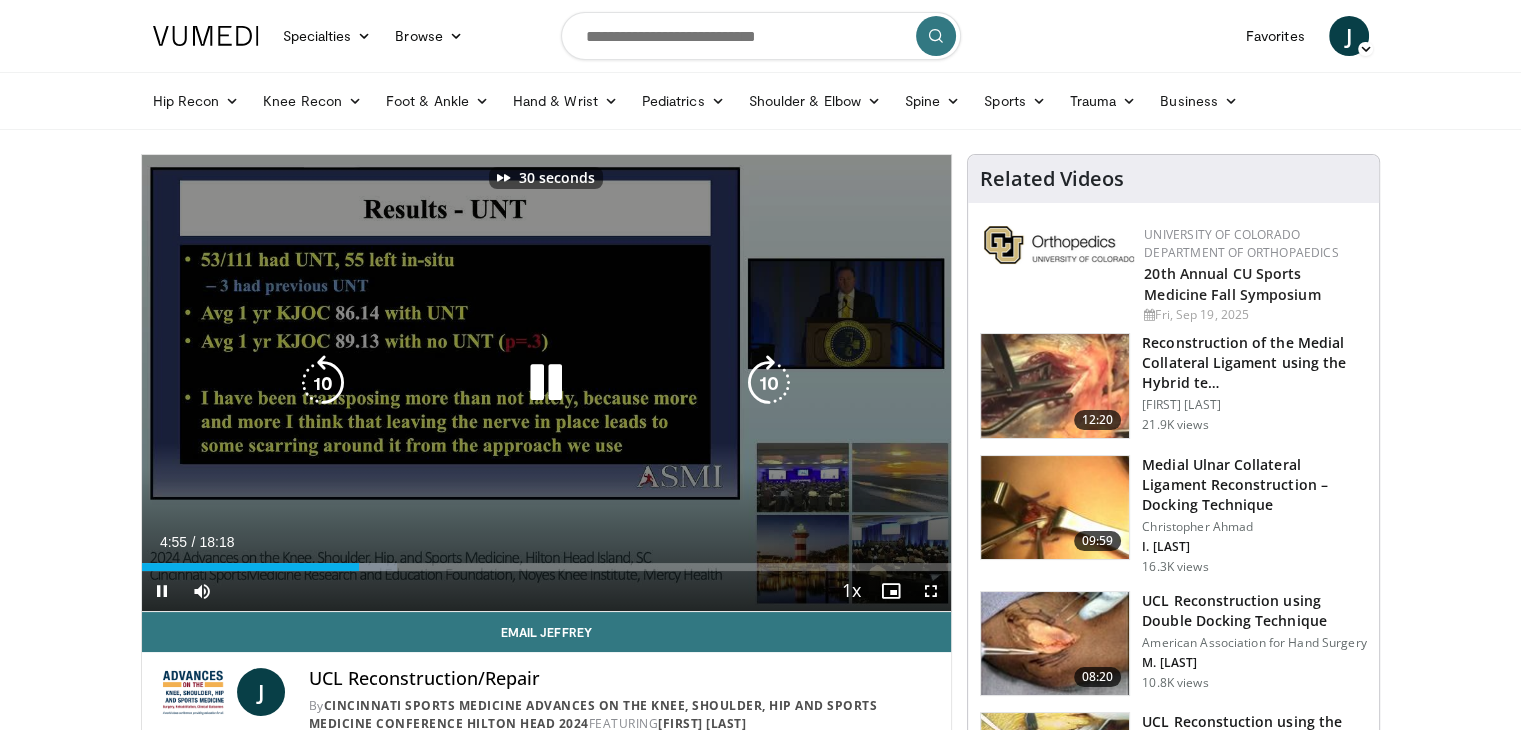 click at bounding box center [769, 383] 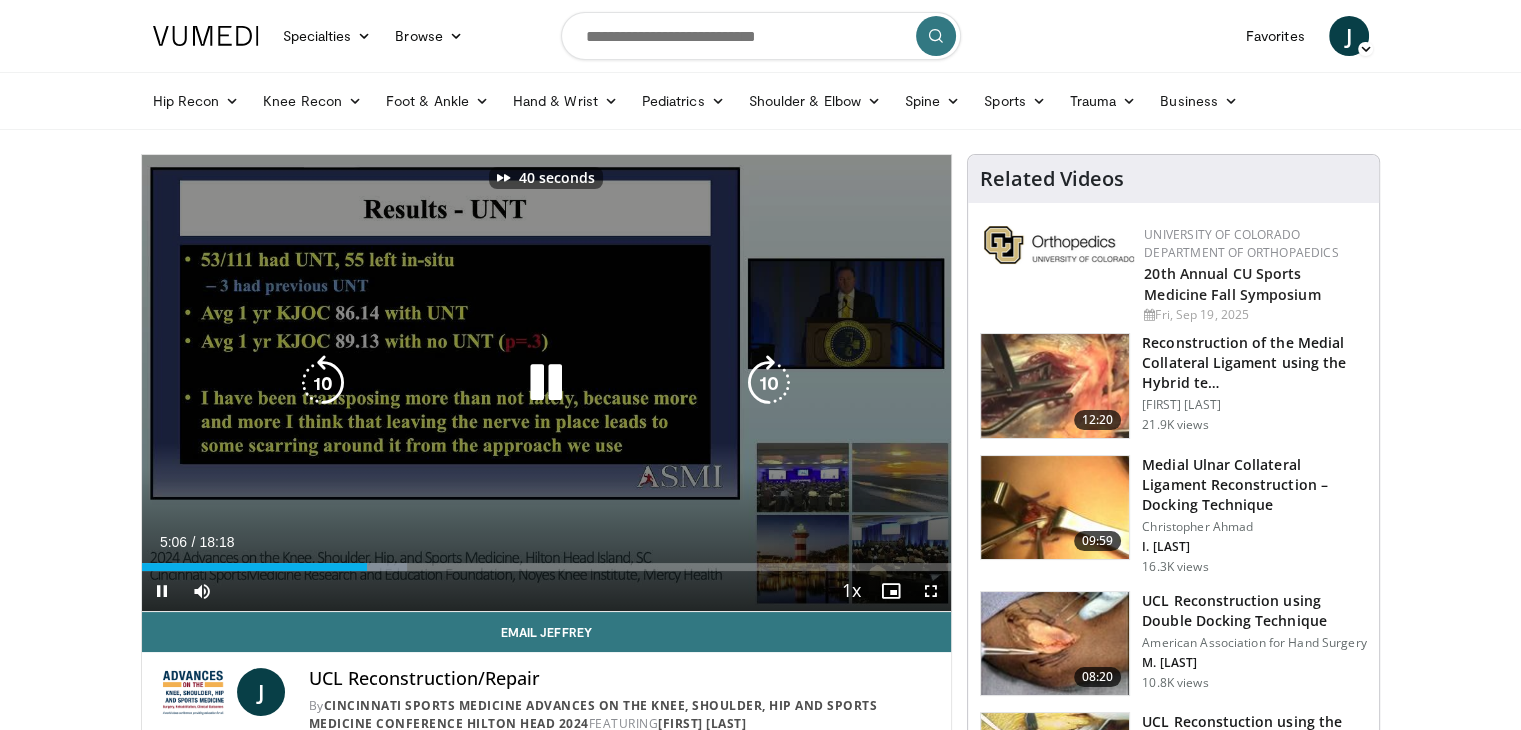 click at bounding box center (769, 383) 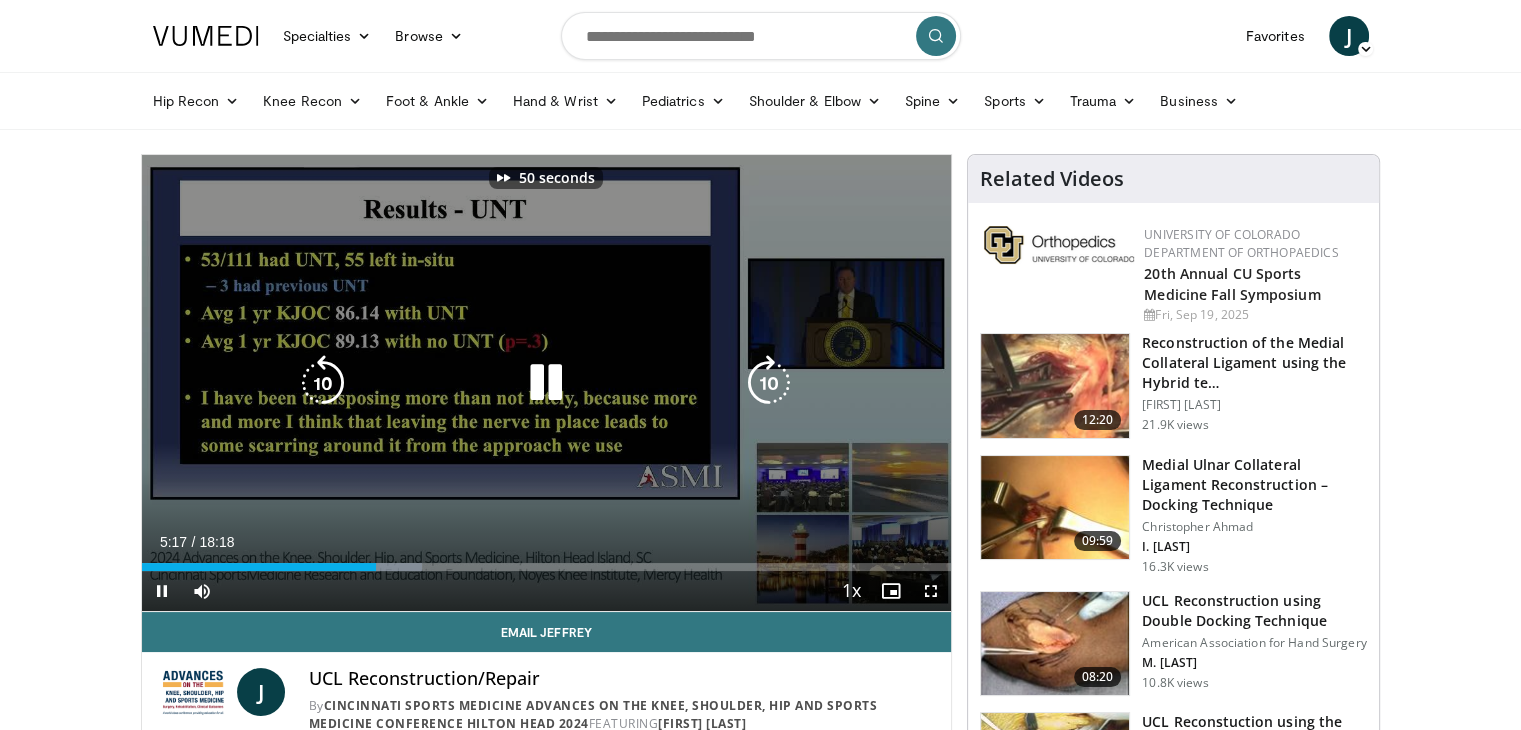 click at bounding box center (323, 383) 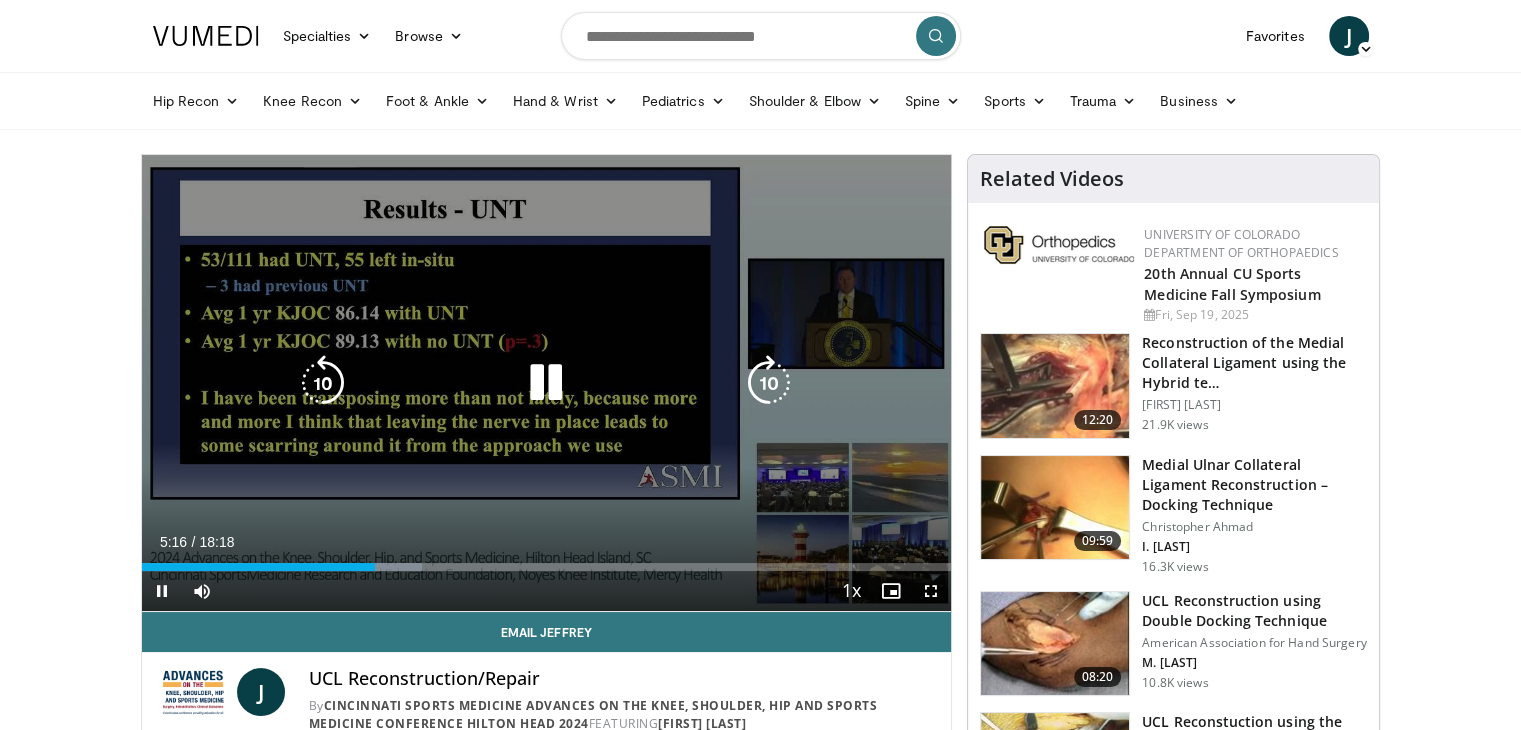 click at bounding box center (769, 383) 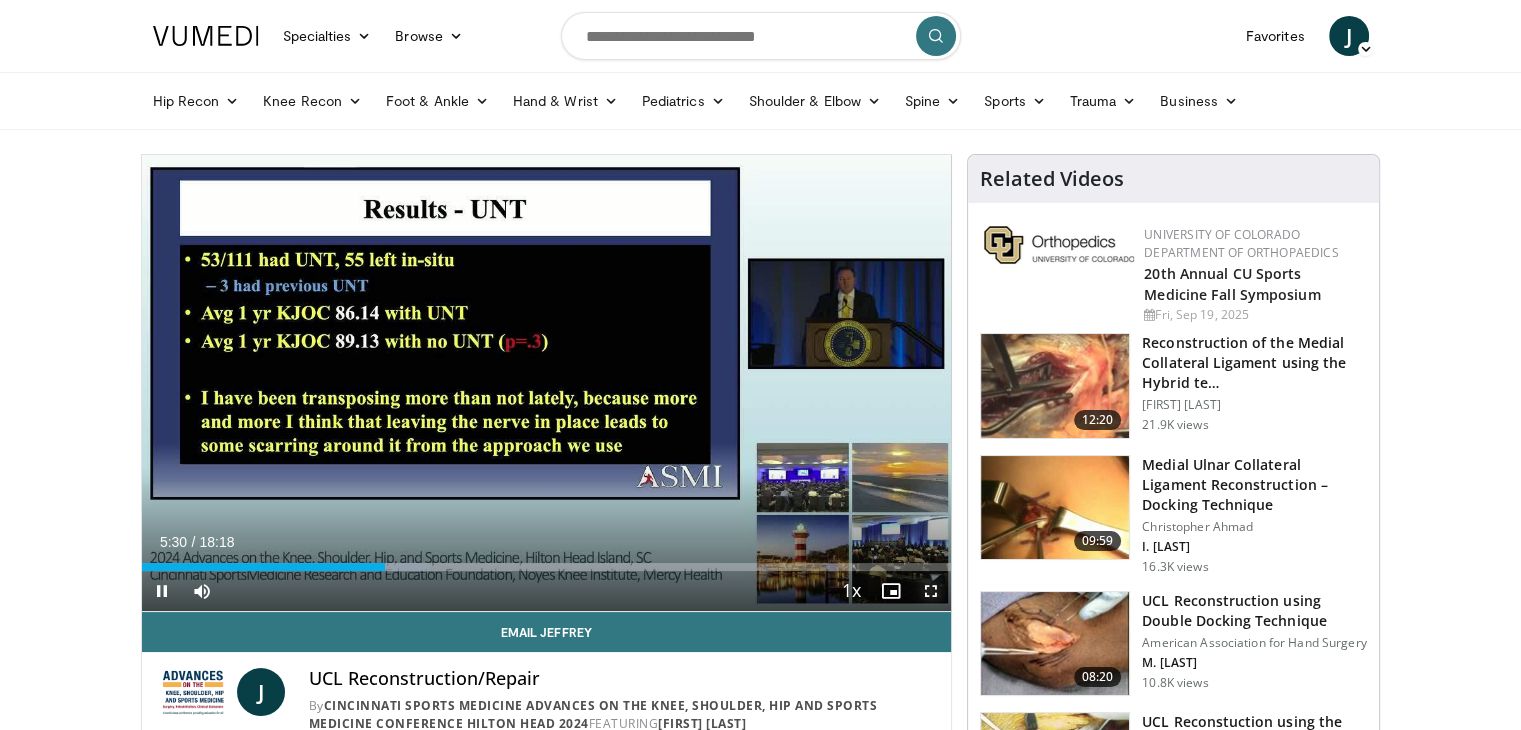 click at bounding box center [931, 591] 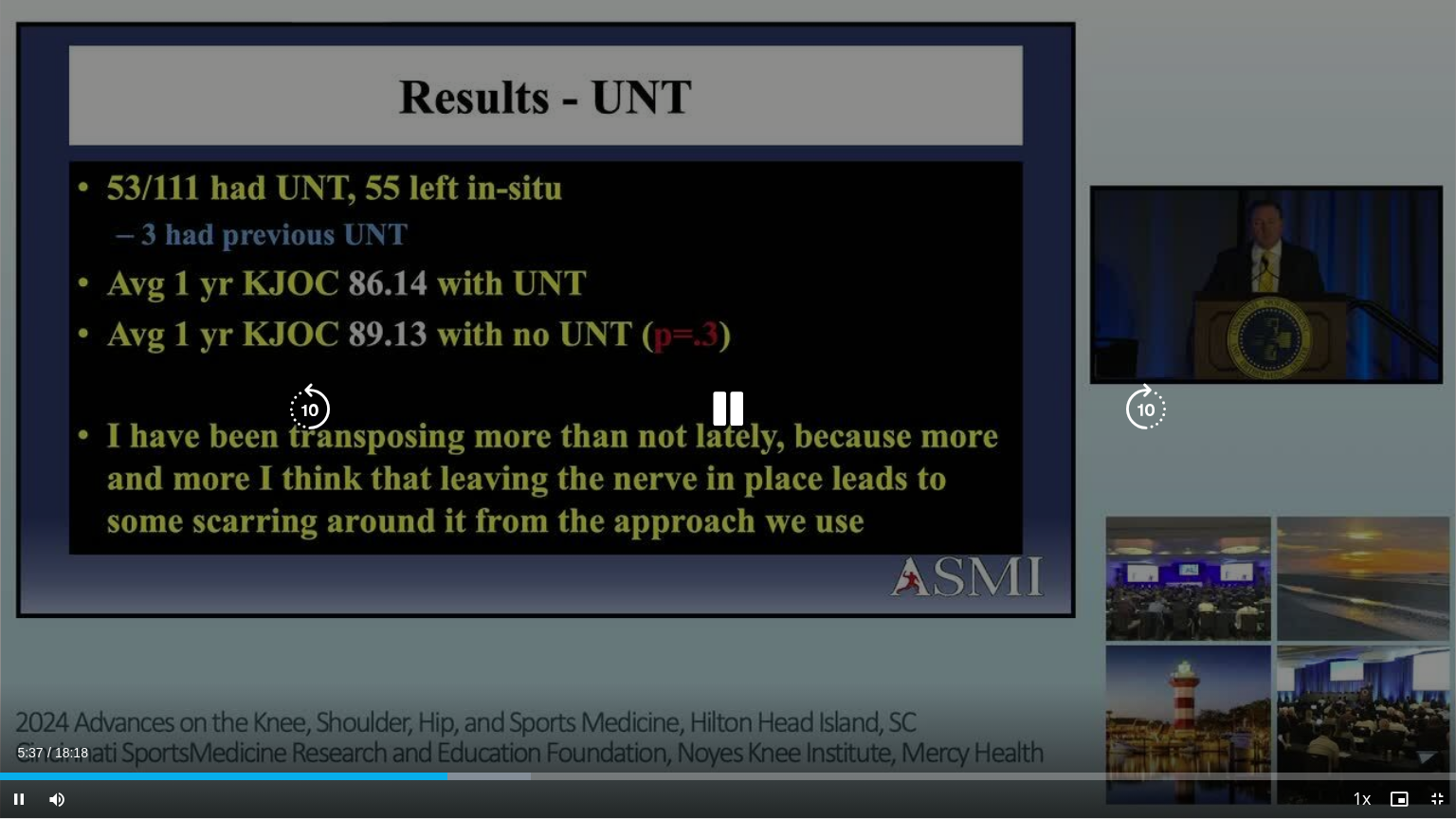 click at bounding box center (1146, 410) 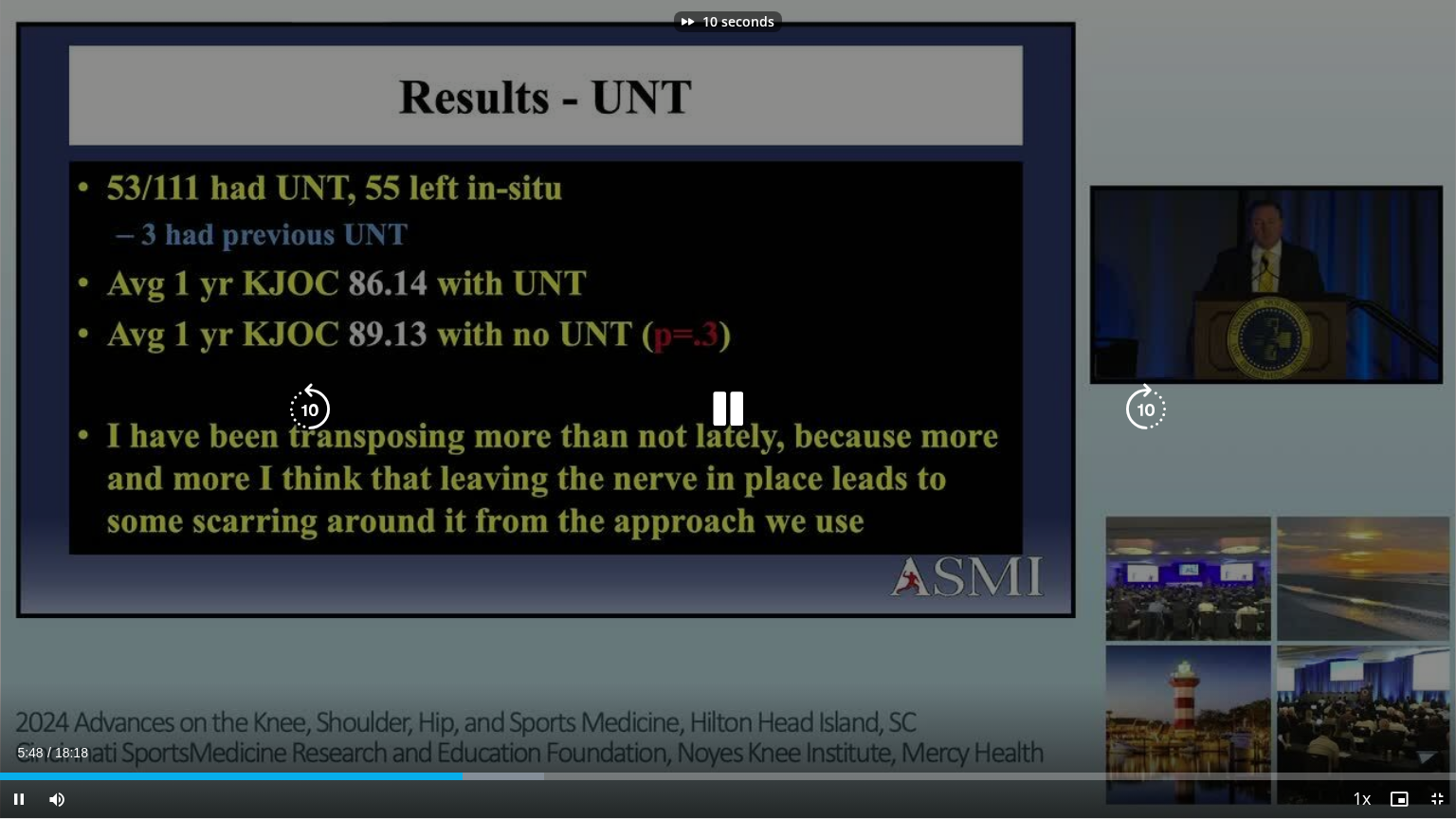 click at bounding box center [1146, 410] 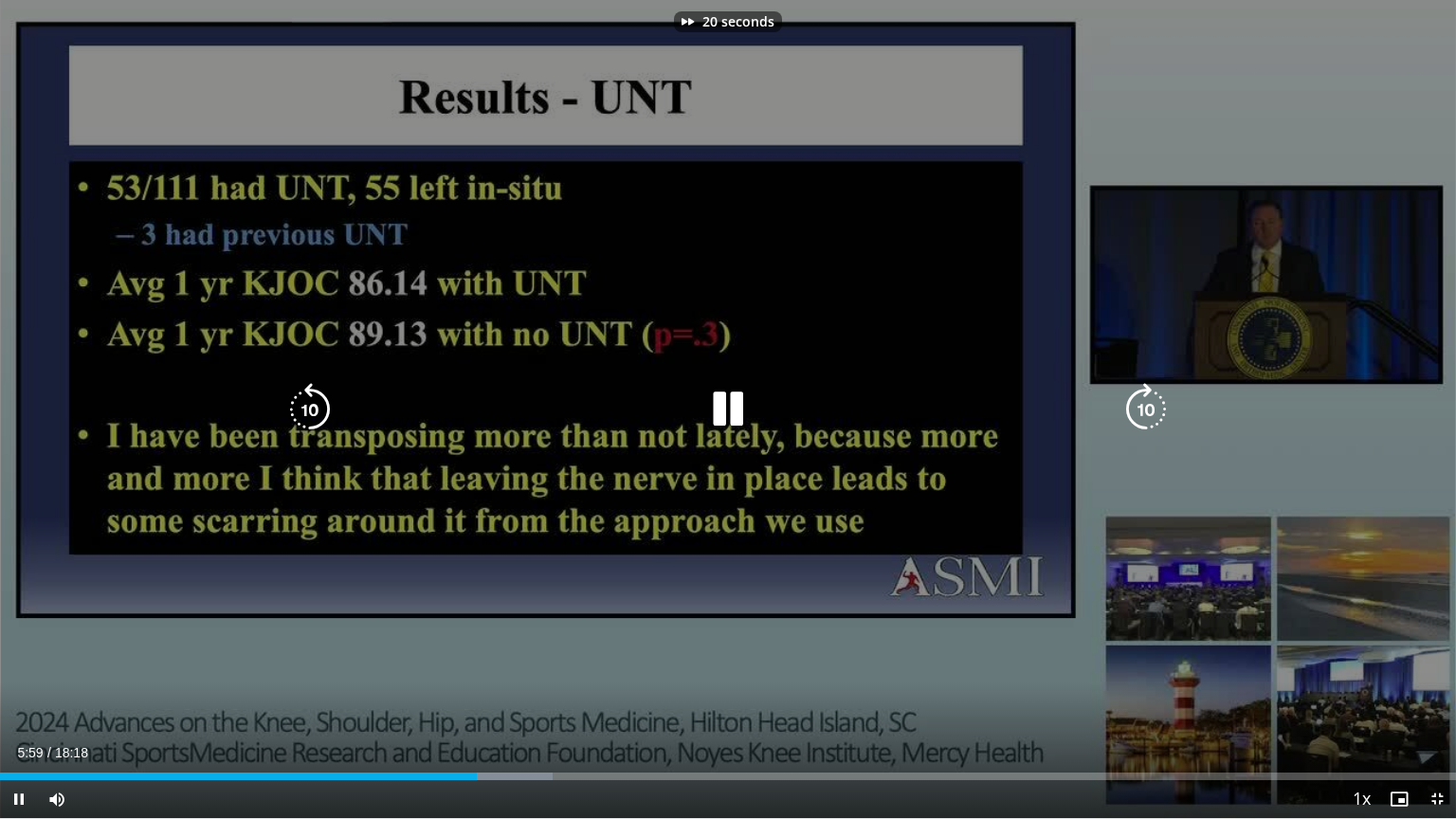 click at bounding box center [1146, 410] 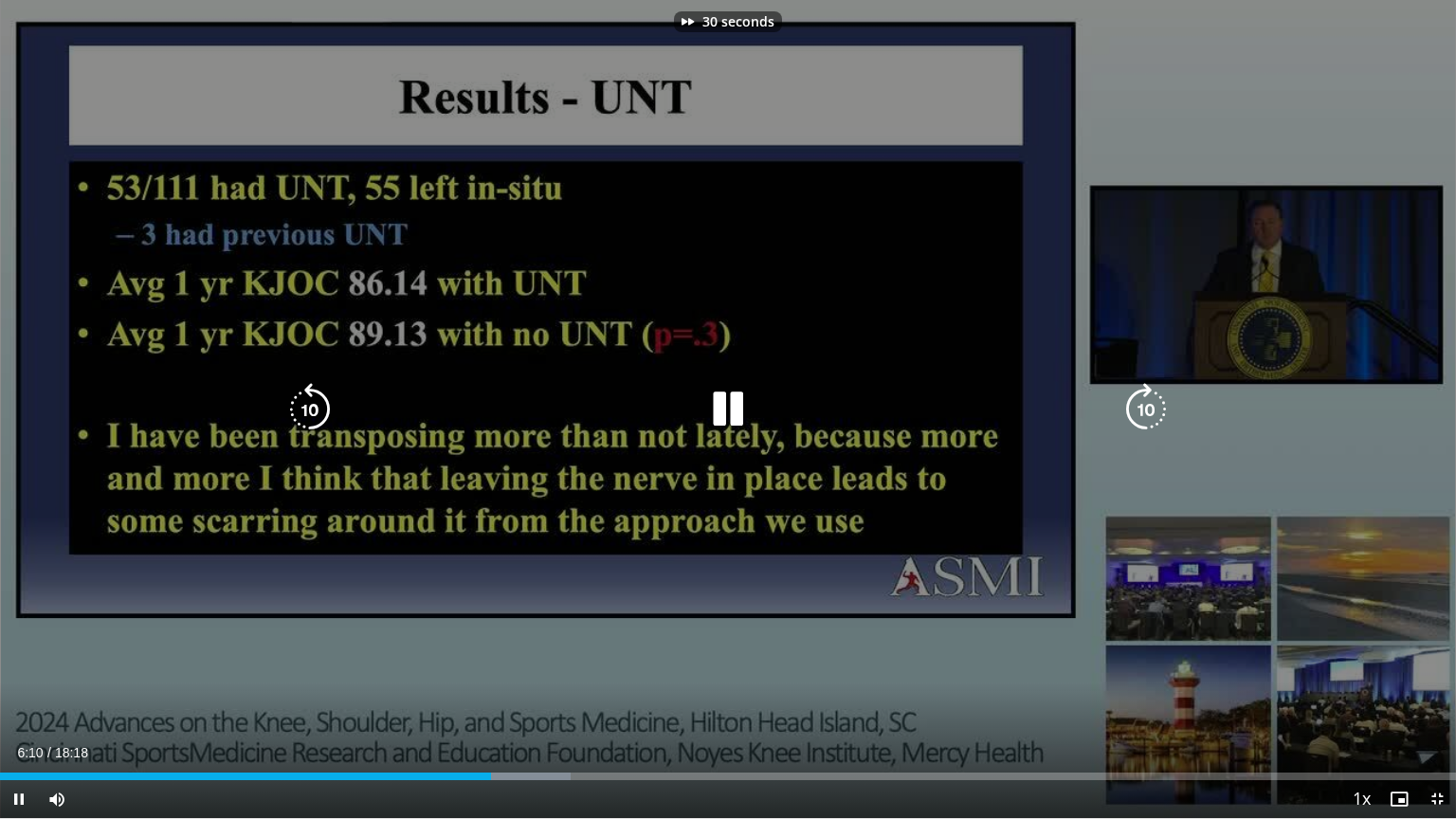 click at bounding box center (1146, 410) 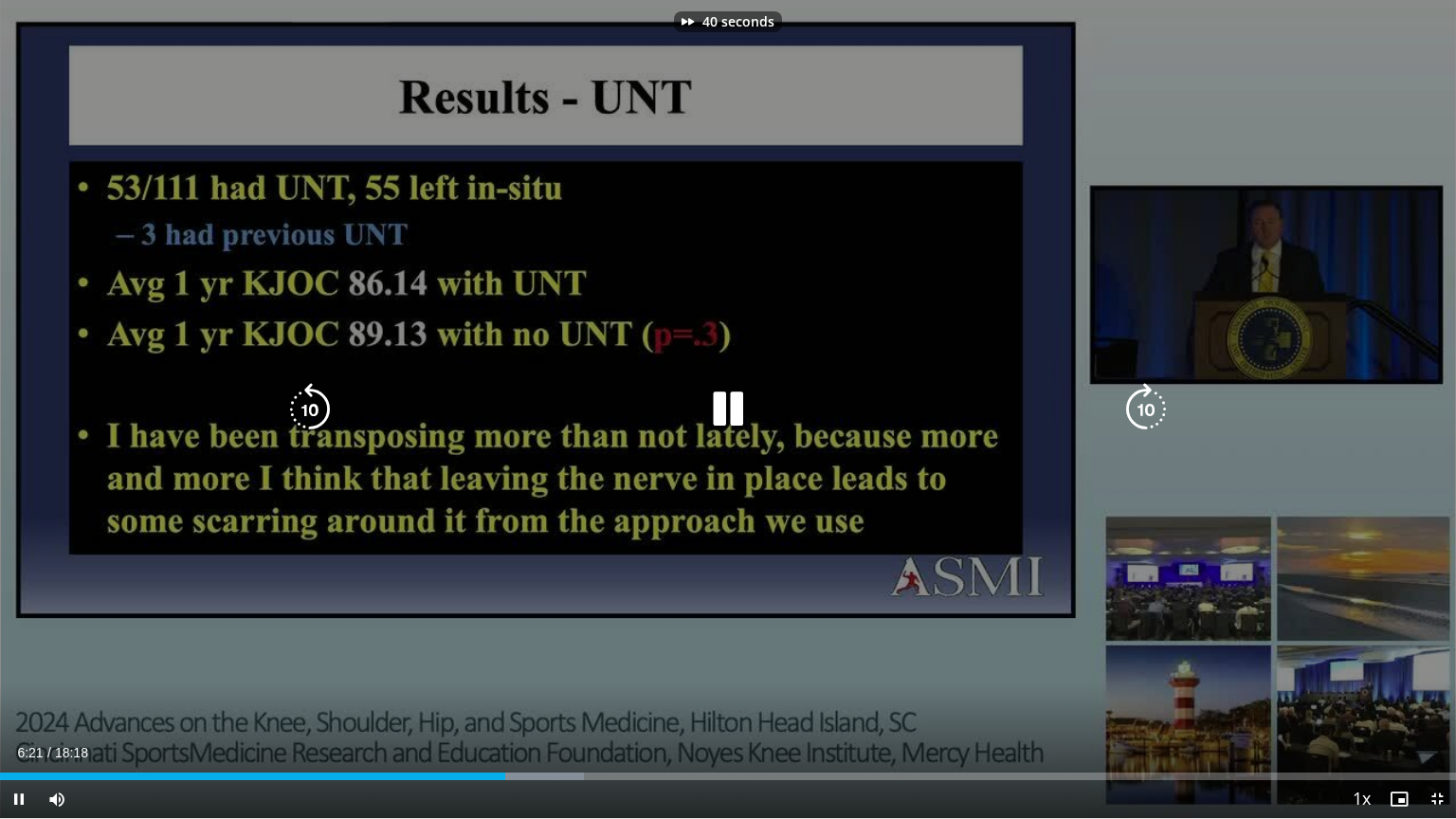 click at bounding box center [1146, 410] 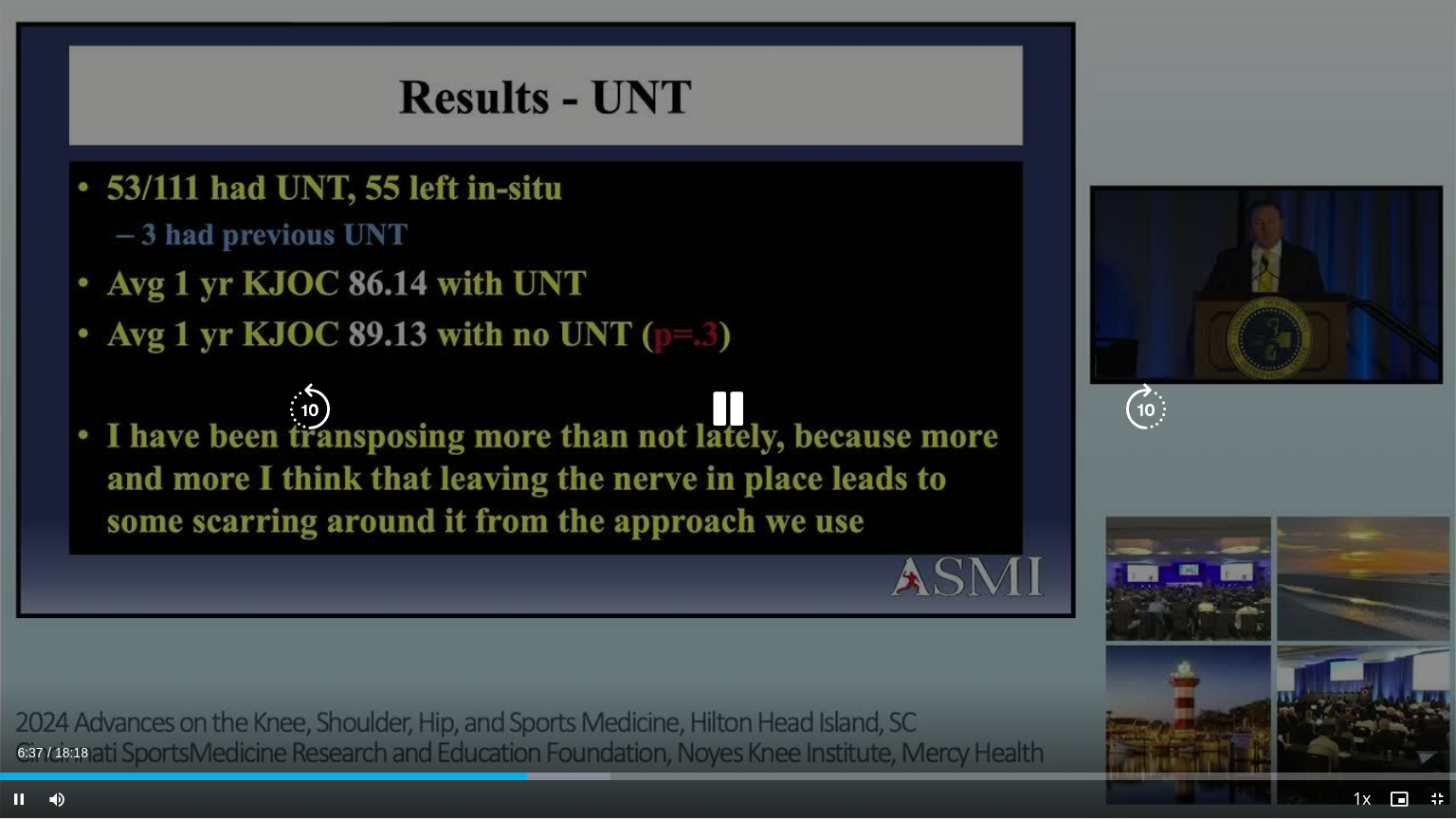 click at bounding box center [1146, 410] 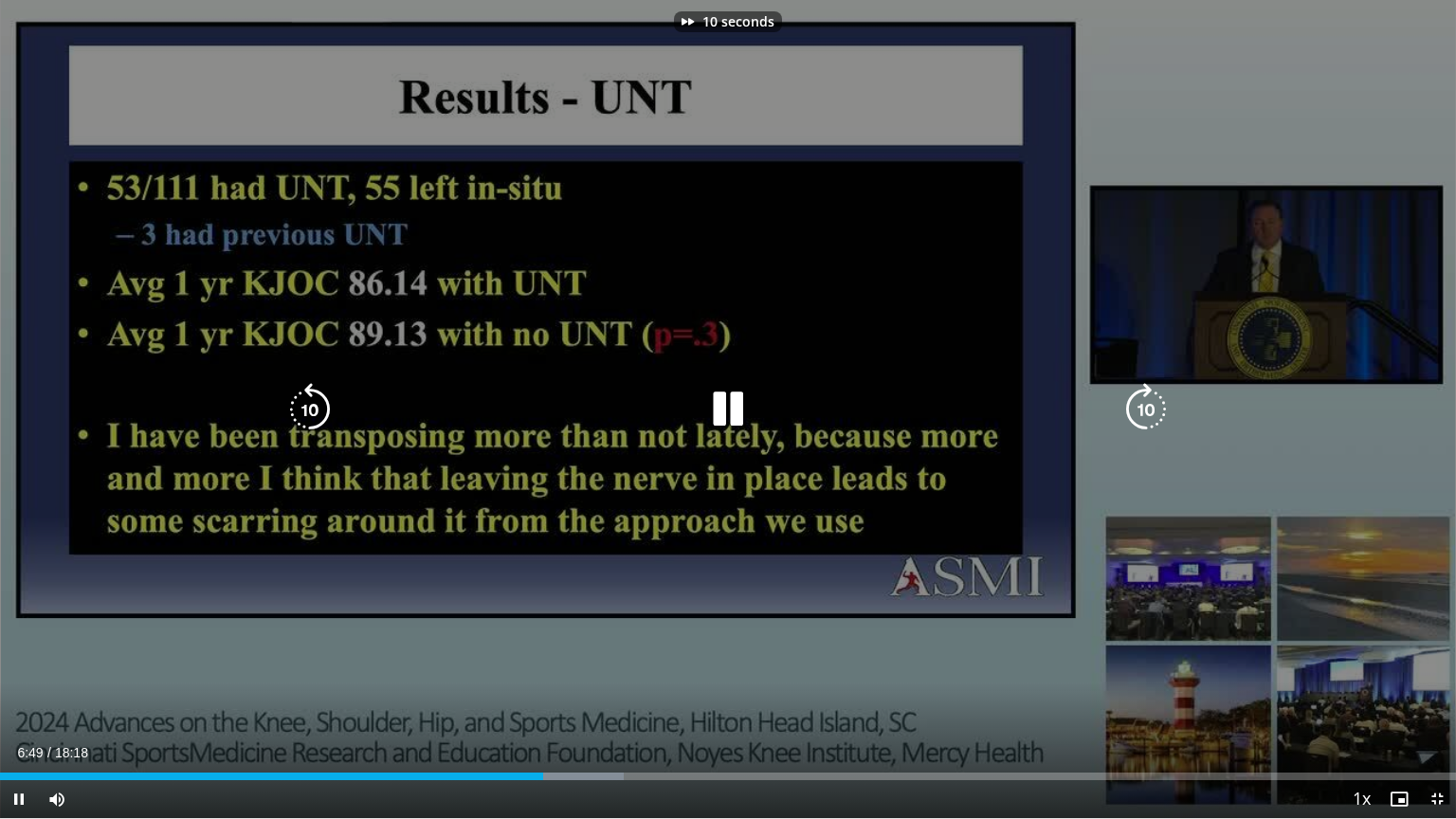 click at bounding box center (1146, 410) 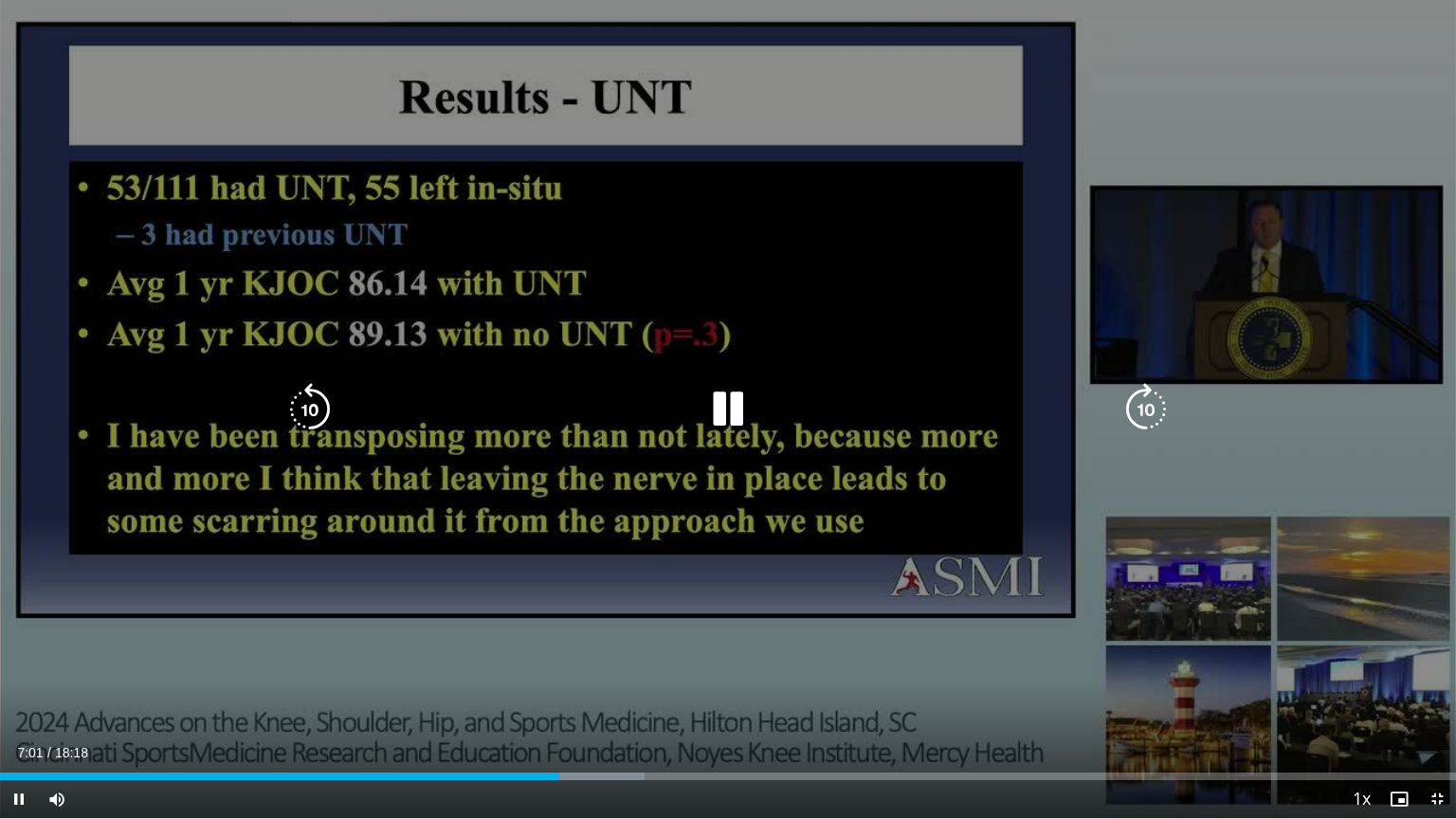 click at bounding box center [1146, 410] 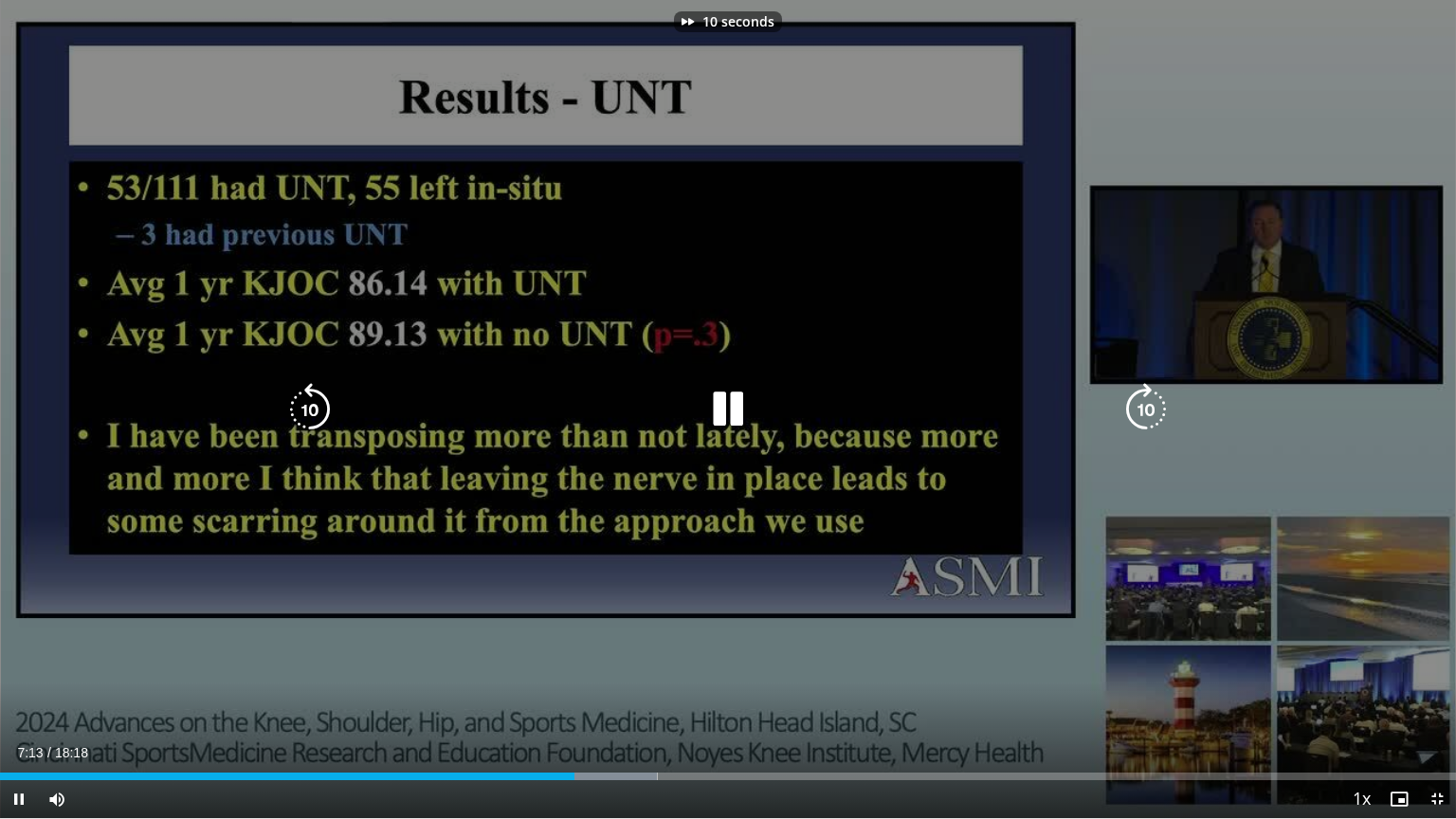 click at bounding box center [1146, 410] 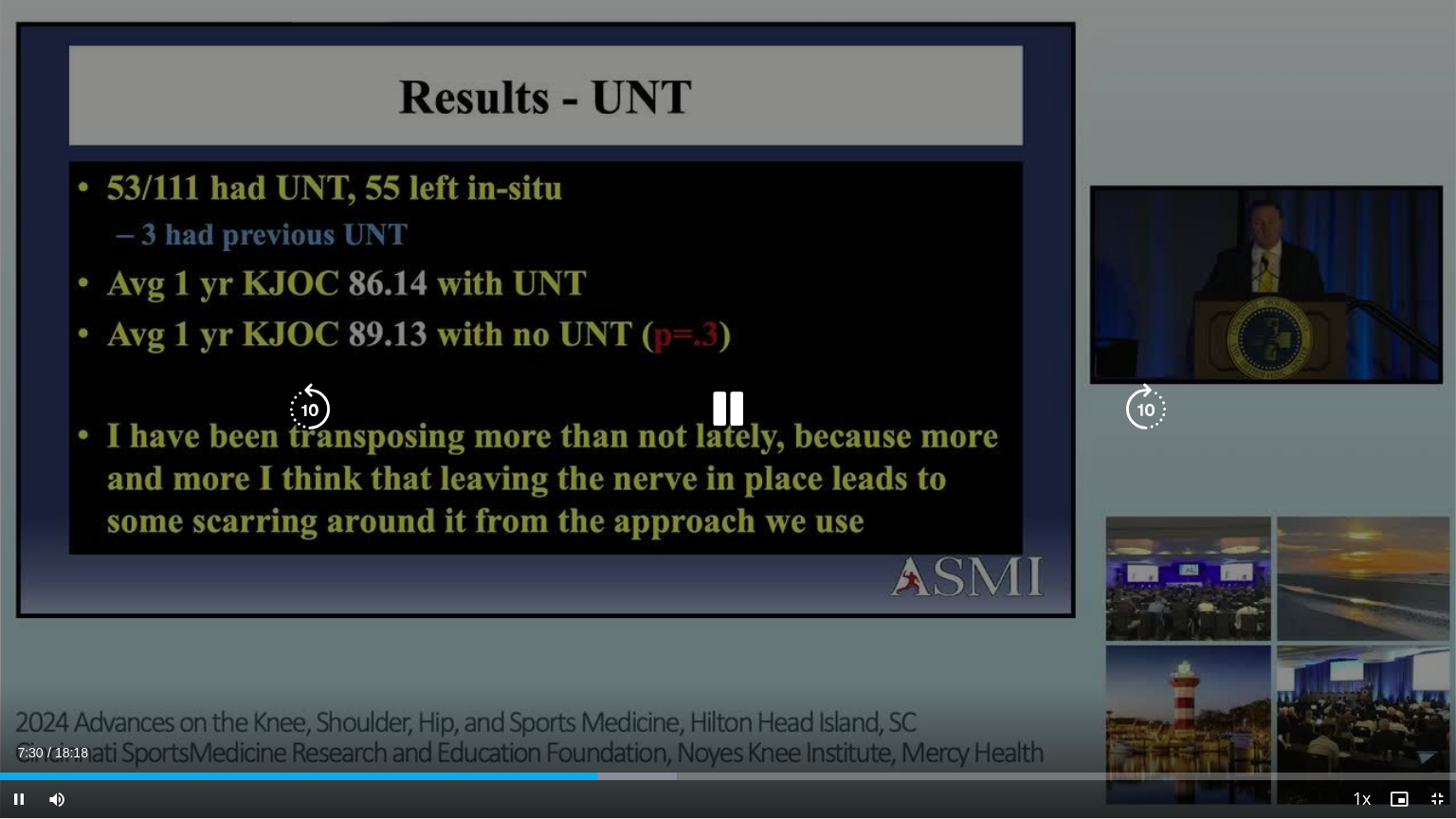 click at bounding box center (1146, 410) 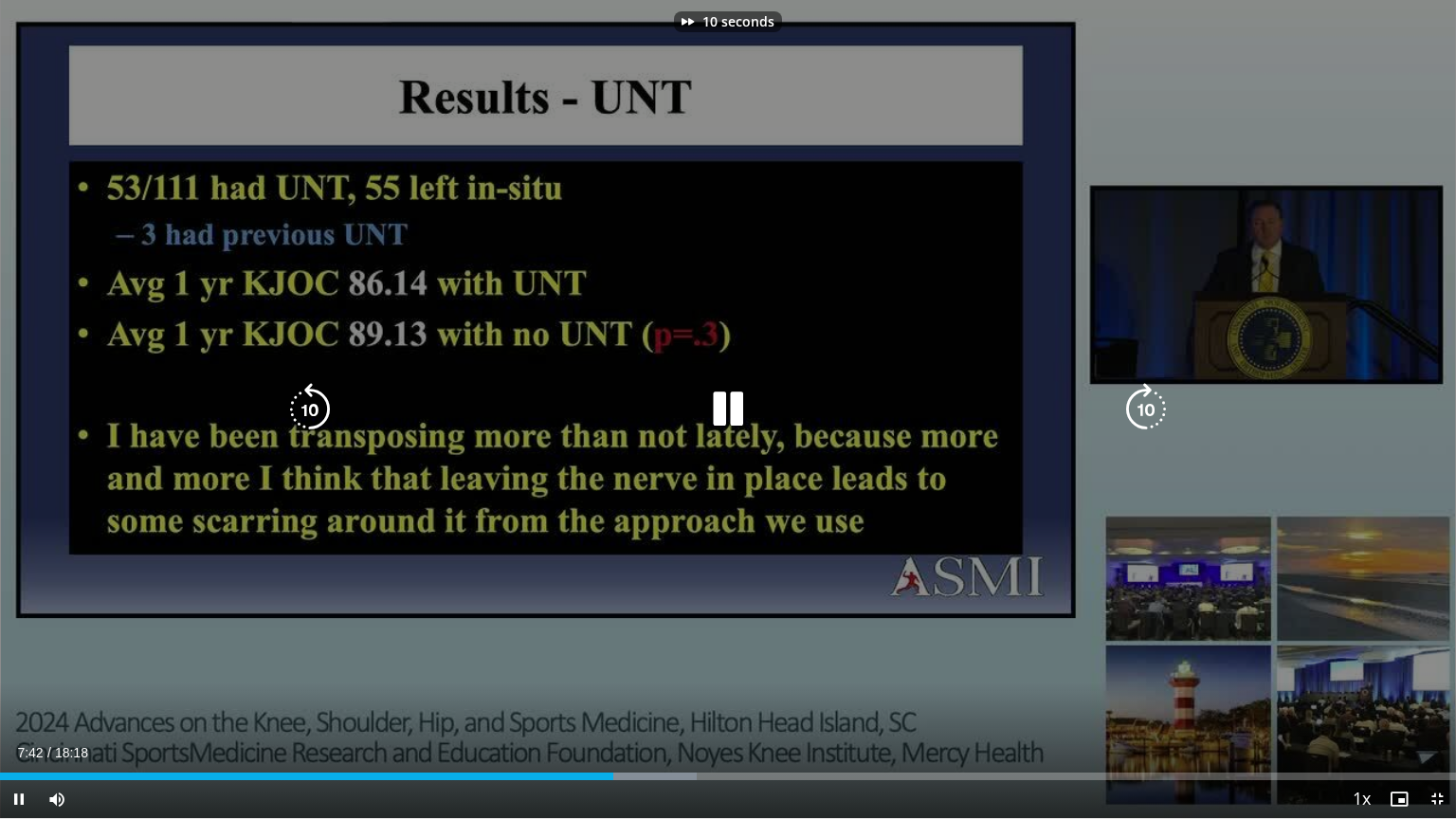 click at bounding box center [1146, 410] 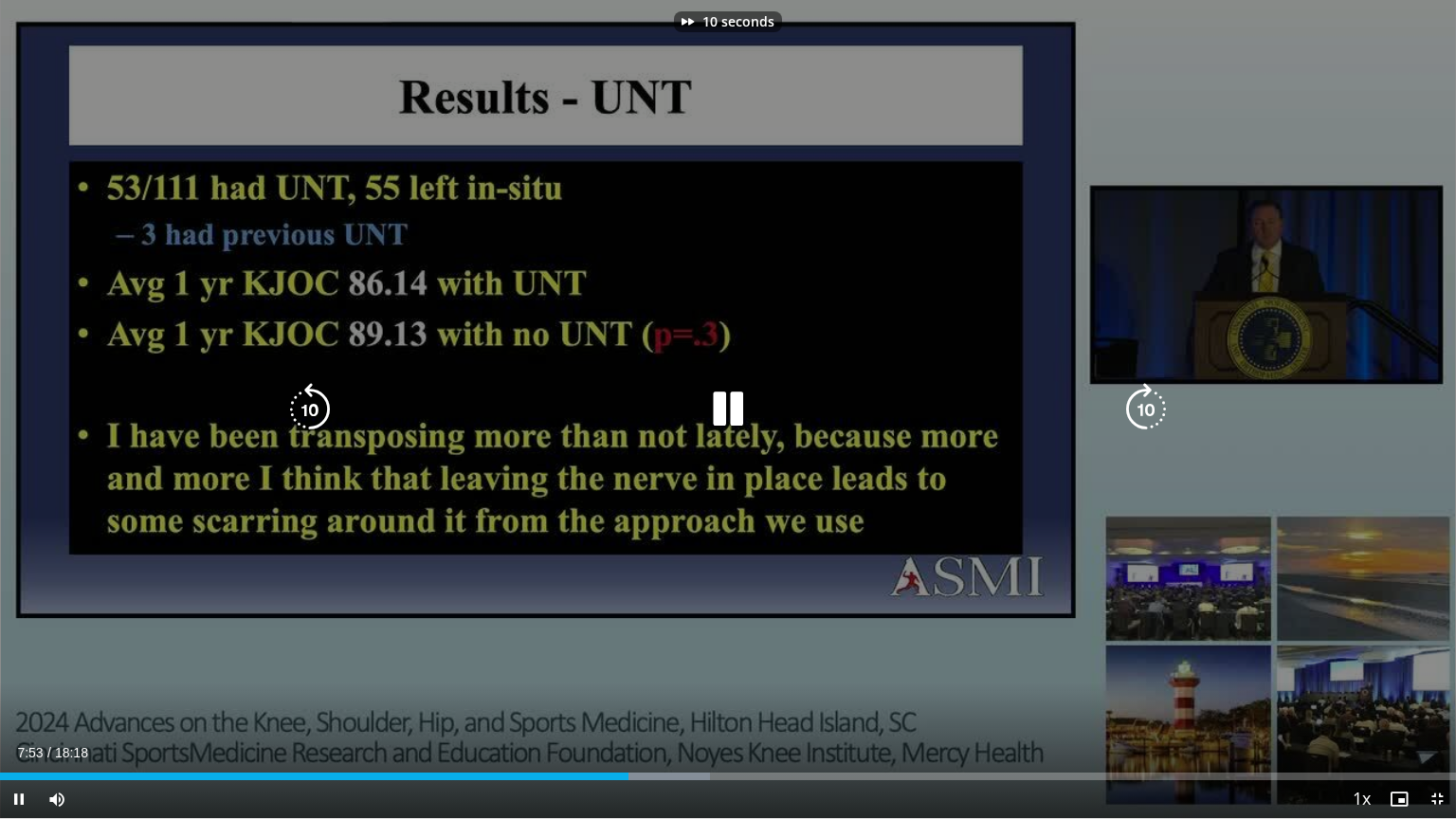 click at bounding box center (1146, 410) 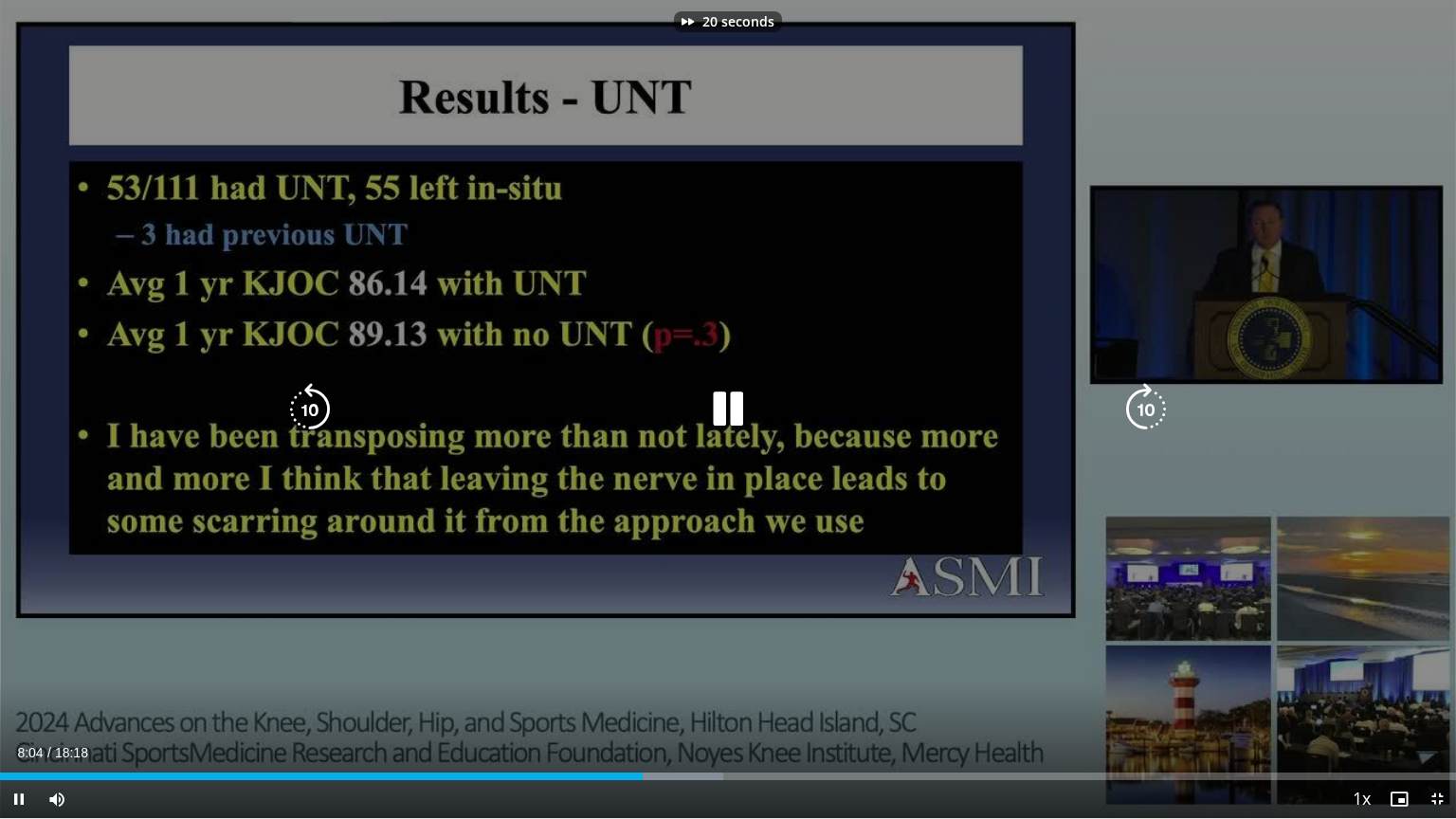 click at bounding box center (1146, 410) 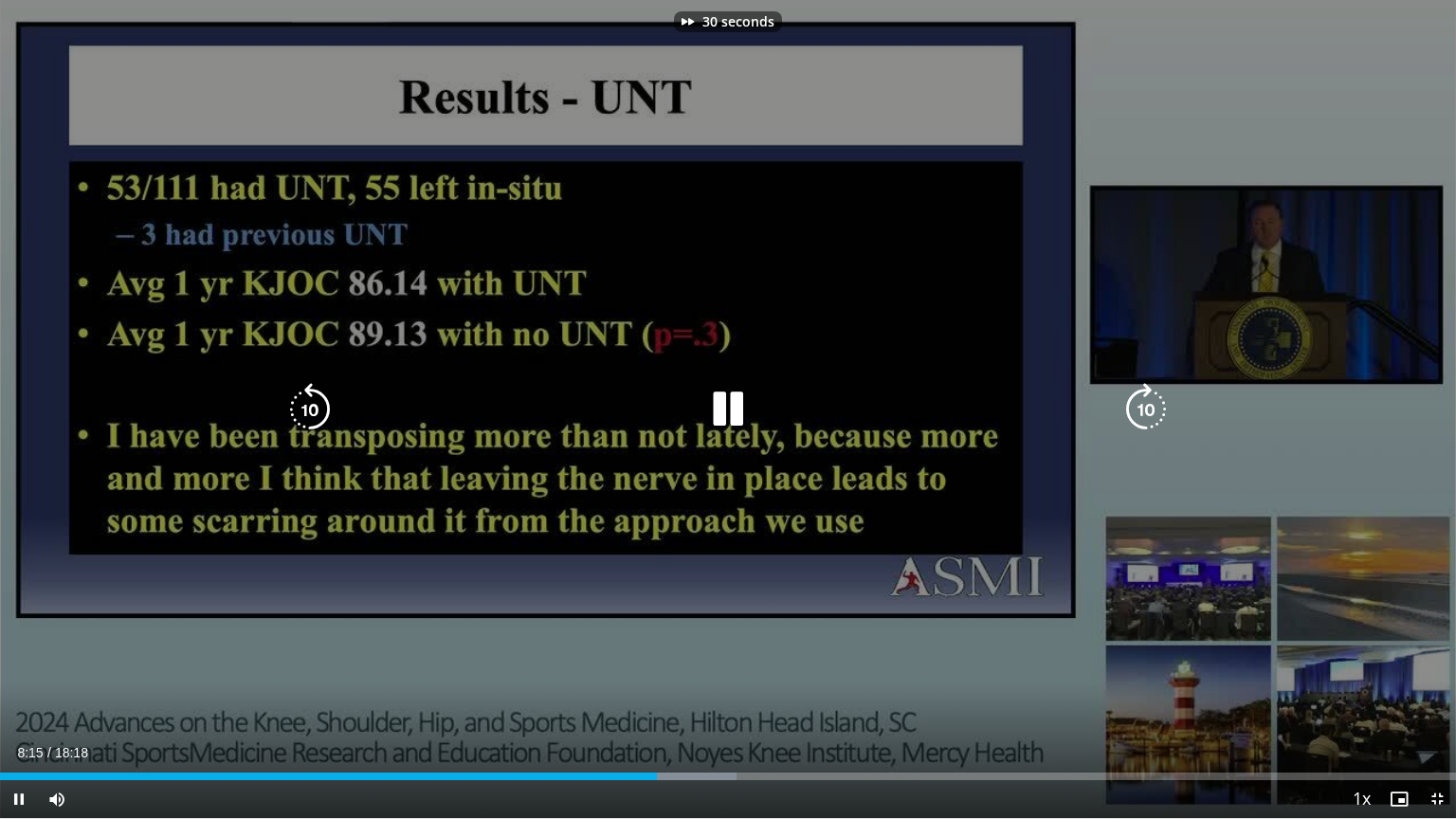 click at bounding box center (1146, 410) 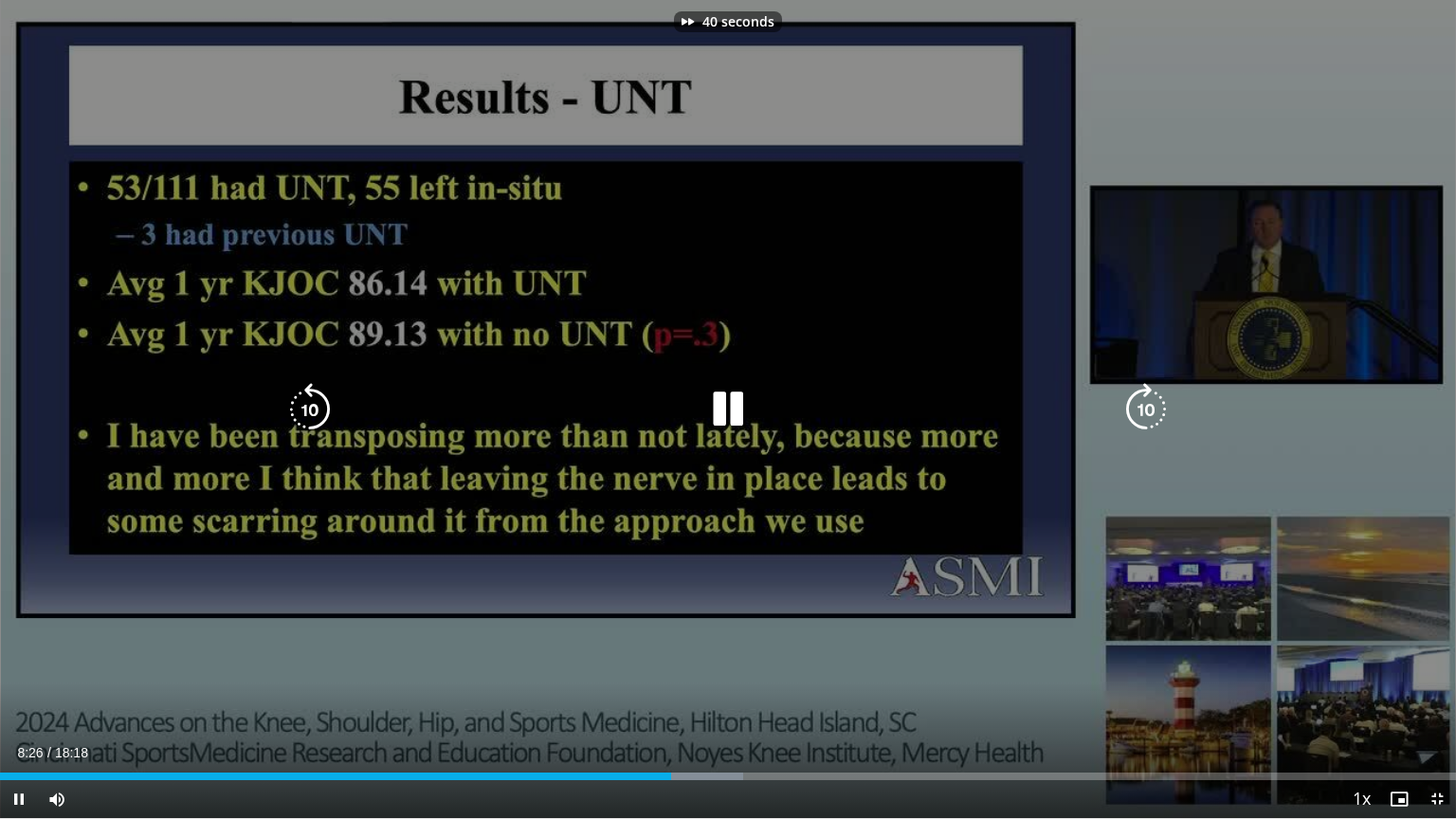 click at bounding box center [1146, 410] 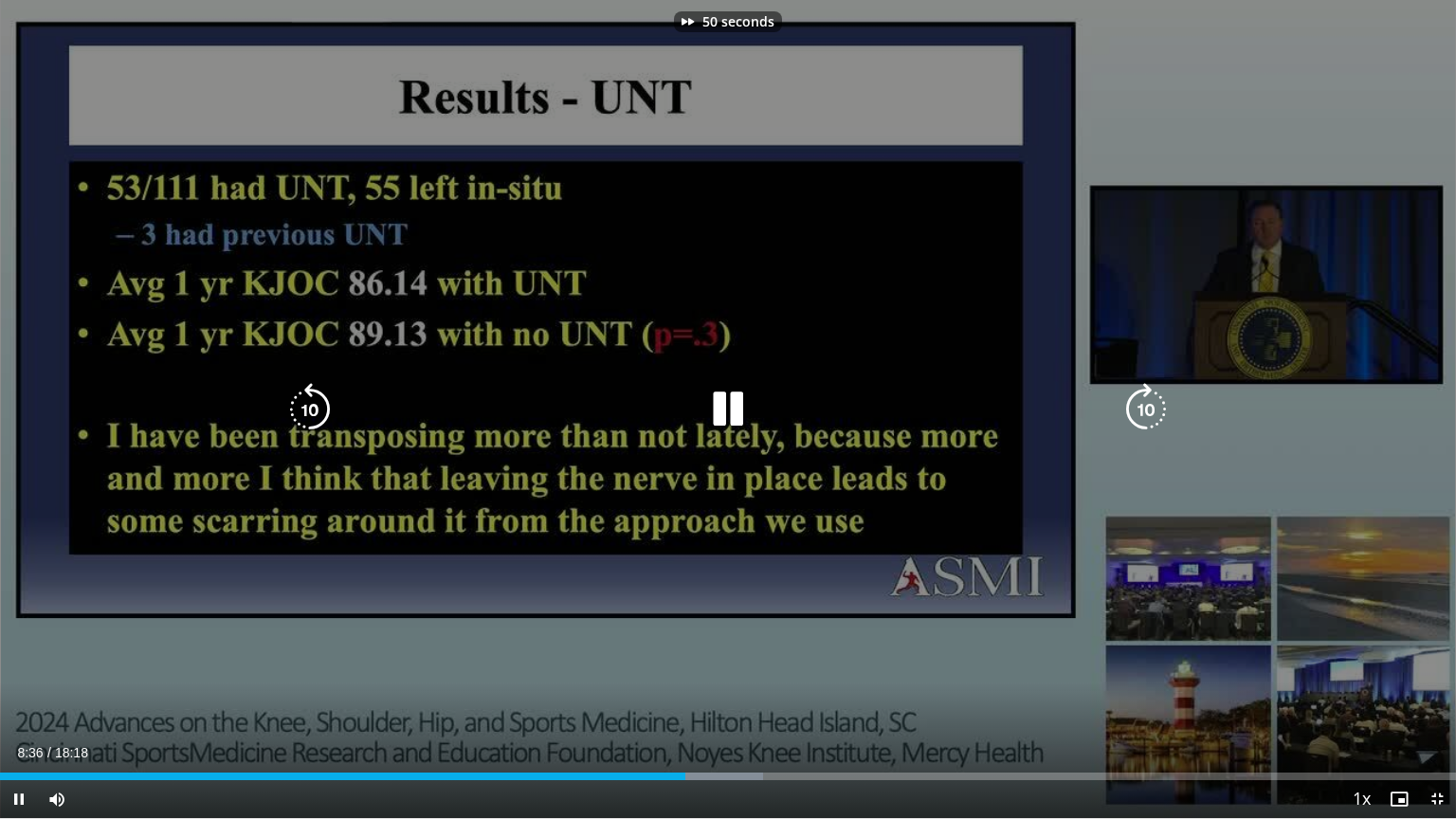 click at bounding box center [1146, 410] 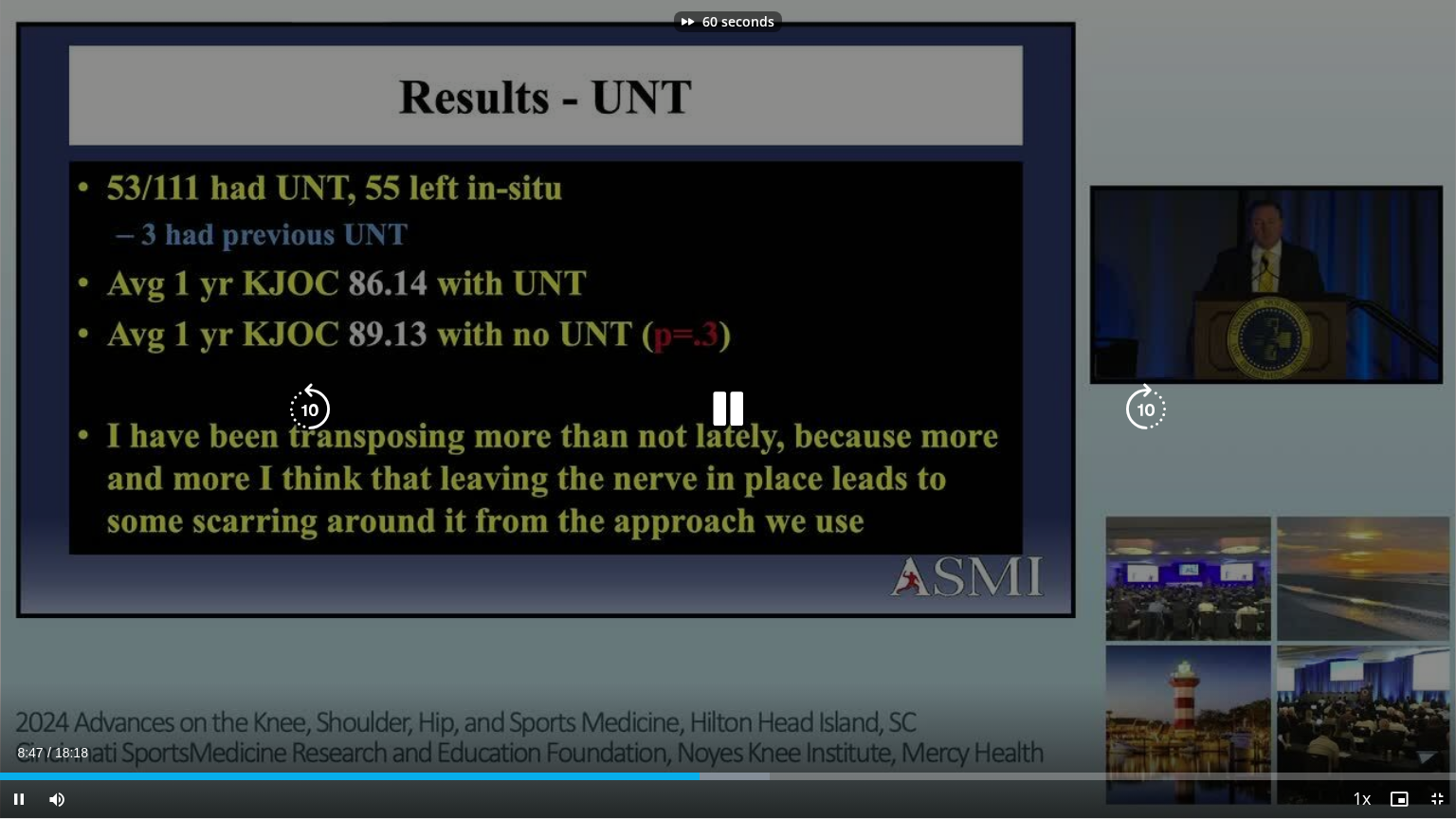 click at bounding box center [1146, 410] 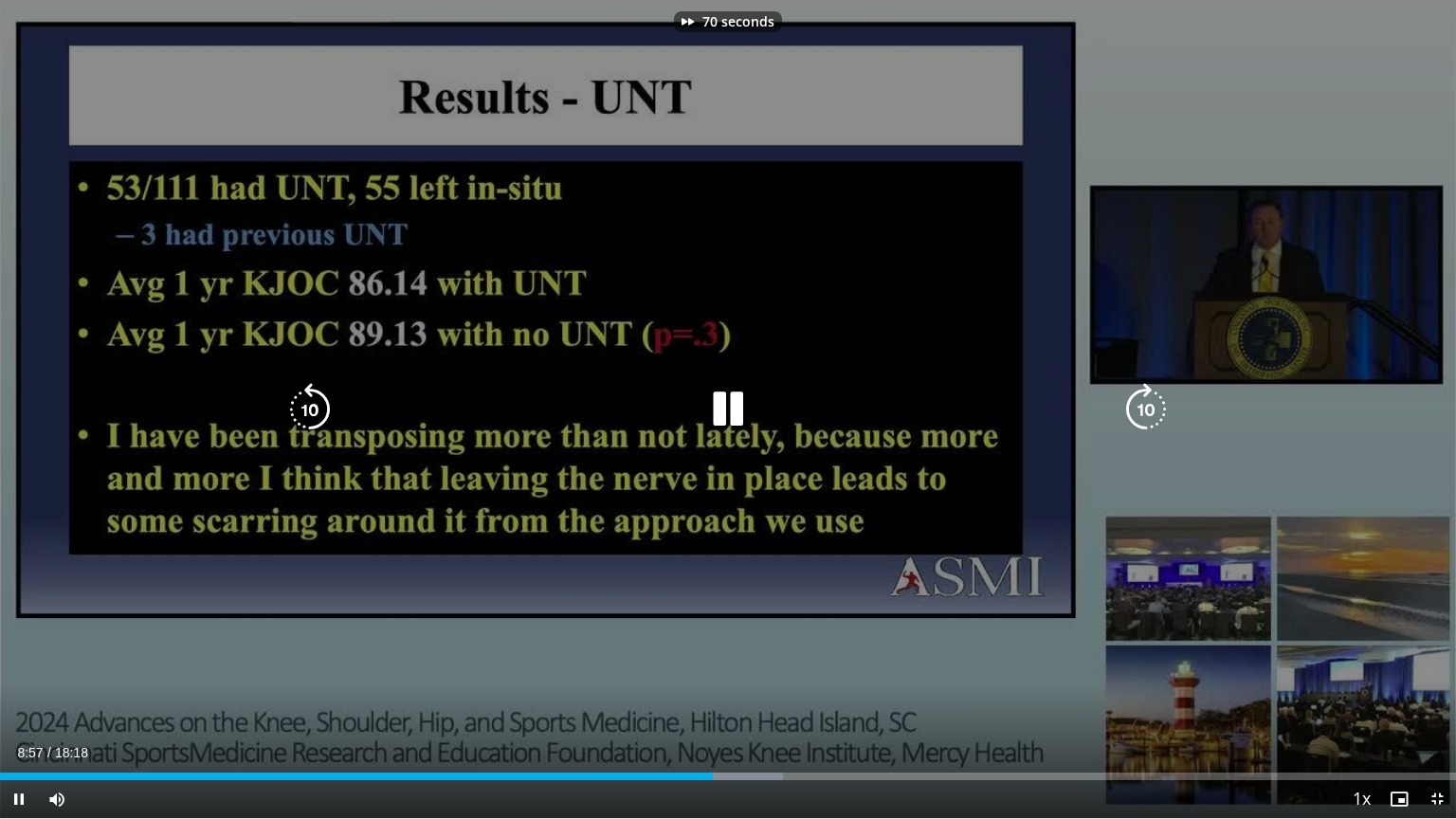 click at bounding box center (1146, 410) 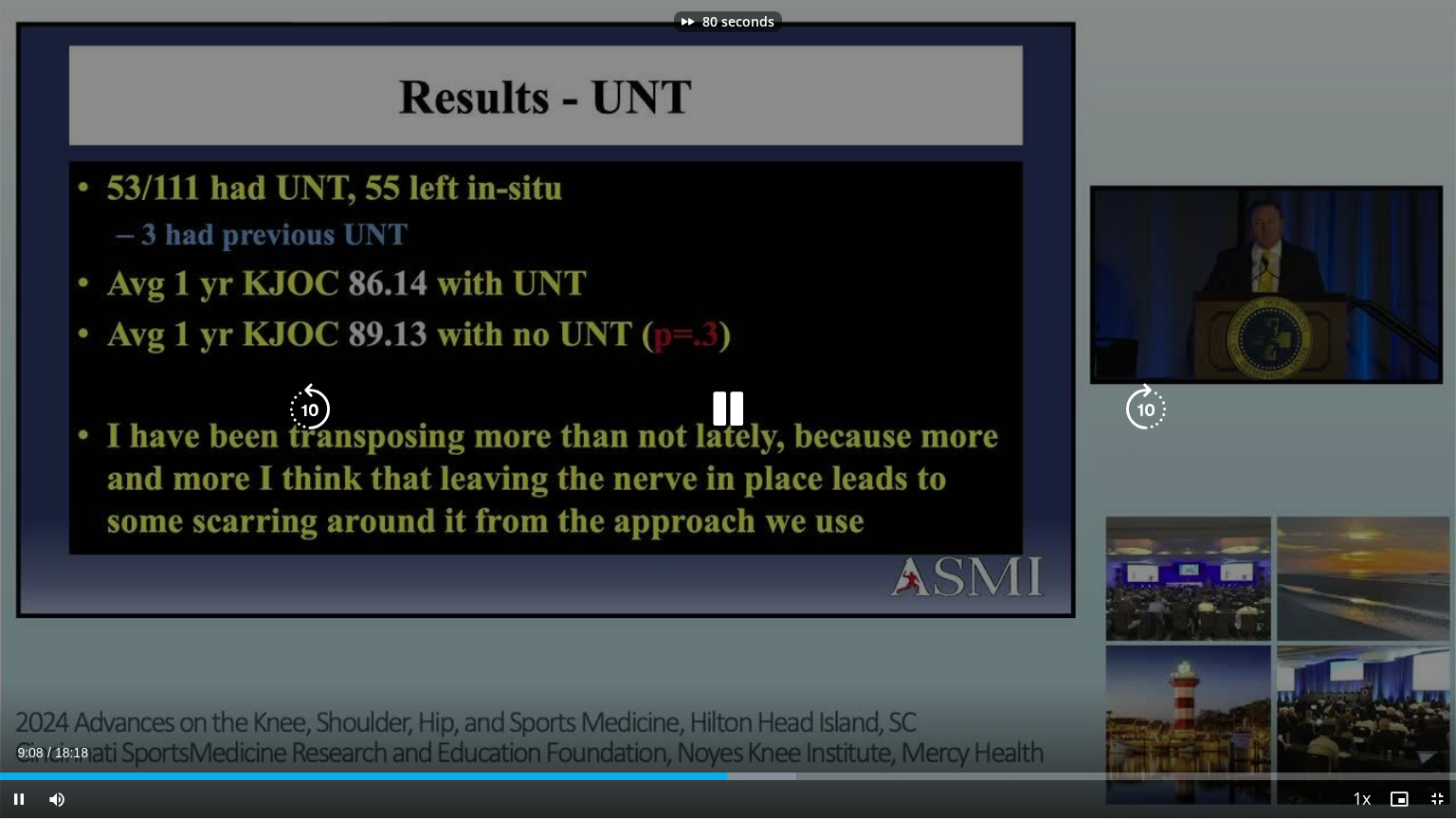 click at bounding box center (1146, 410) 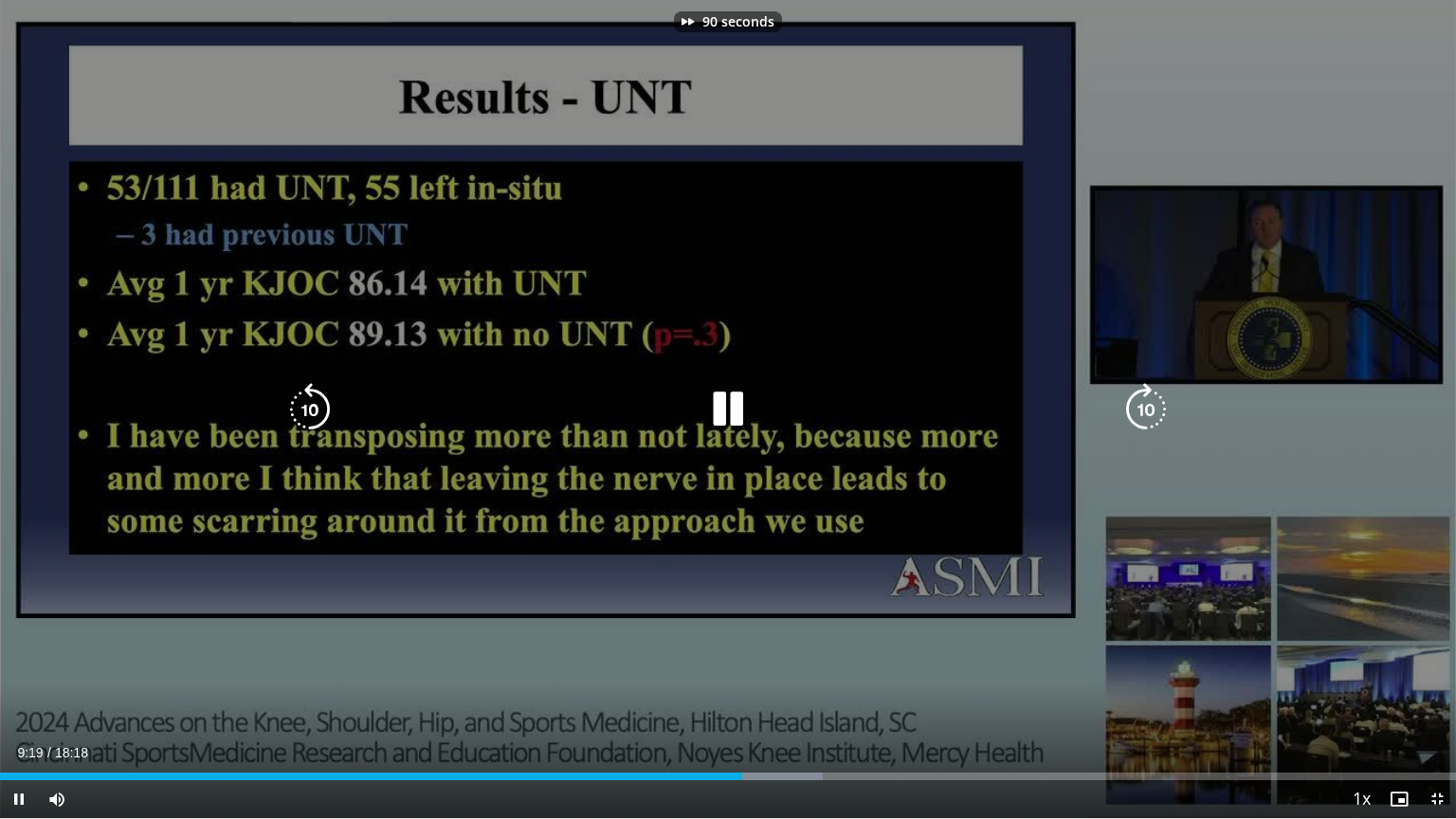 click at bounding box center [1146, 410] 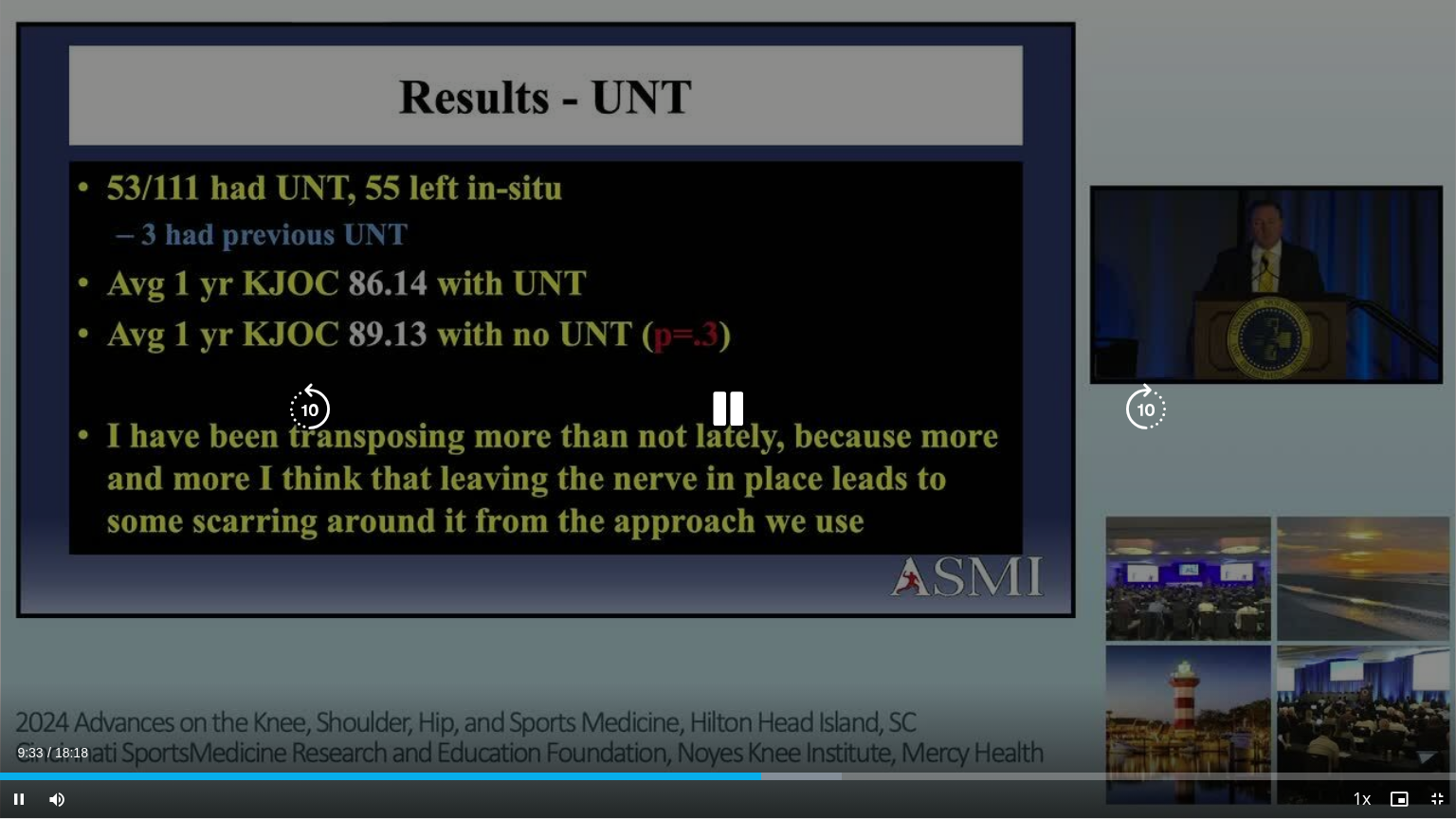click at bounding box center (1146, 410) 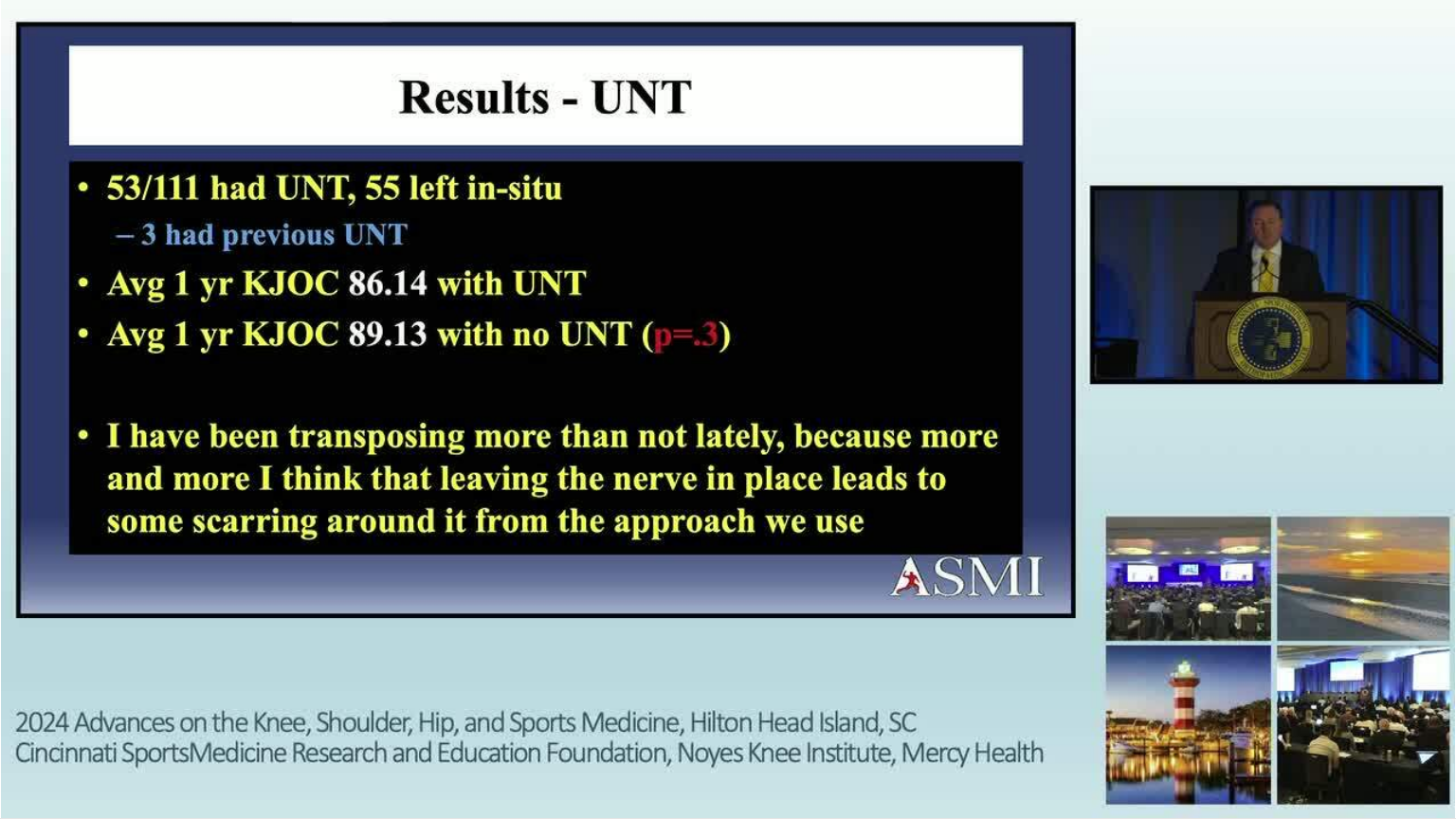 click on "10 seconds
Tap to unmute" at bounding box center [728, 409] 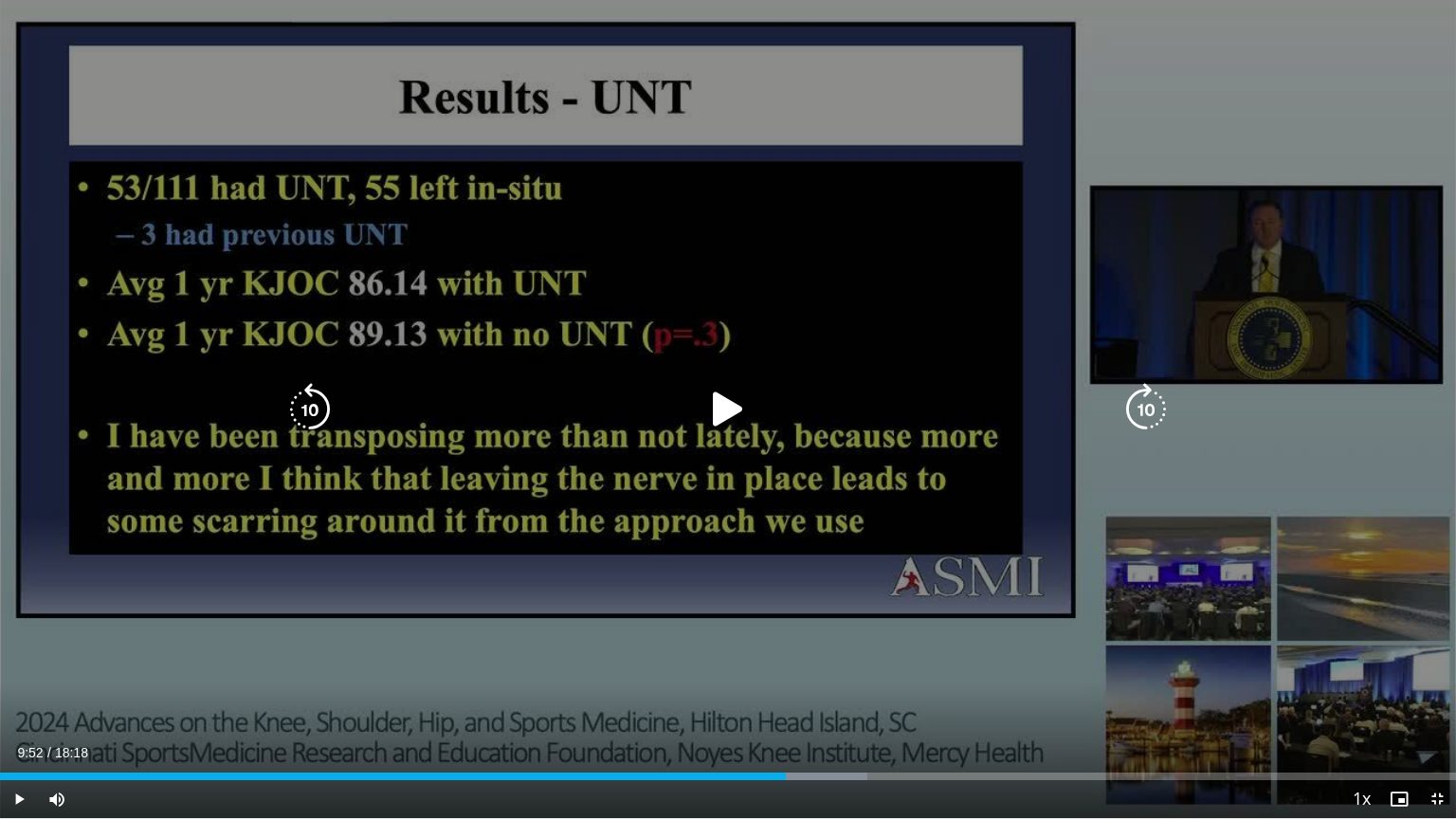 click at bounding box center (1146, 410) 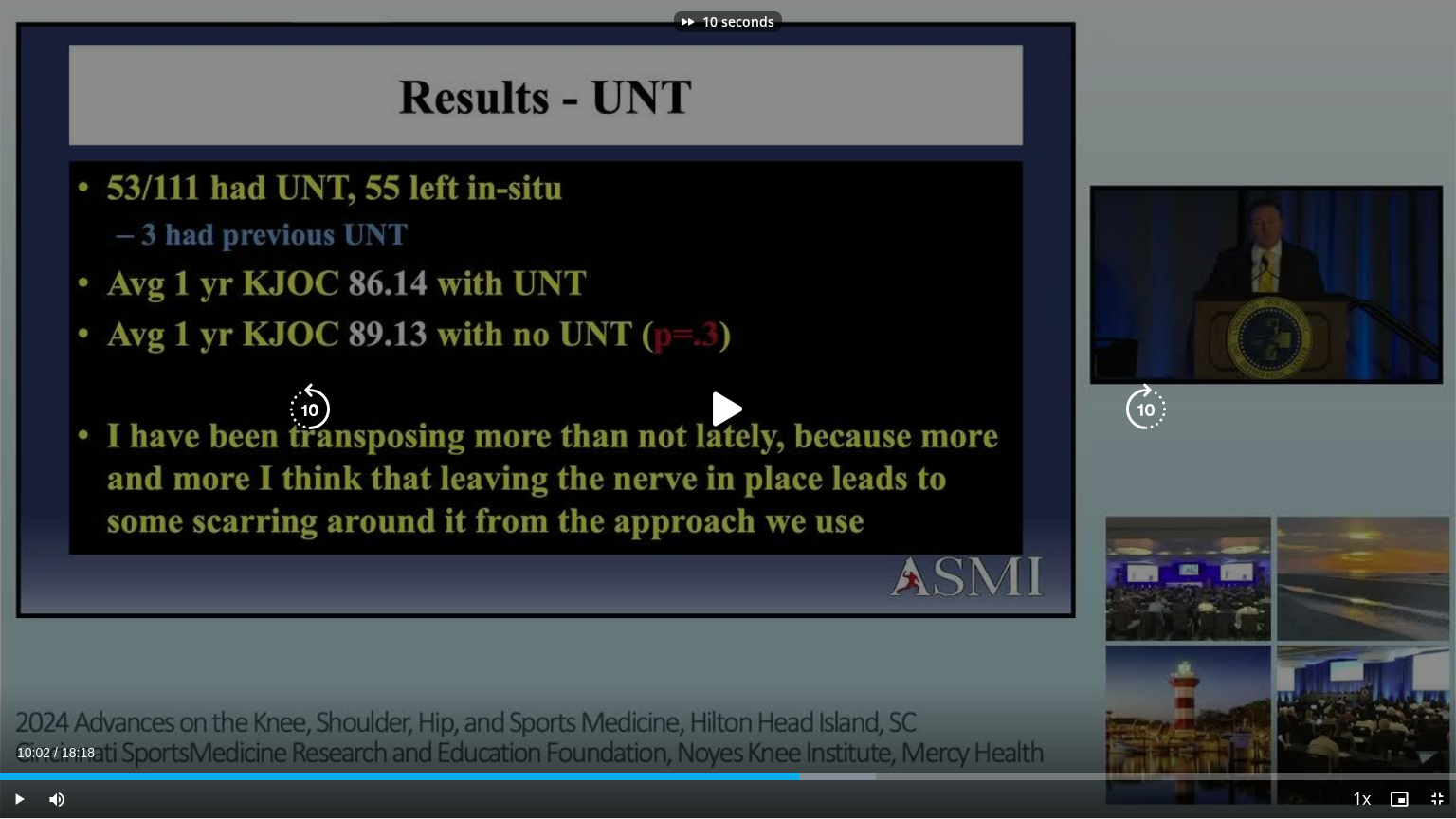 click at bounding box center (1146, 410) 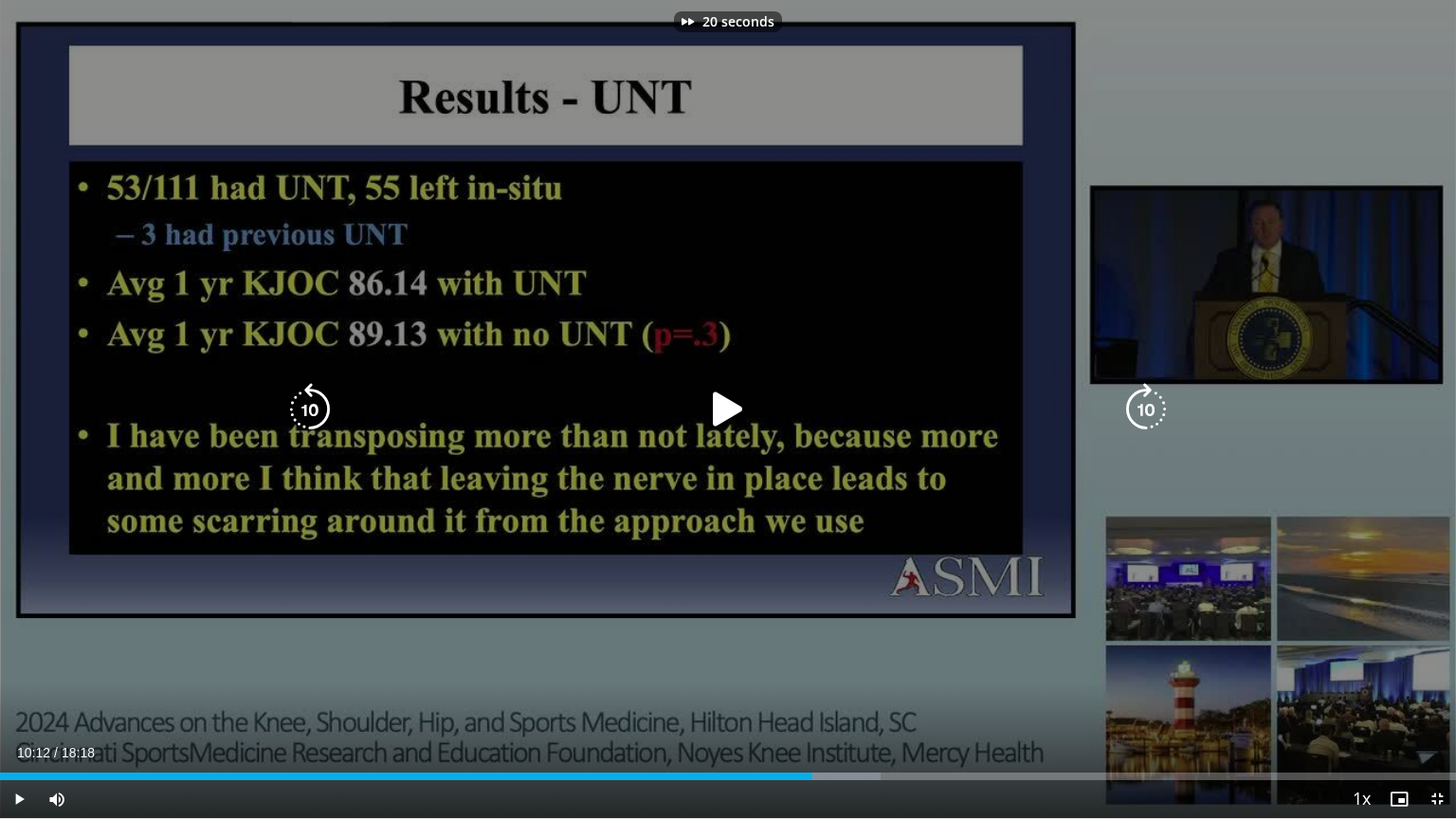click at bounding box center [1146, 410] 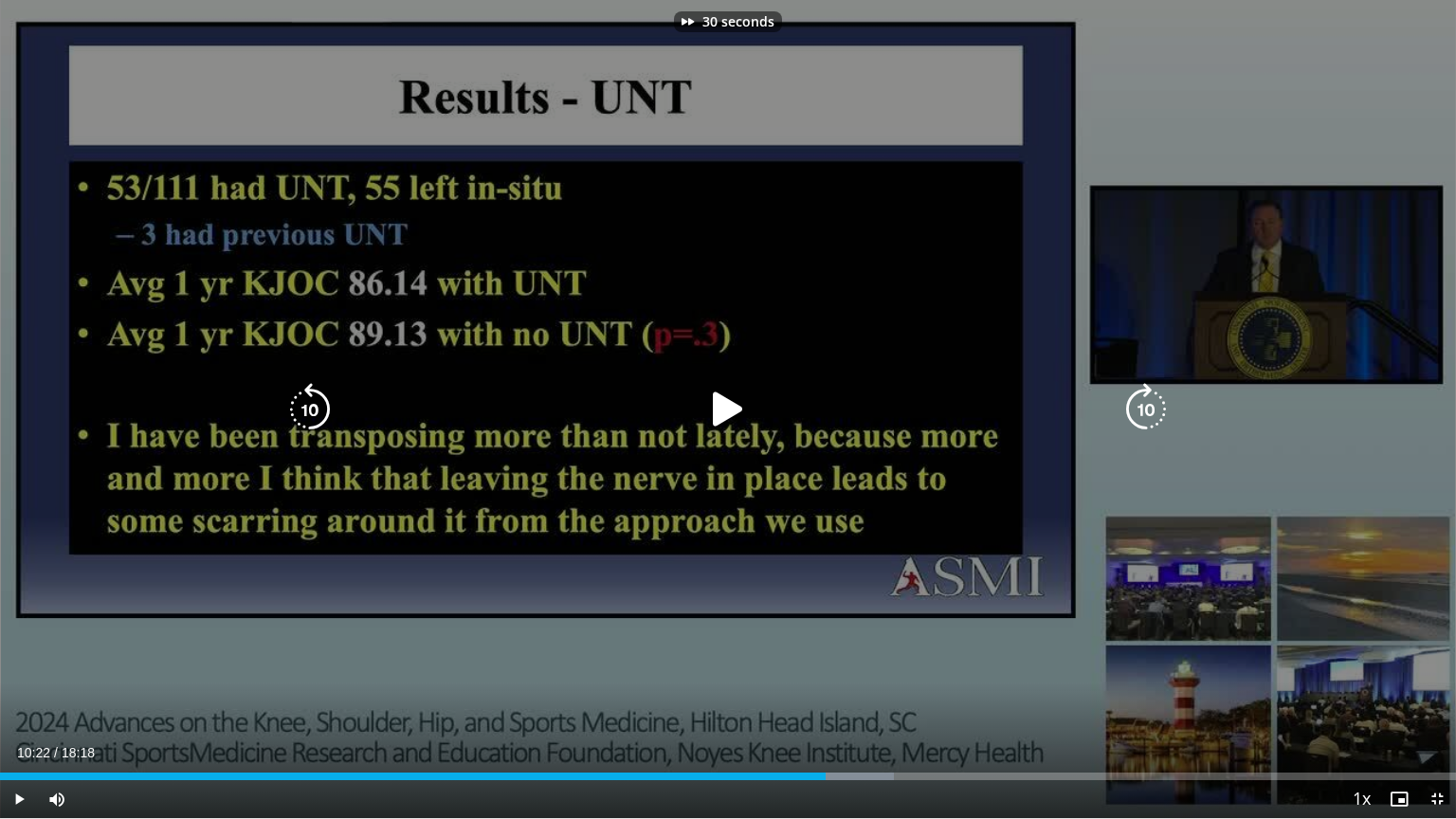 click at bounding box center [1146, 410] 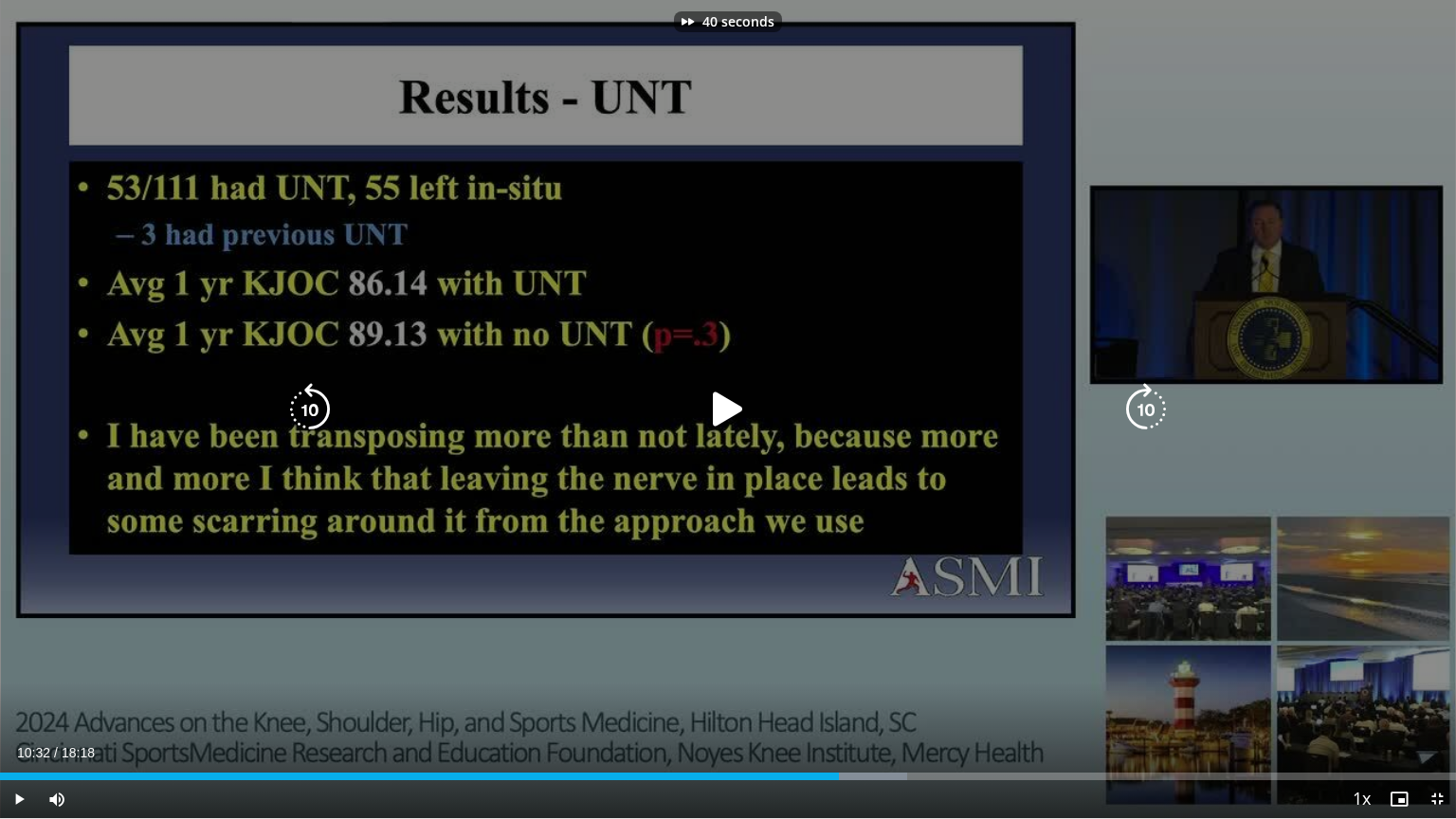 click at bounding box center [1146, 410] 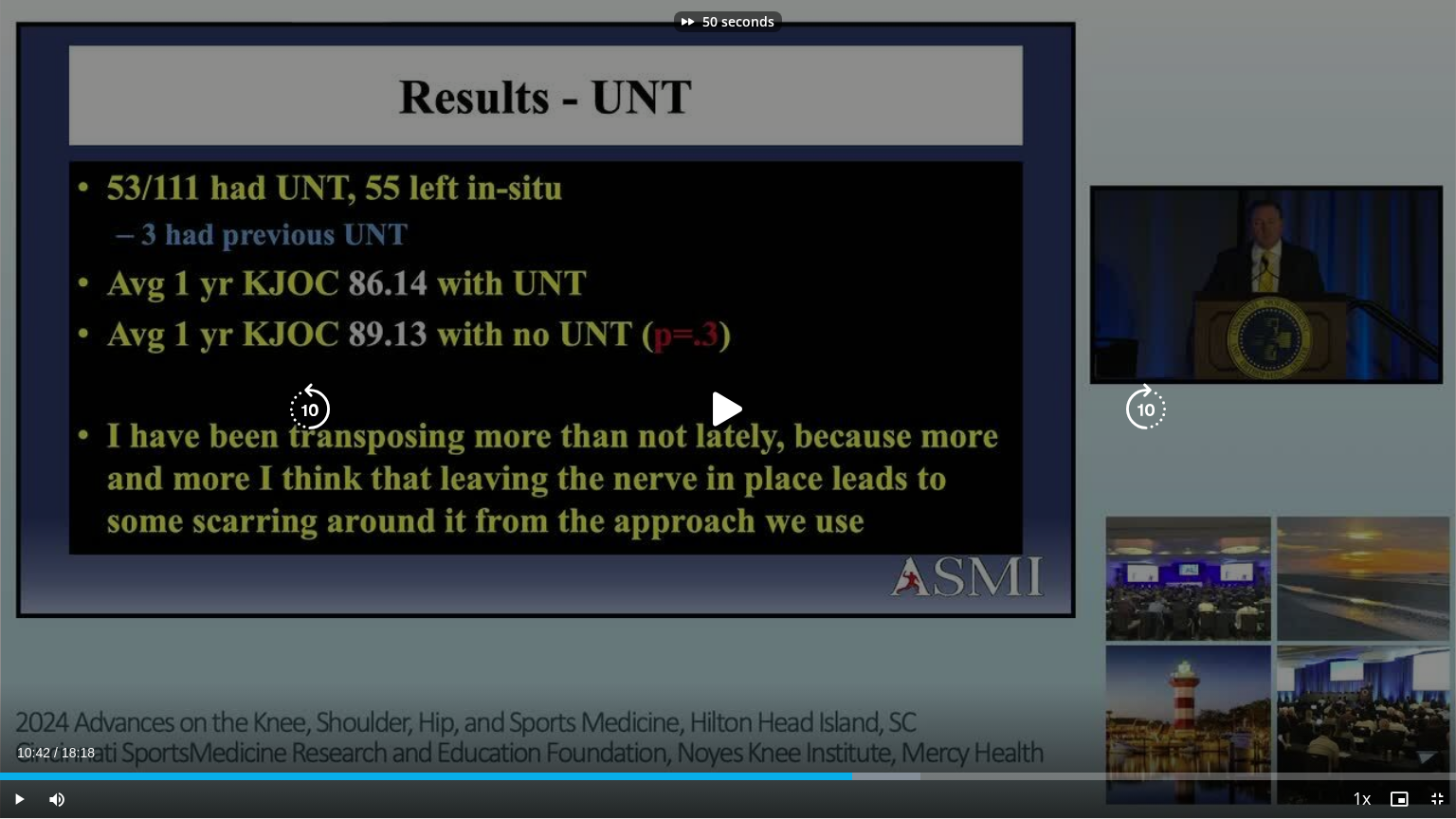 click at bounding box center (1146, 410) 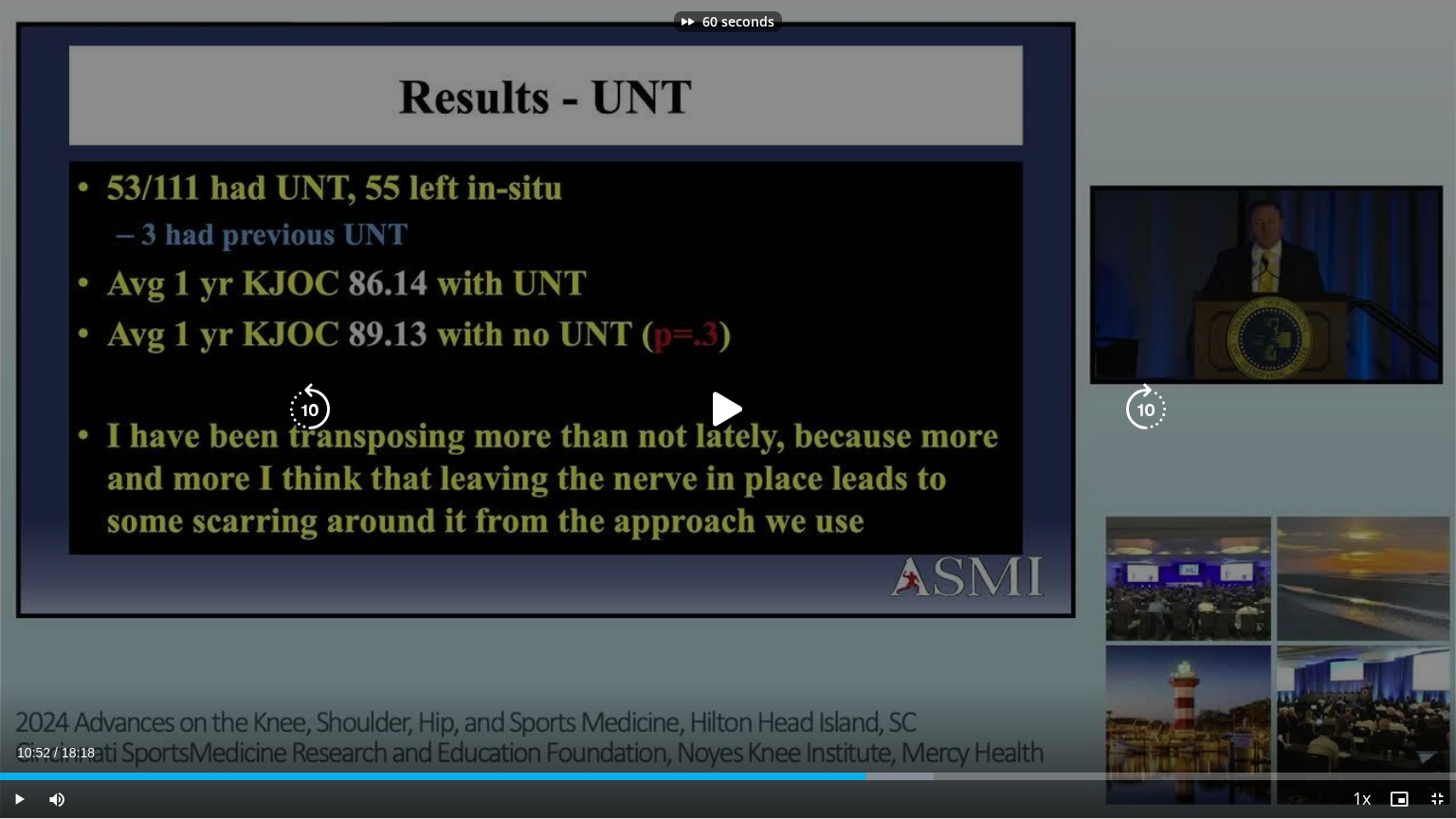 click at bounding box center [1146, 410] 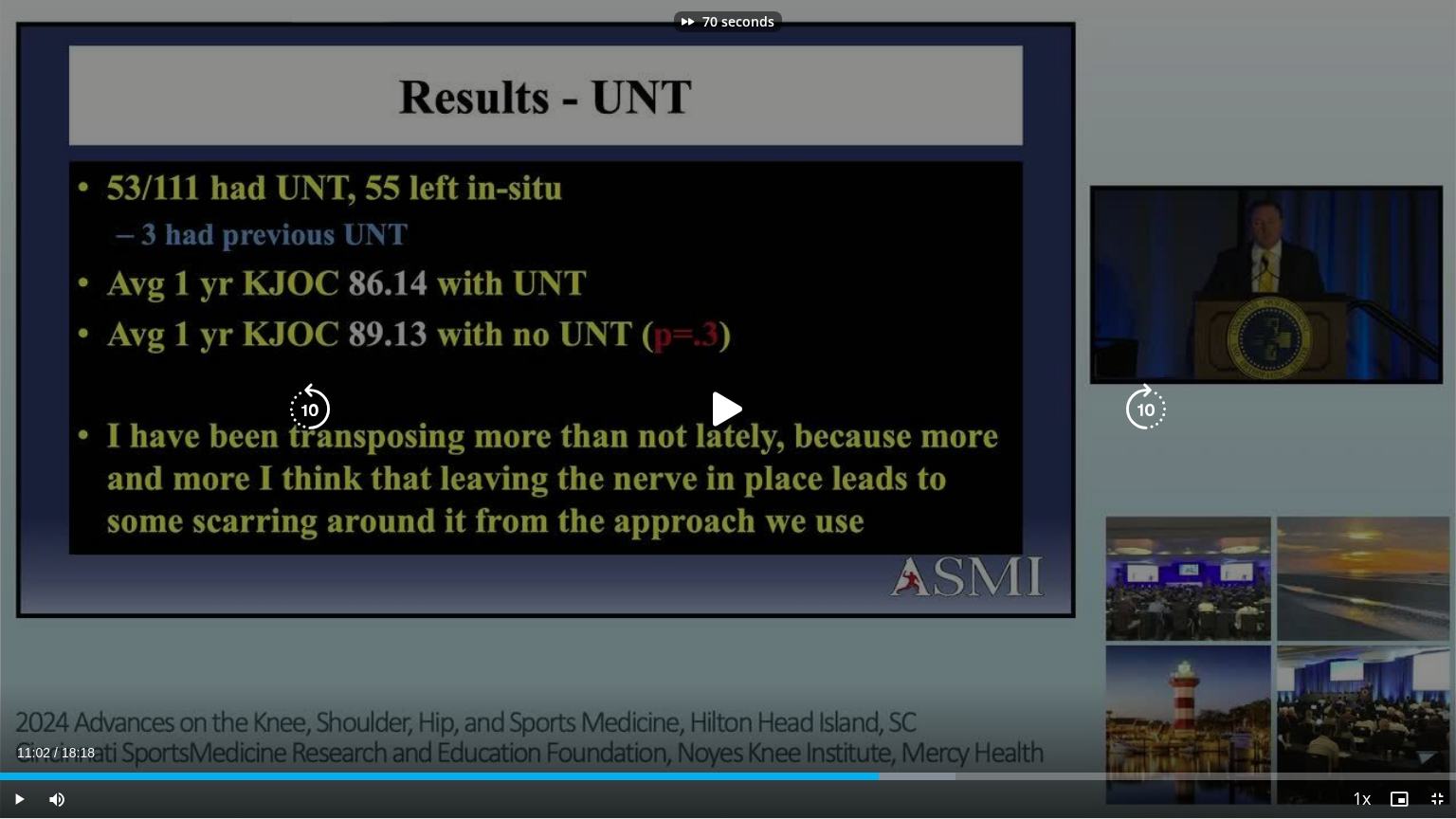click at bounding box center [1146, 410] 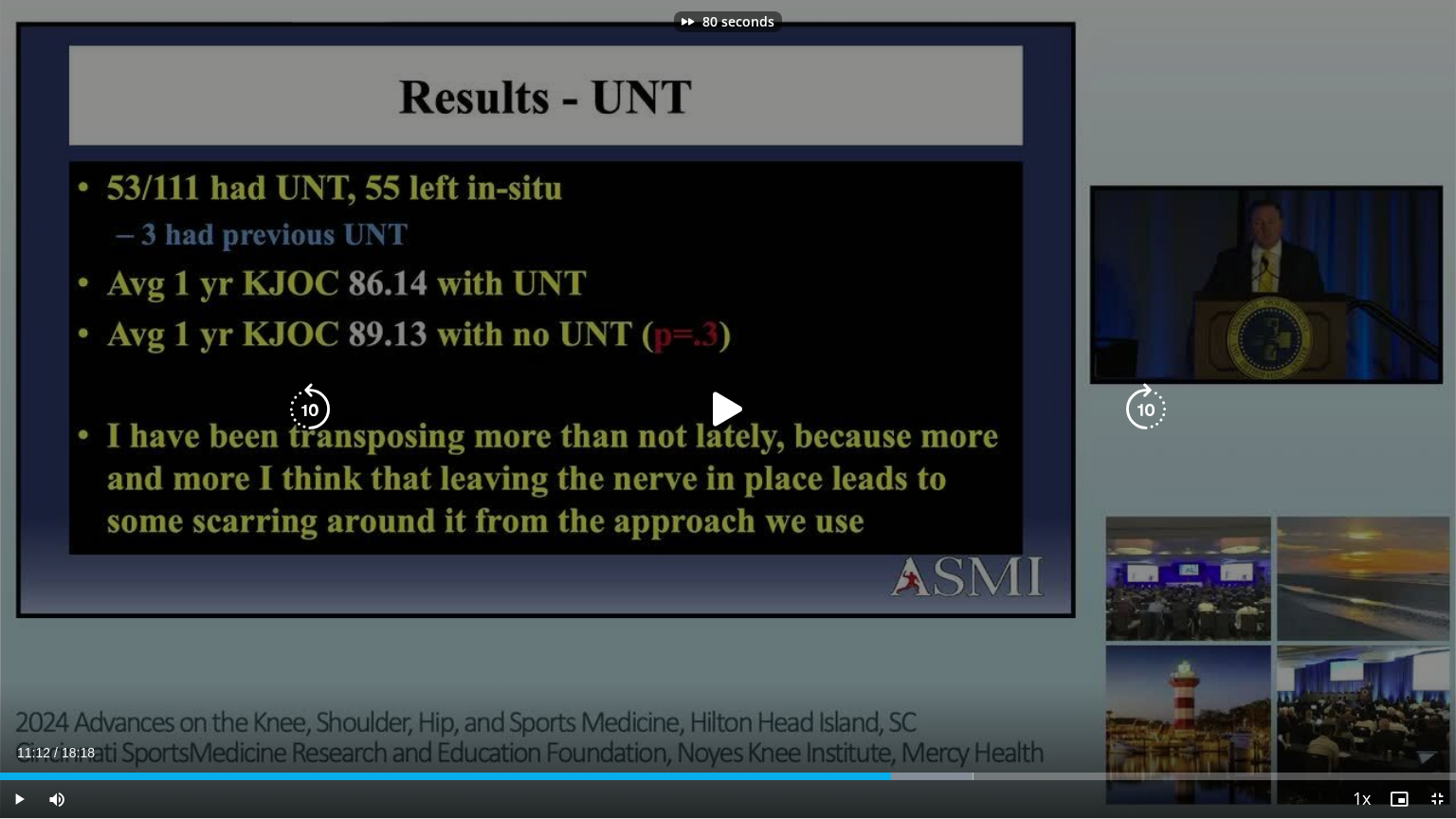 click at bounding box center (1146, 410) 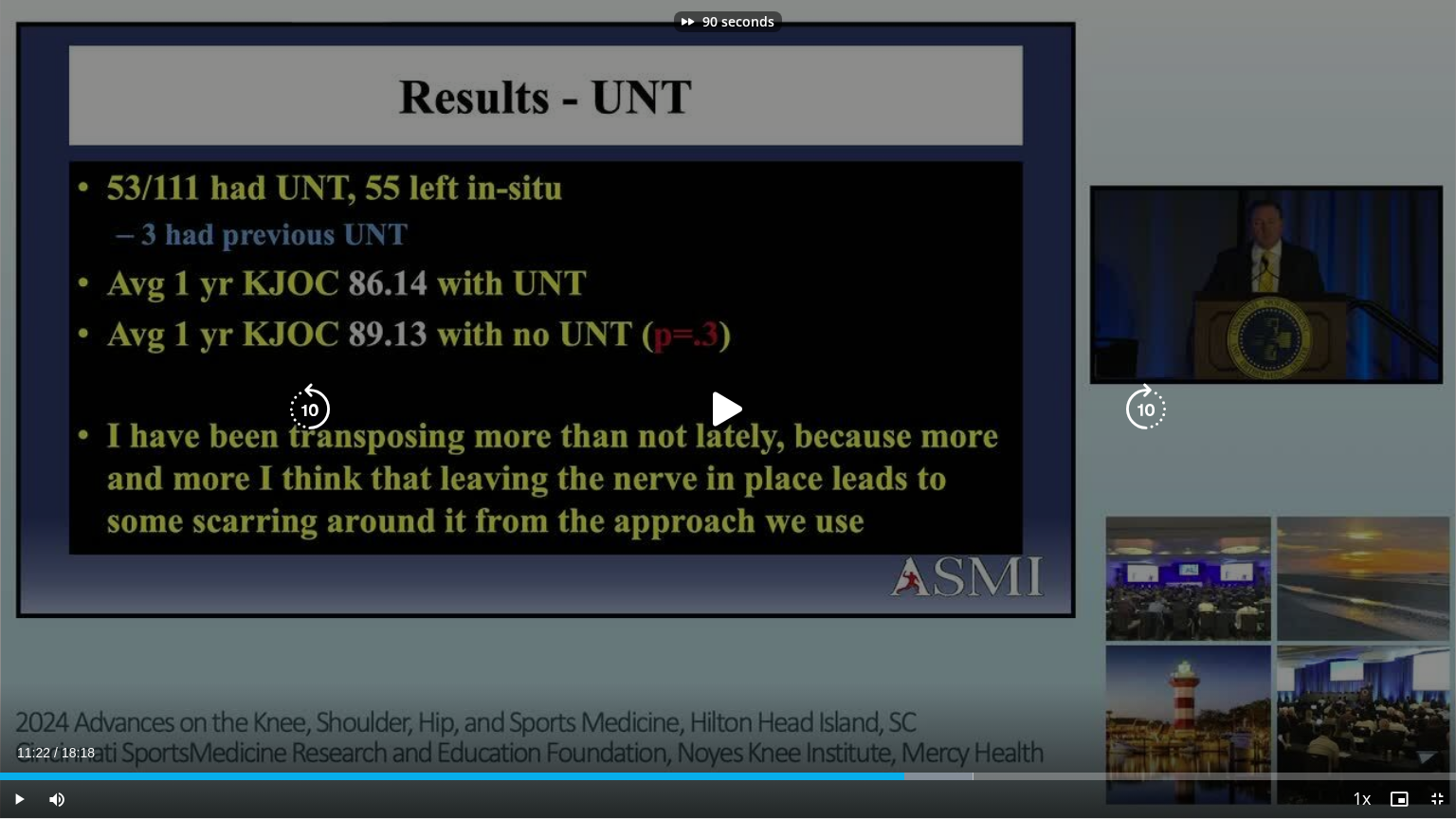 click at bounding box center (1146, 410) 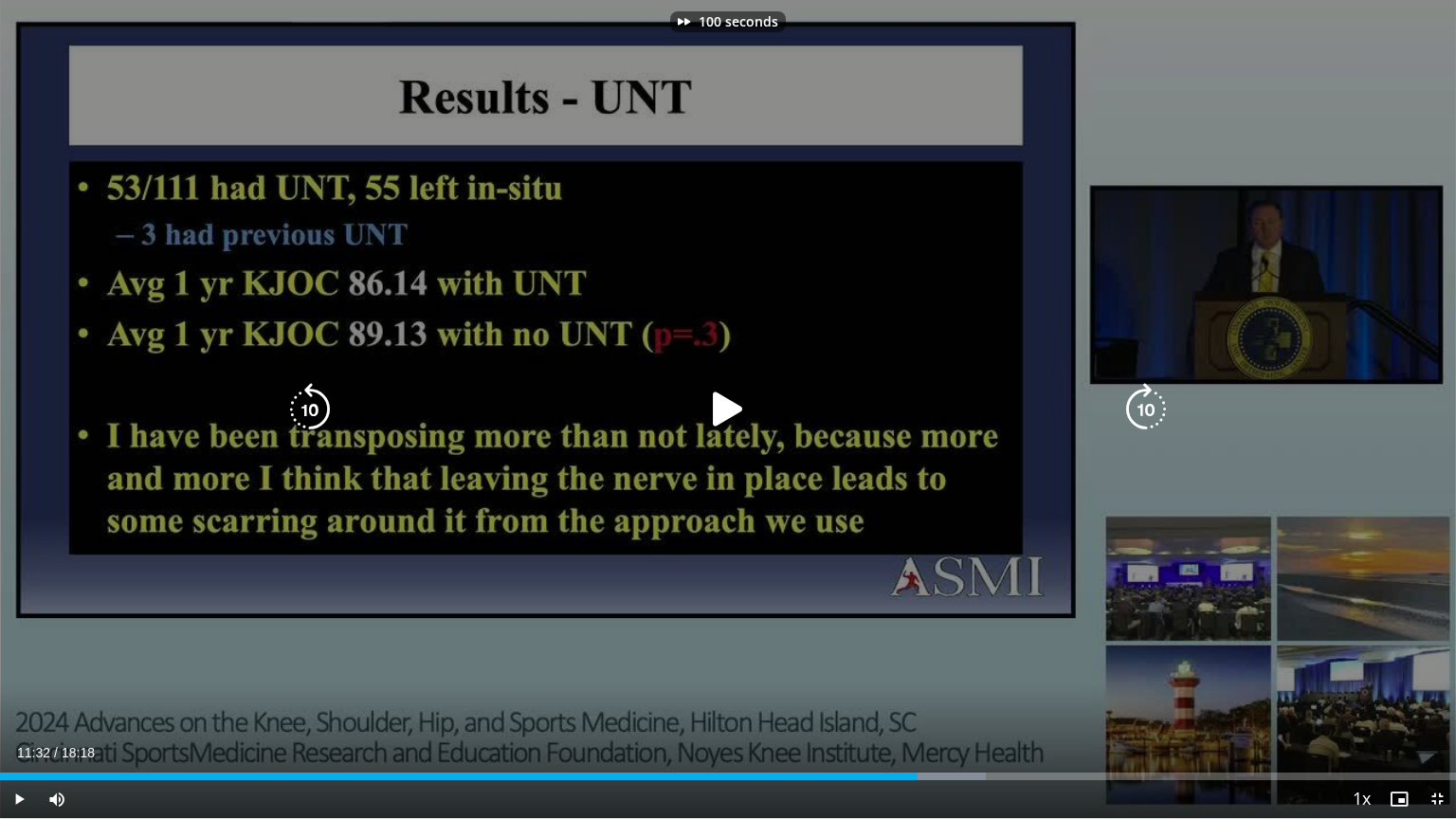 click at bounding box center [1146, 410] 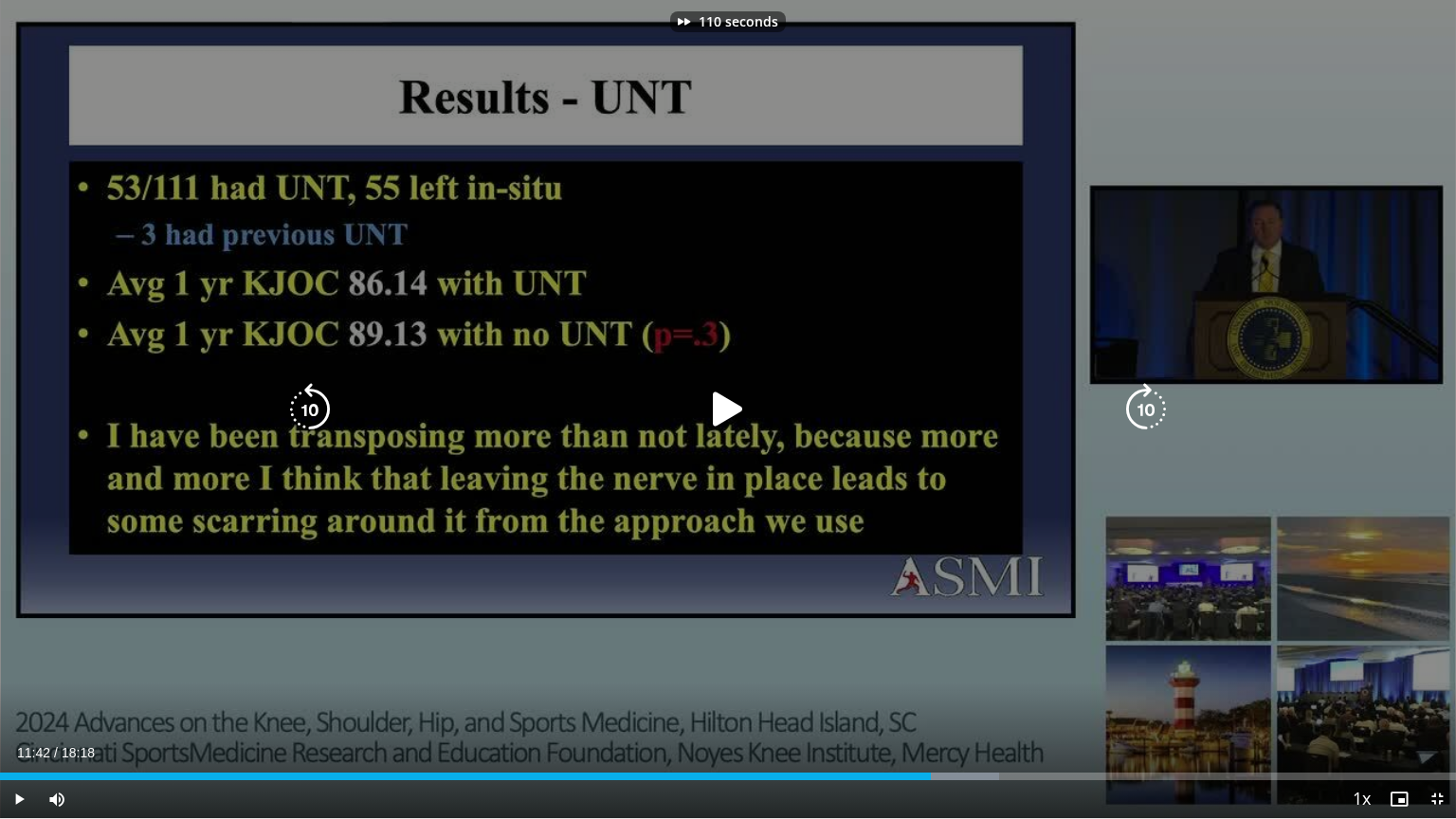 click at bounding box center [1146, 410] 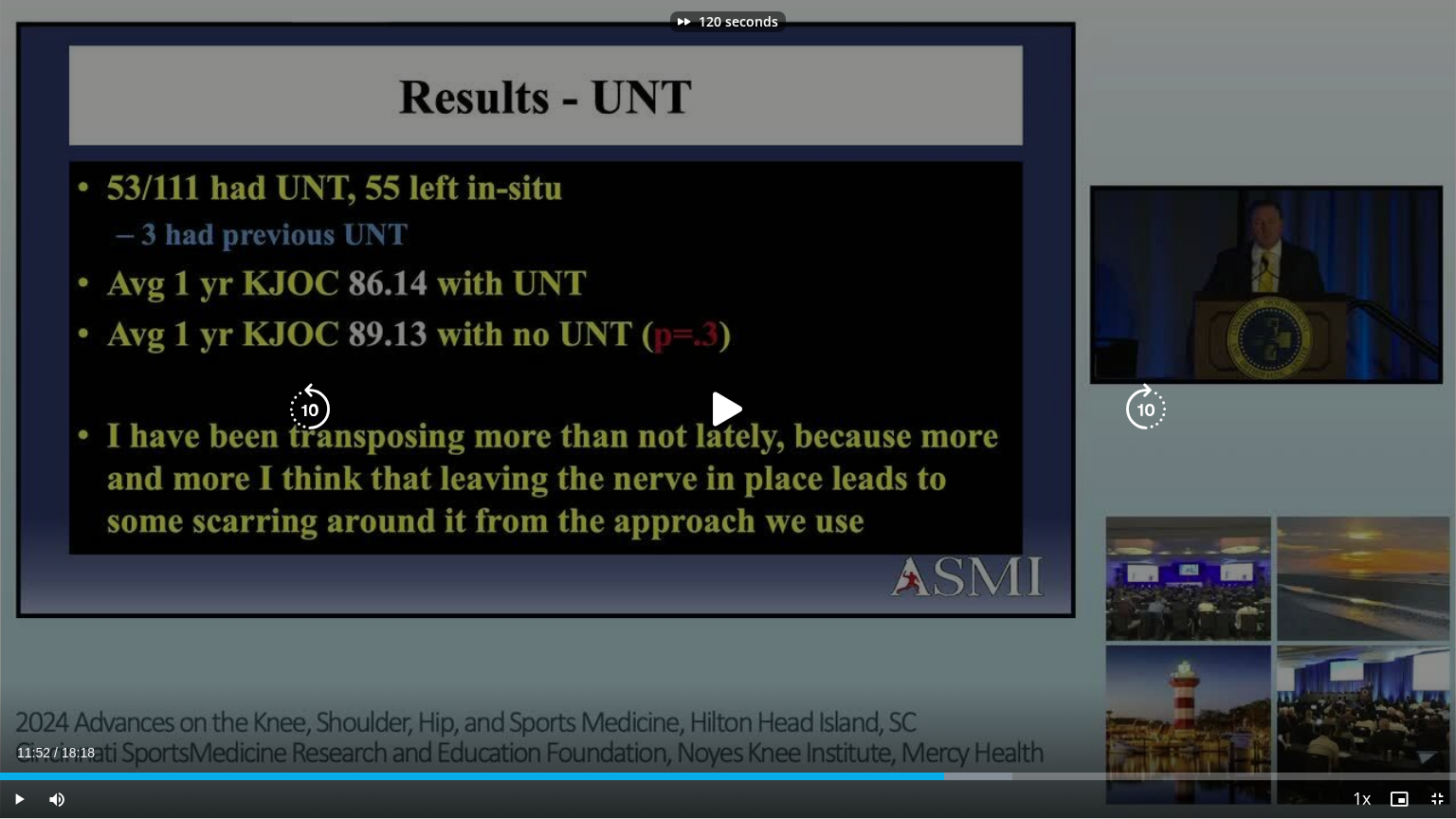 click at bounding box center (1146, 410) 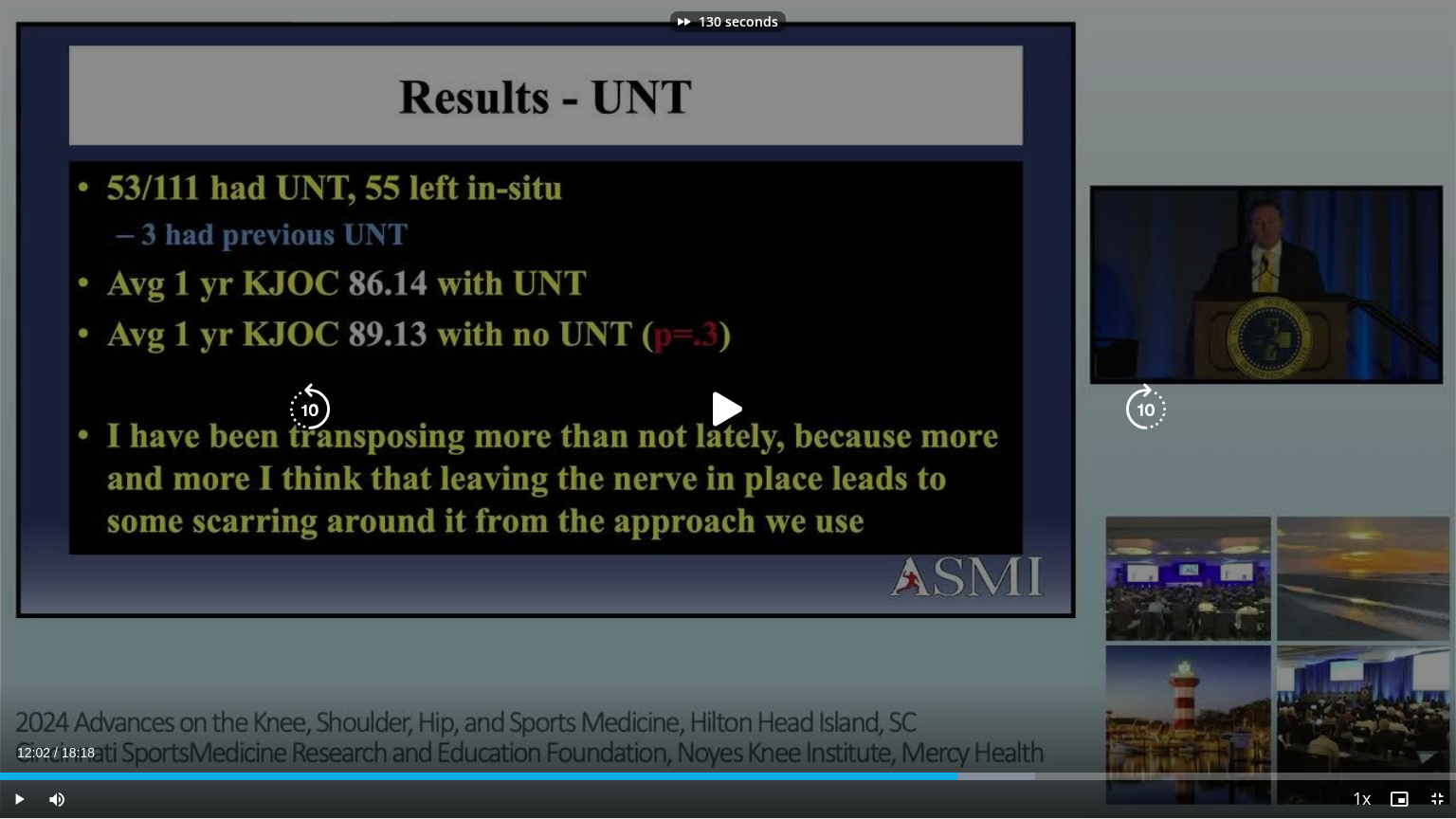 click at bounding box center (1146, 410) 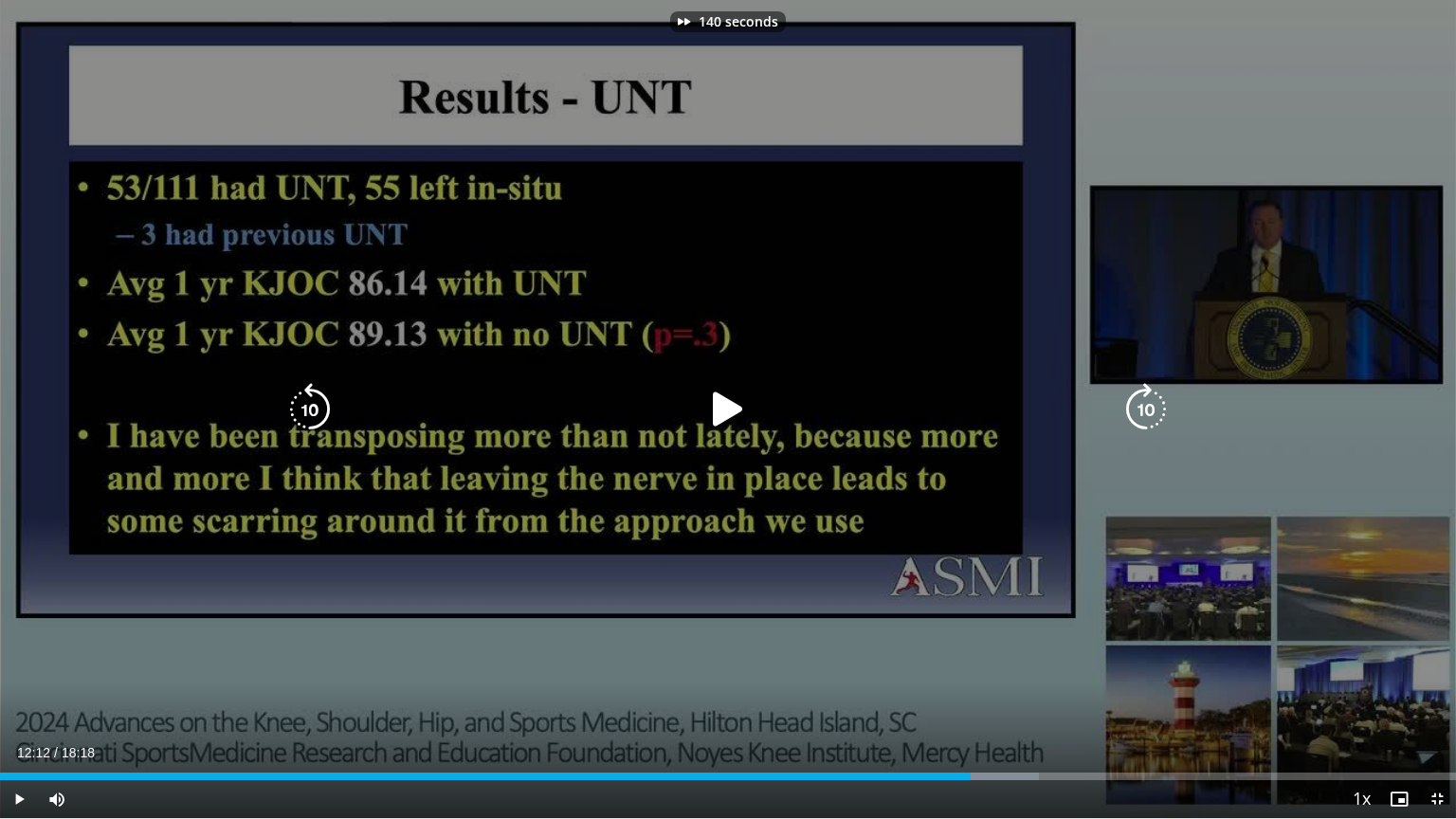 click at bounding box center [1146, 410] 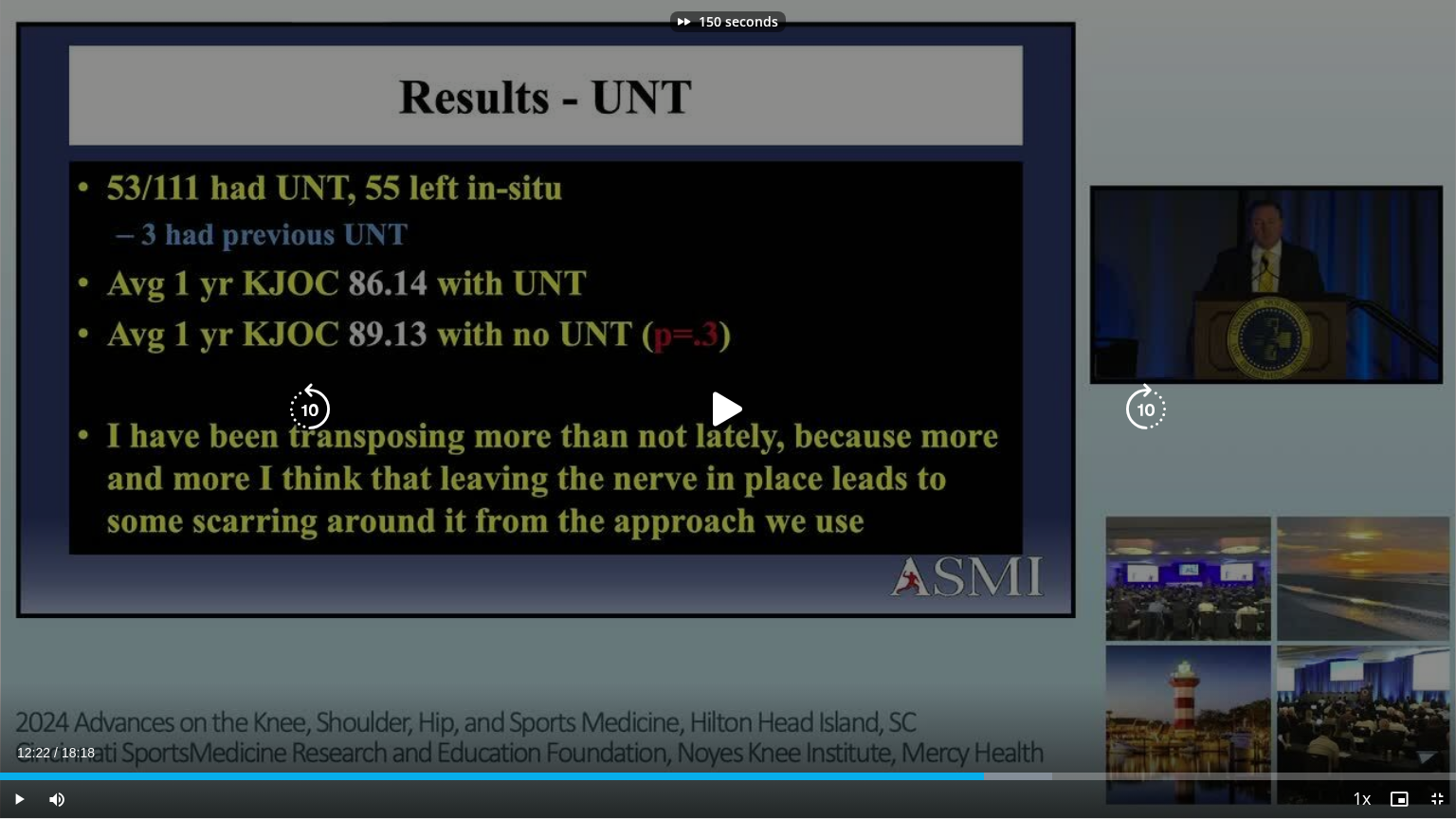 click at bounding box center (1146, 410) 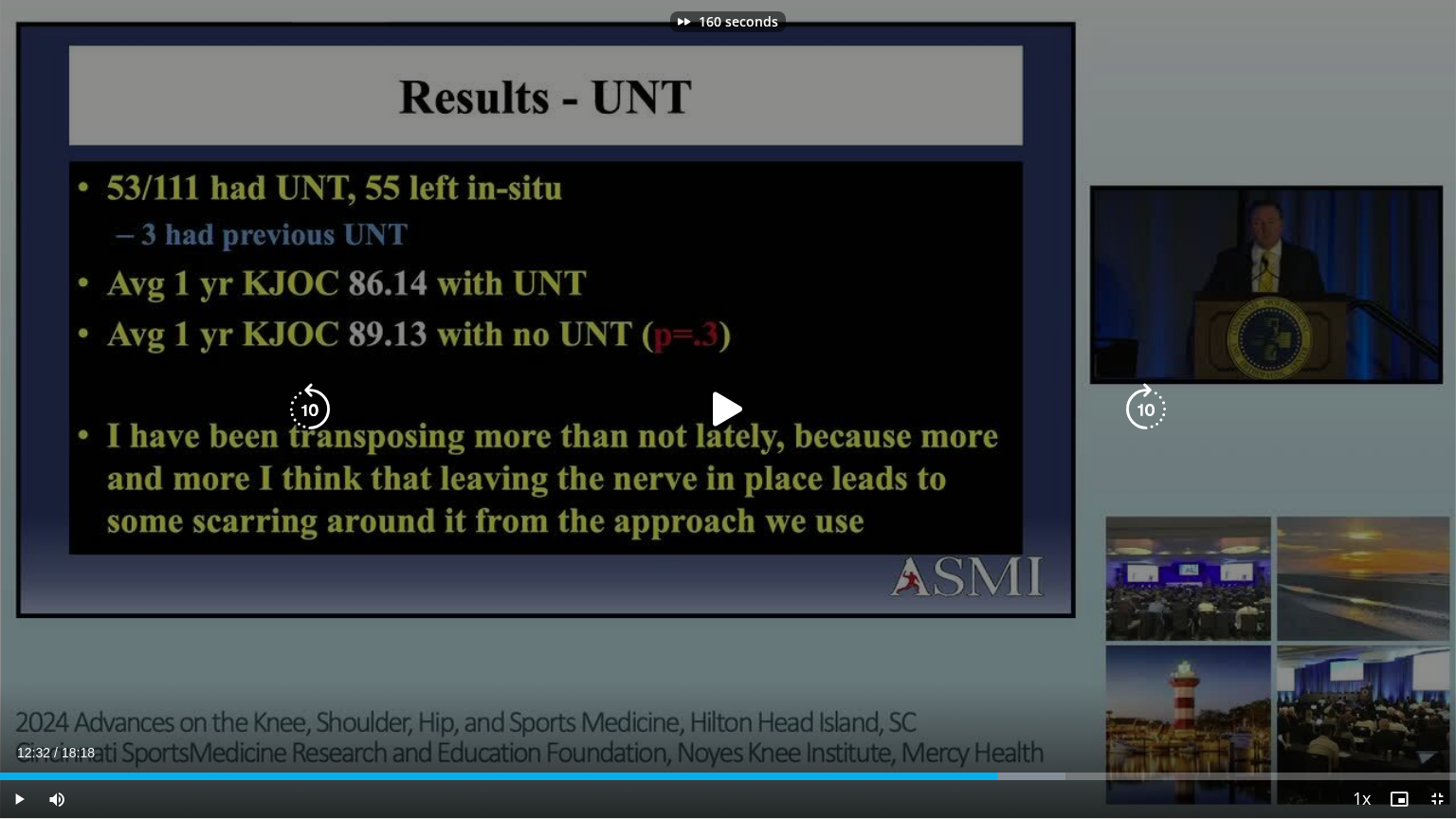 click at bounding box center (1146, 410) 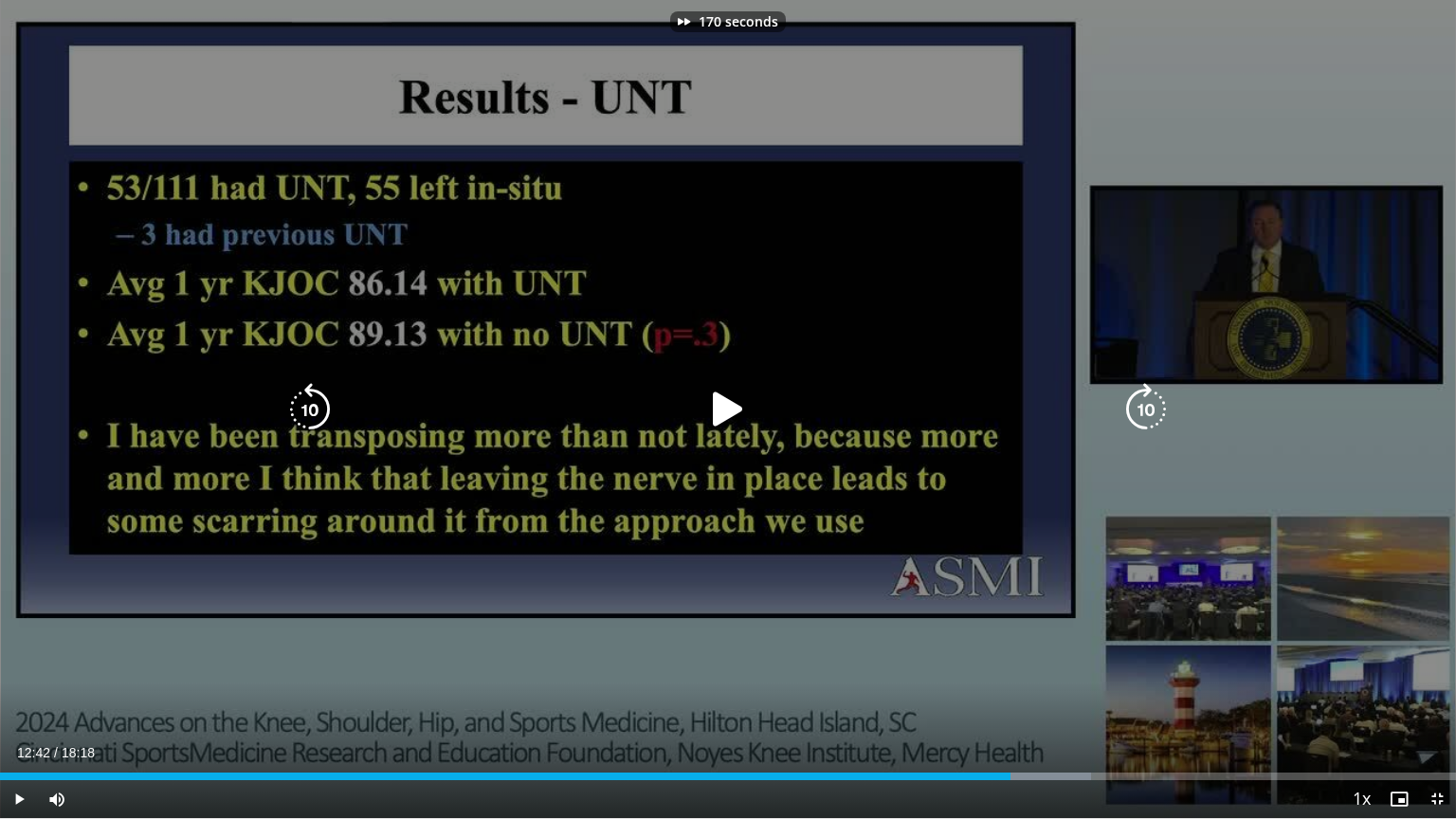 click at bounding box center [1146, 410] 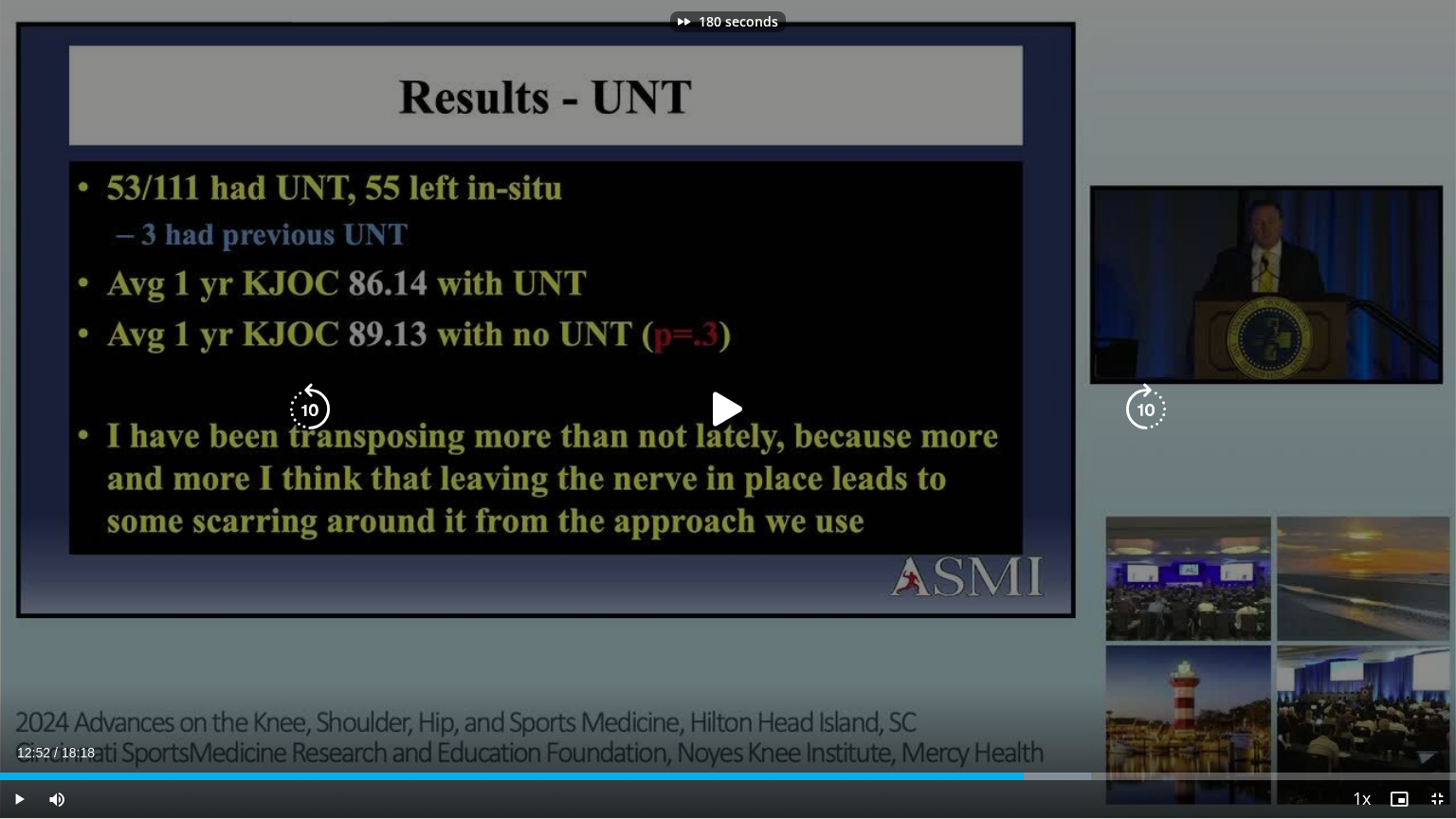 click at bounding box center (1146, 410) 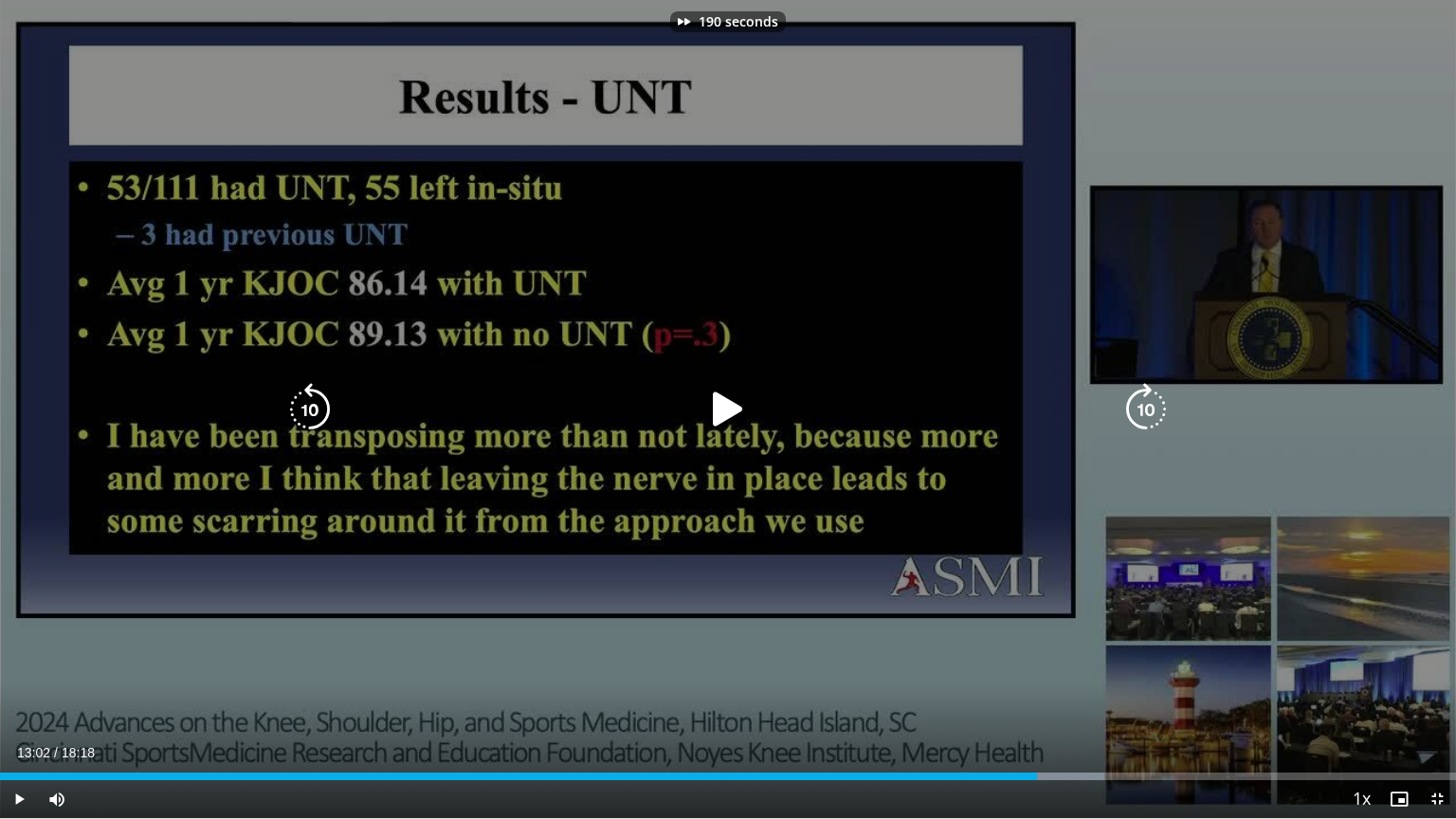 click at bounding box center [1146, 410] 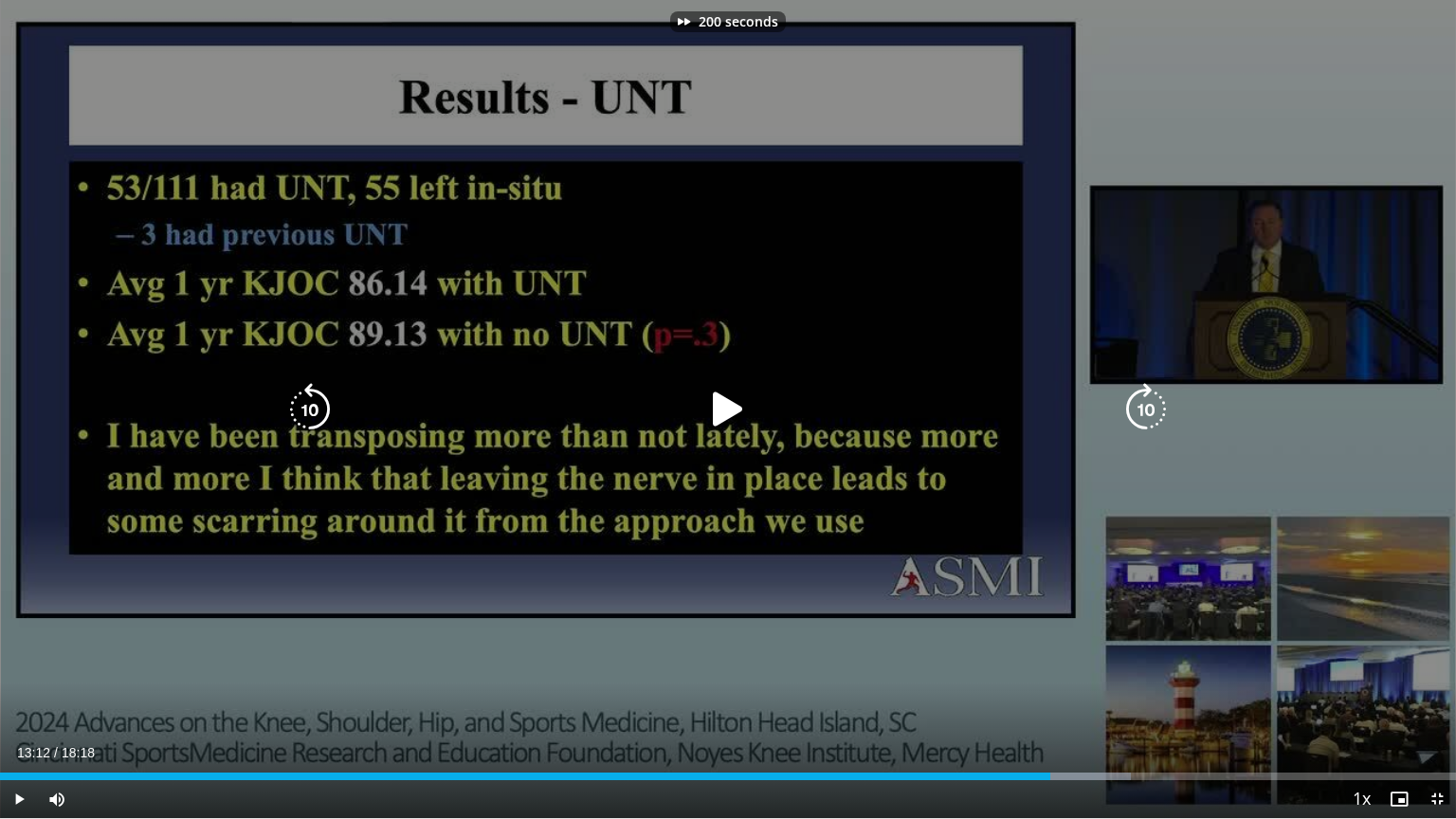 click at bounding box center [310, 410] 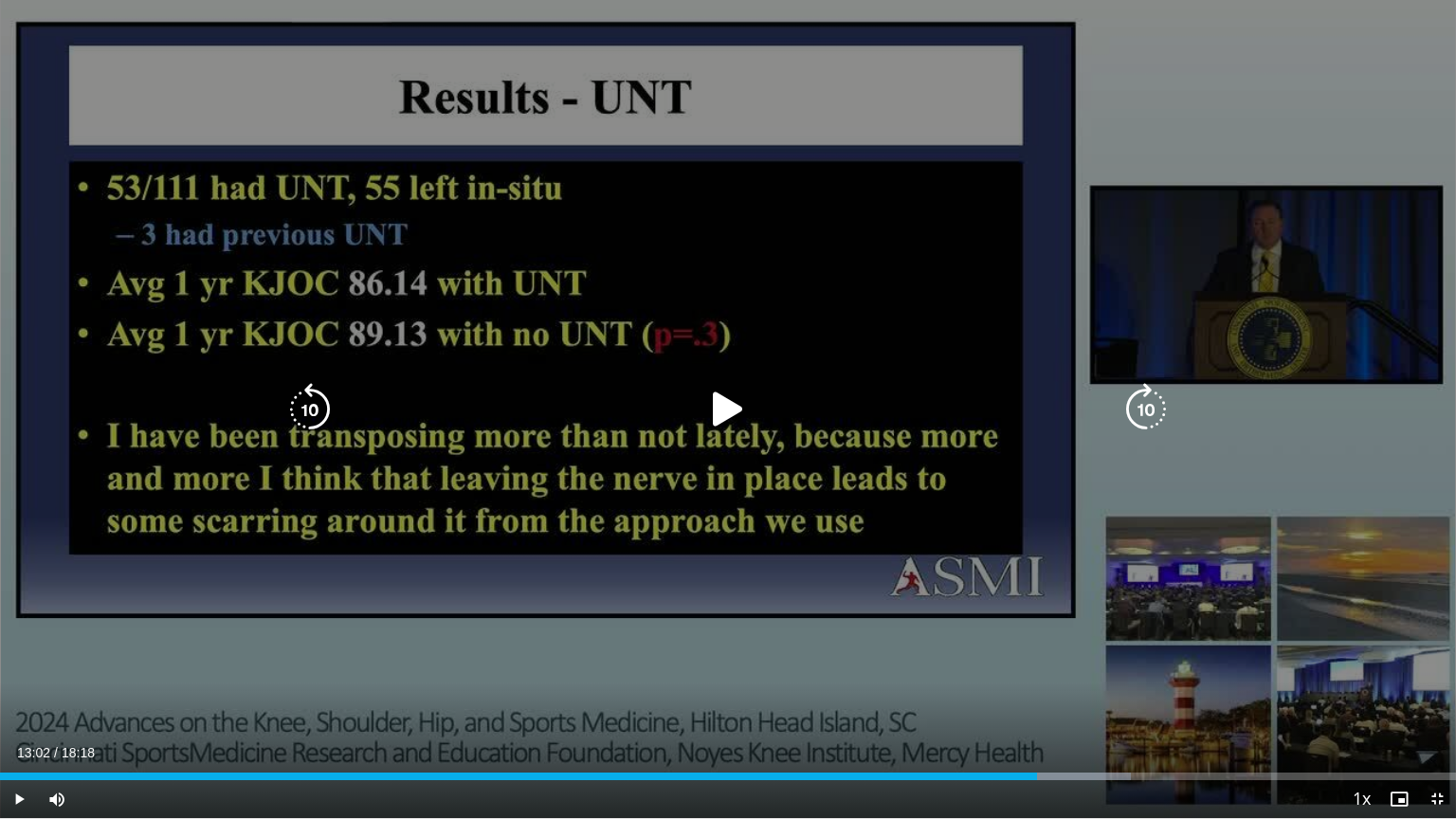 click at bounding box center (1146, 410) 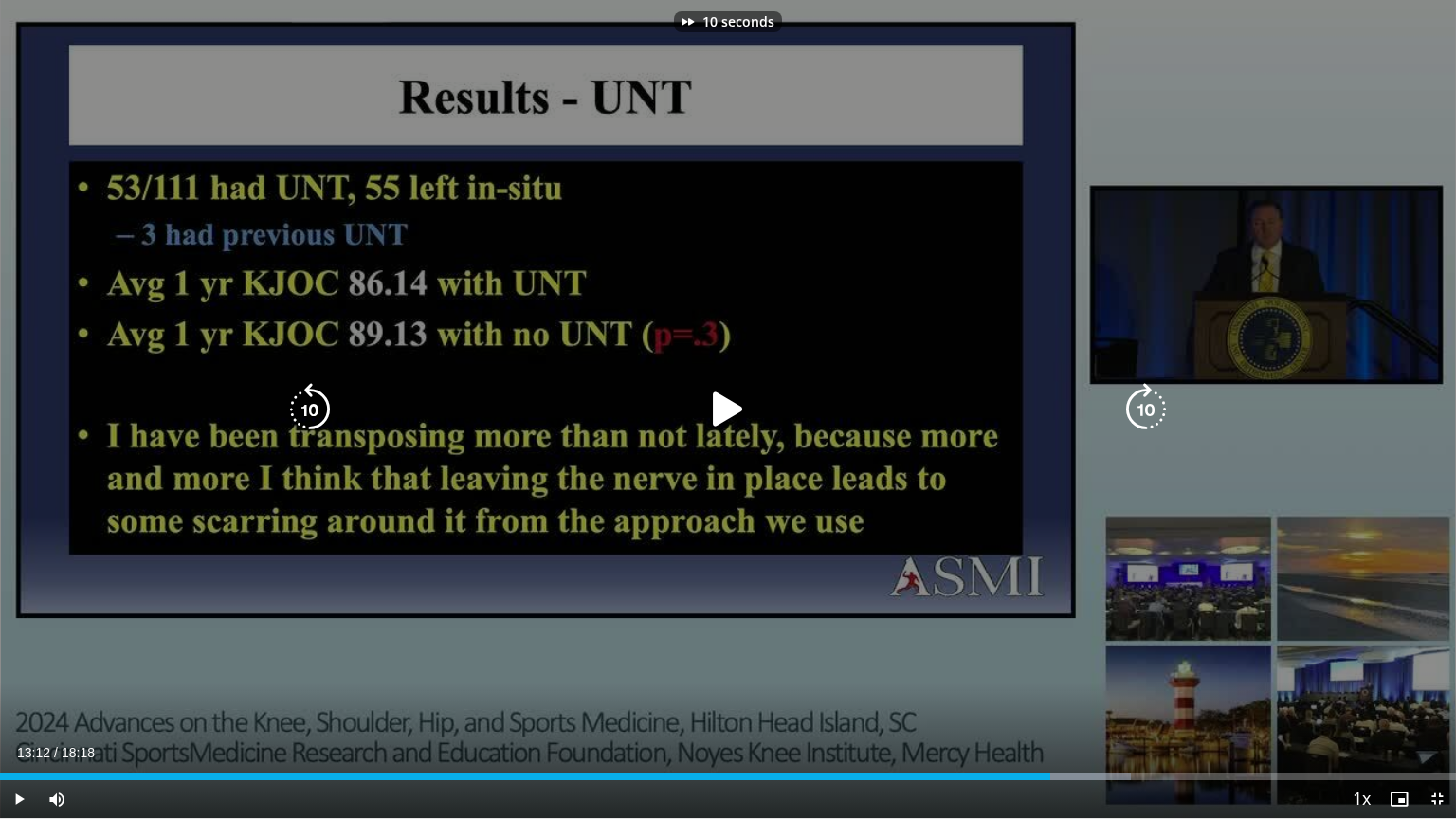 click at bounding box center (1146, 410) 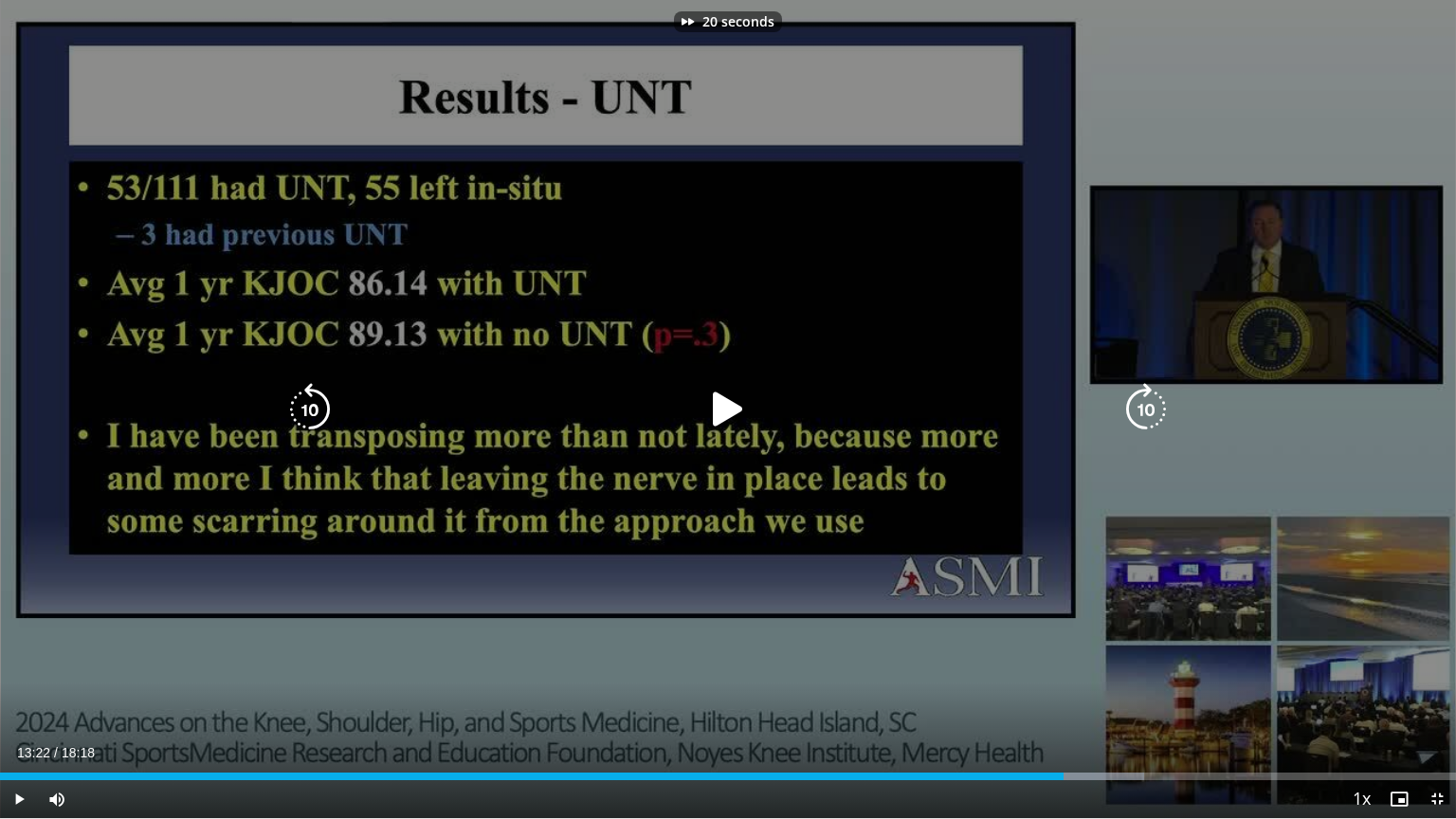 click at bounding box center [1146, 410] 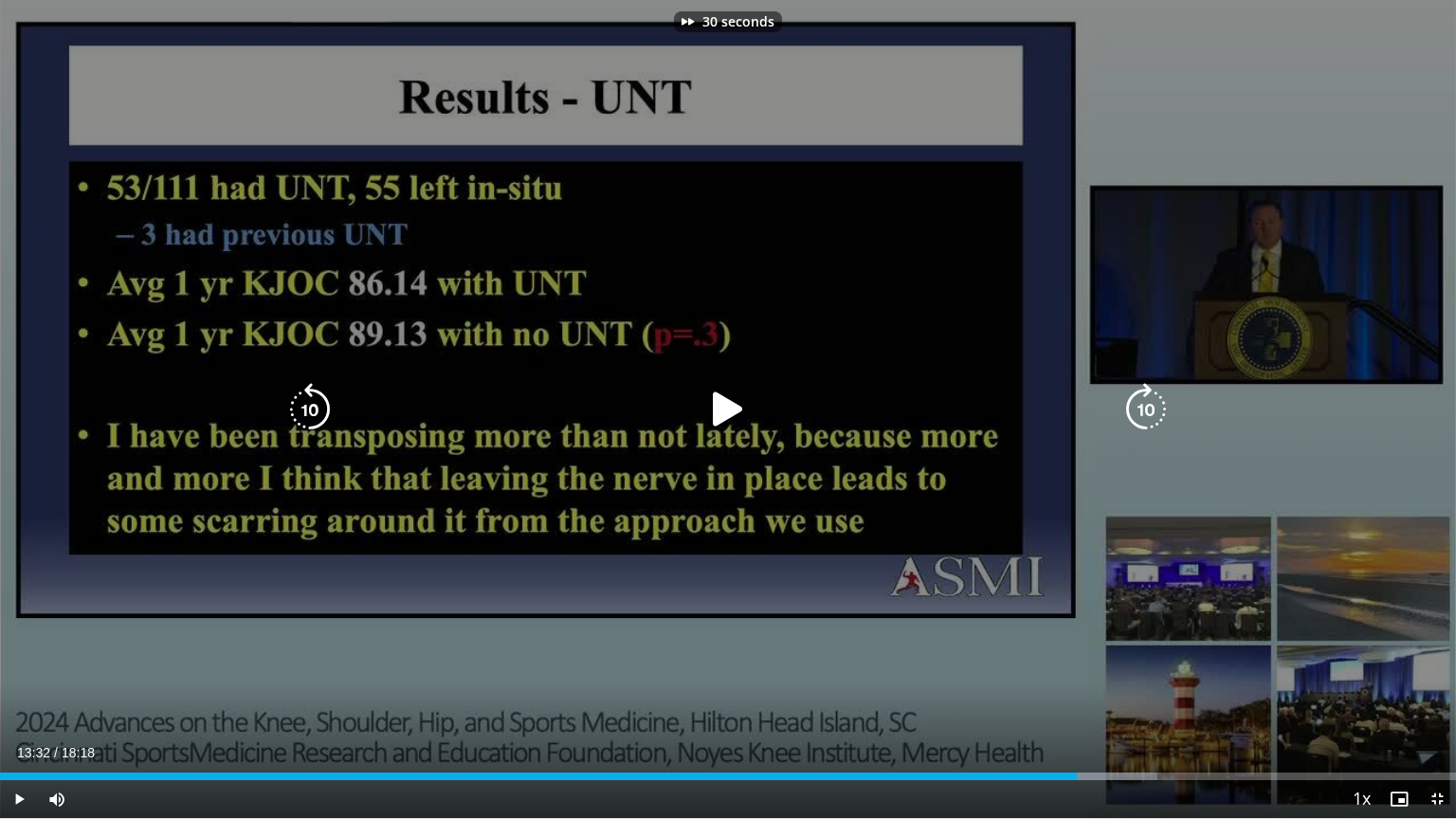 click at bounding box center [1146, 410] 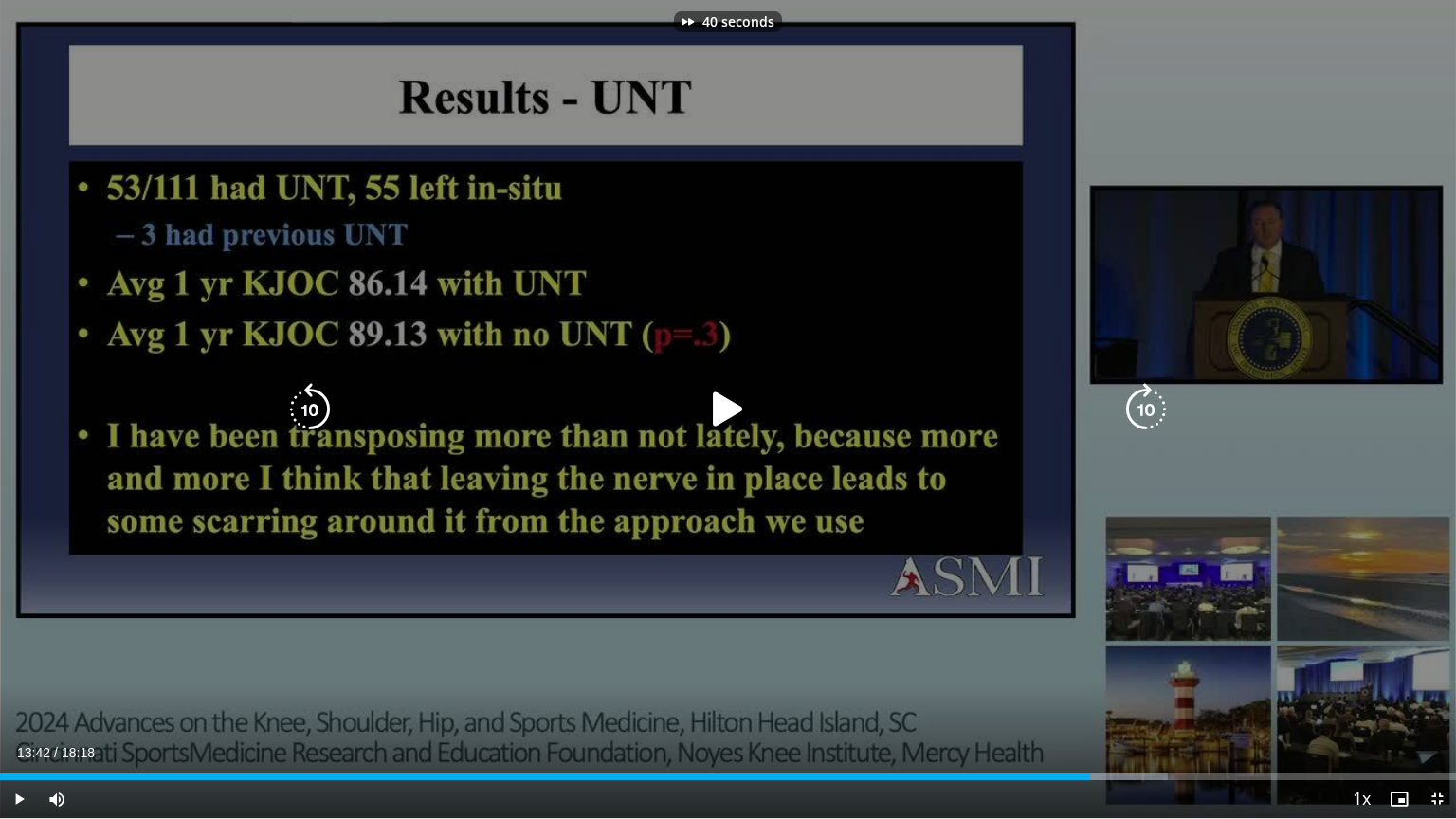 click at bounding box center (1146, 410) 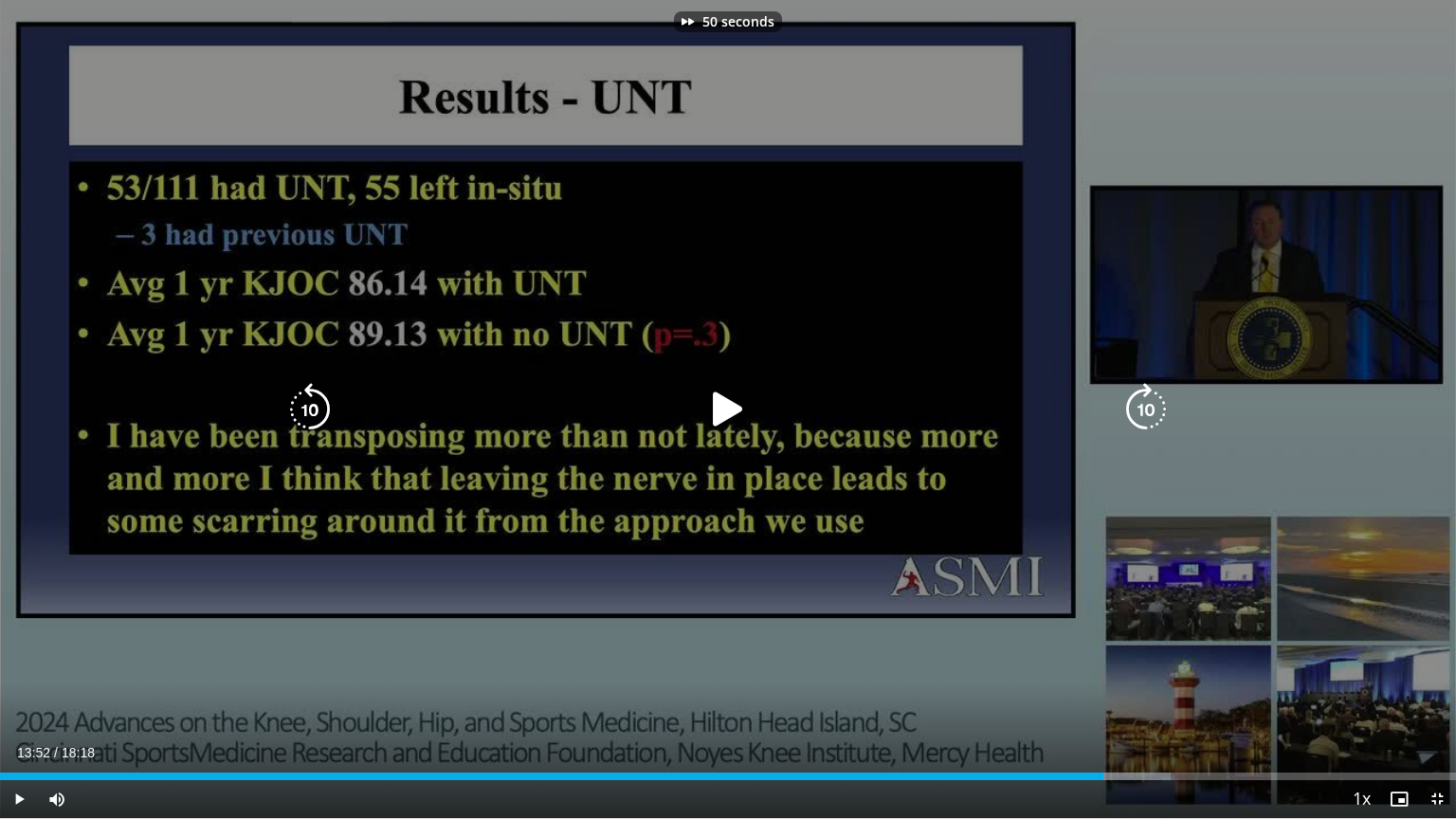 click at bounding box center (1146, 410) 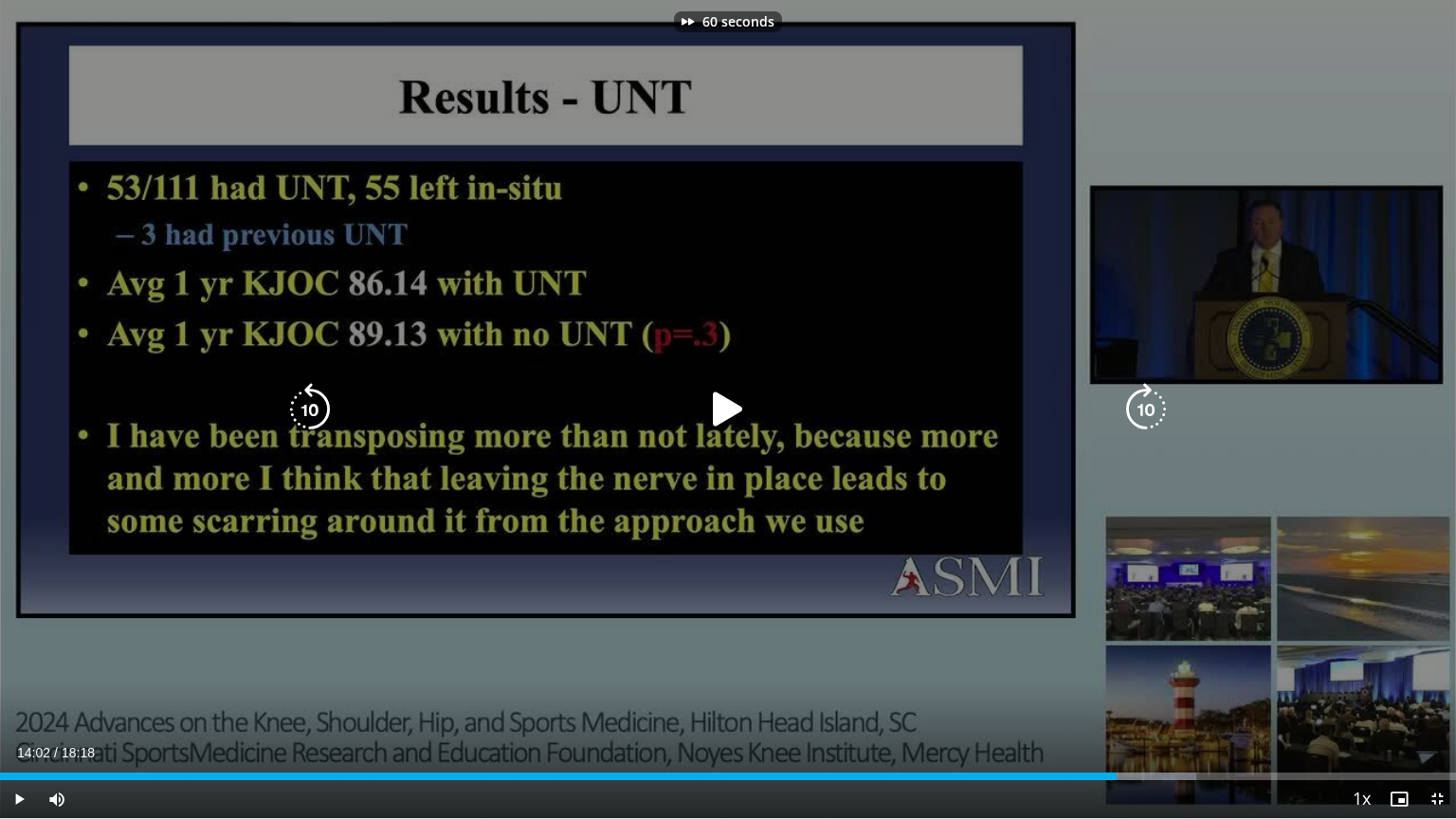 click at bounding box center (1146, 410) 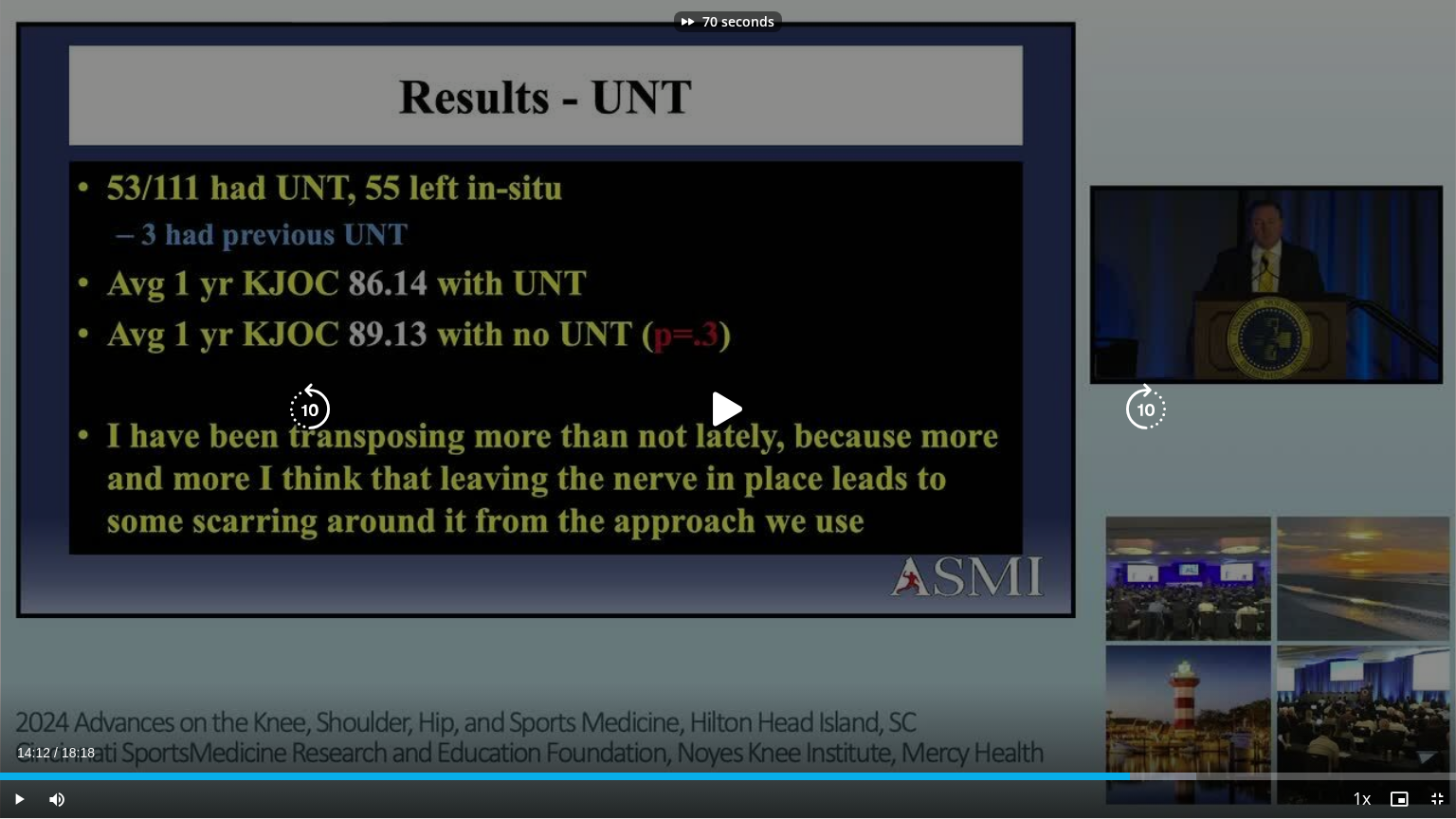 click at bounding box center (1146, 410) 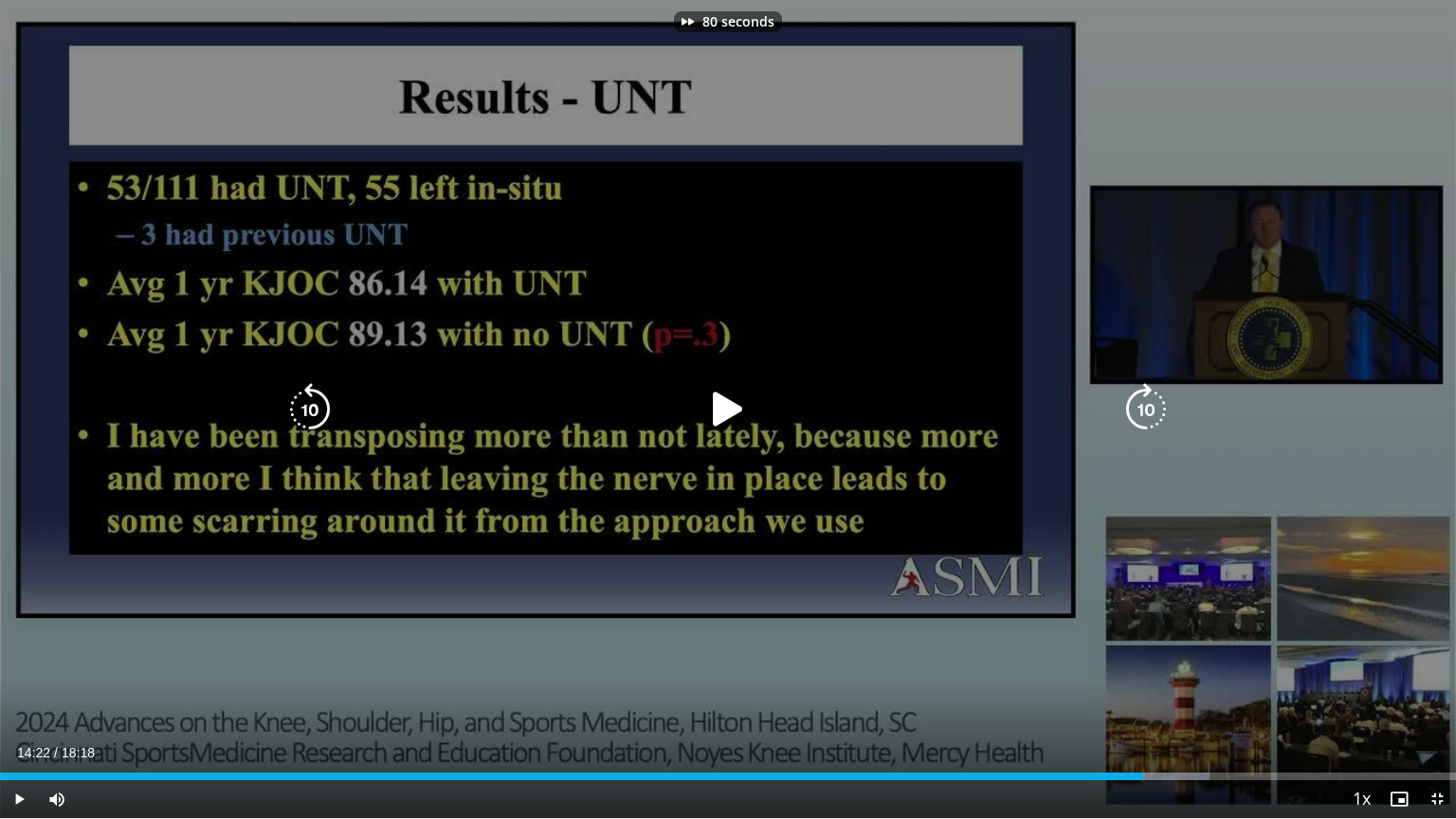click at bounding box center (1146, 410) 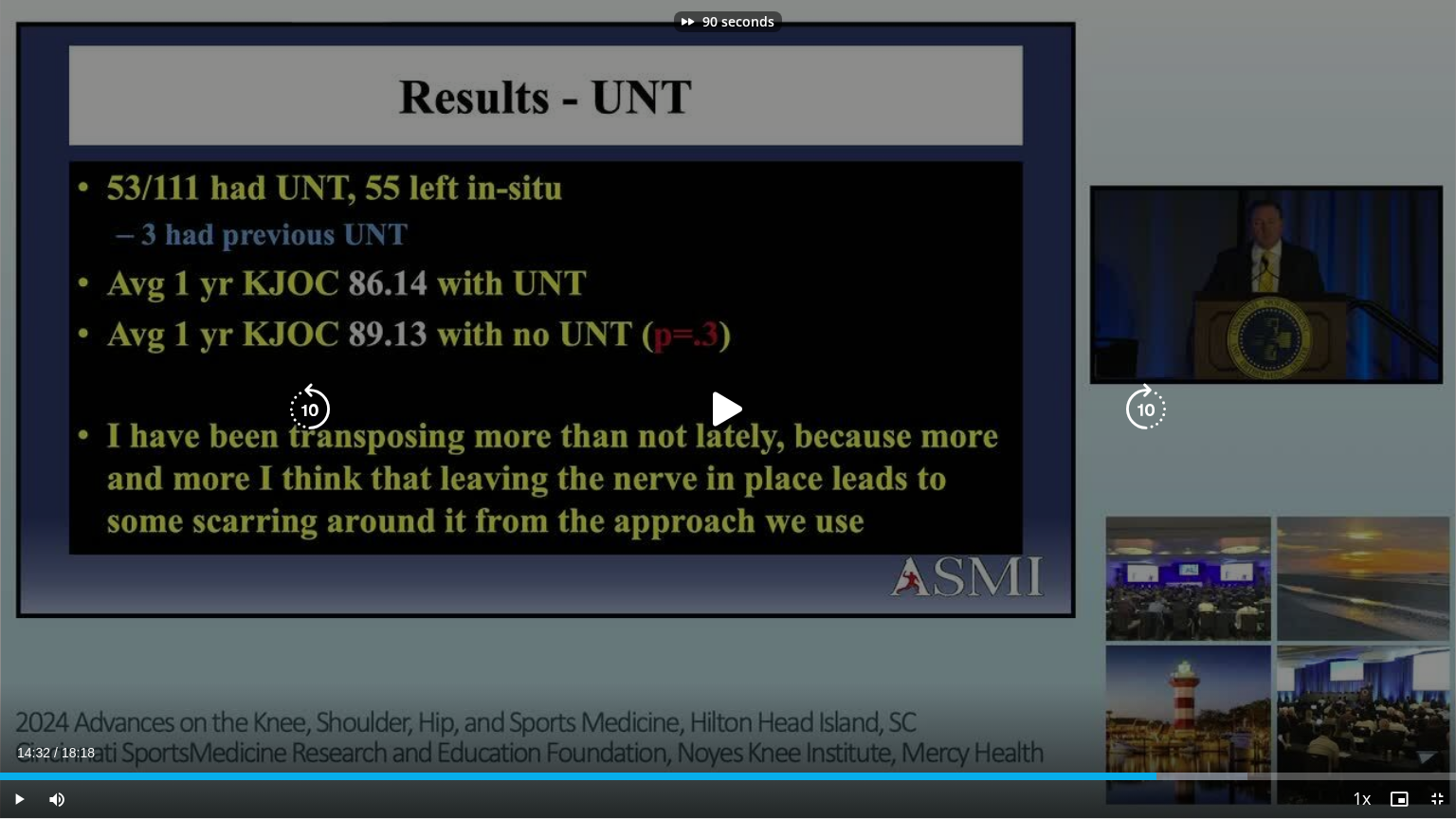 click at bounding box center [1146, 410] 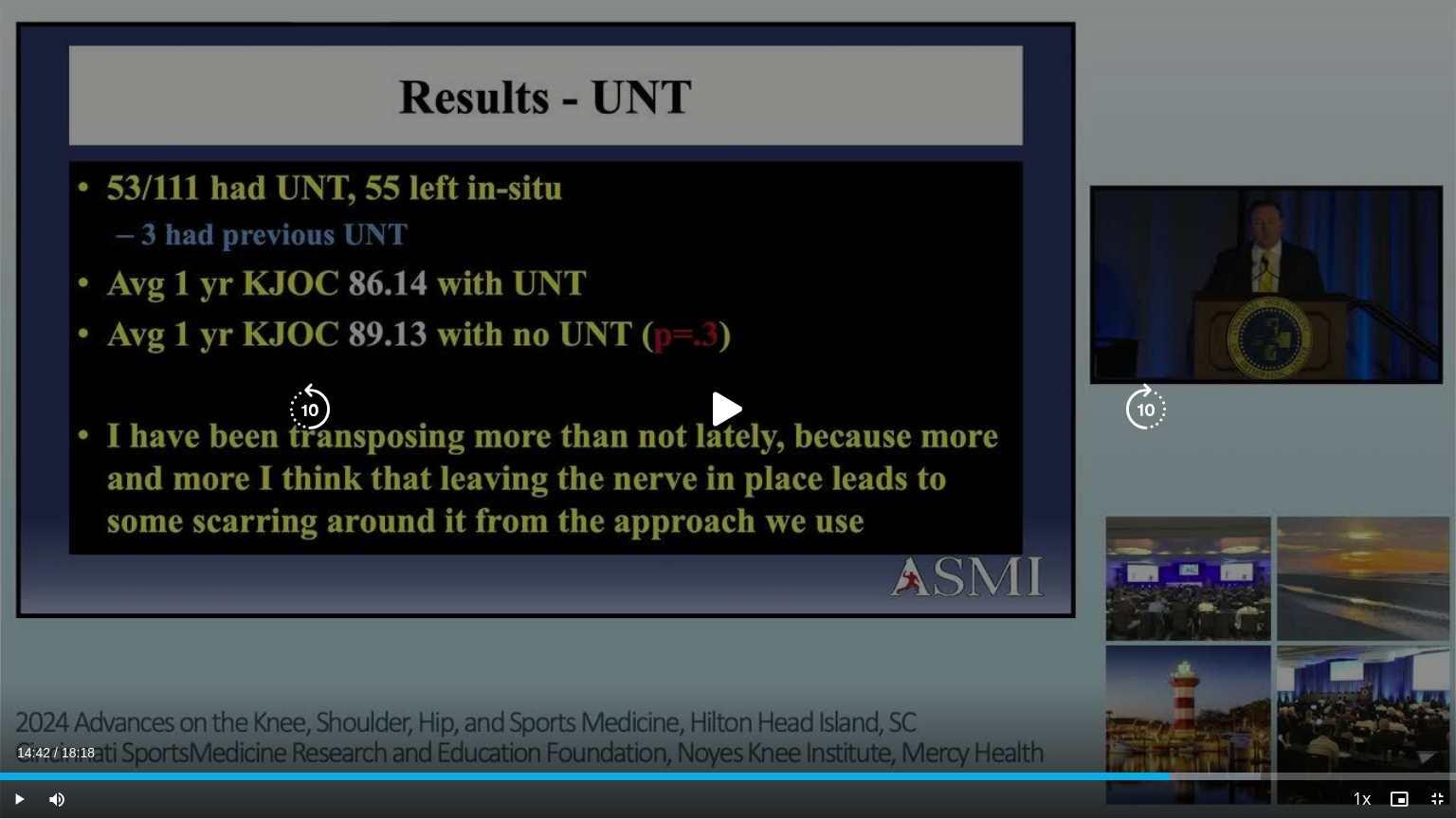 click at bounding box center [728, 410] 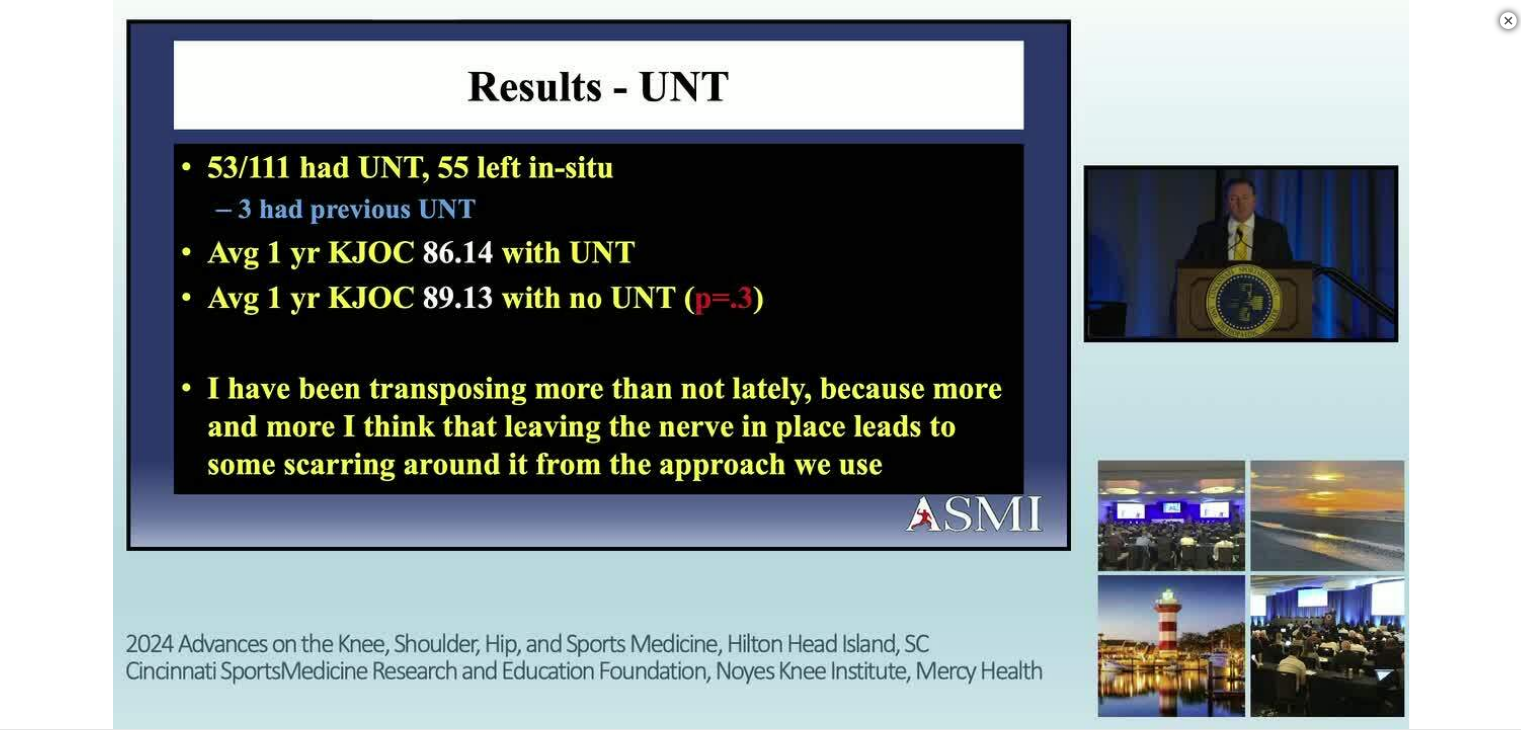 scroll, scrollTop: 300, scrollLeft: 0, axis: vertical 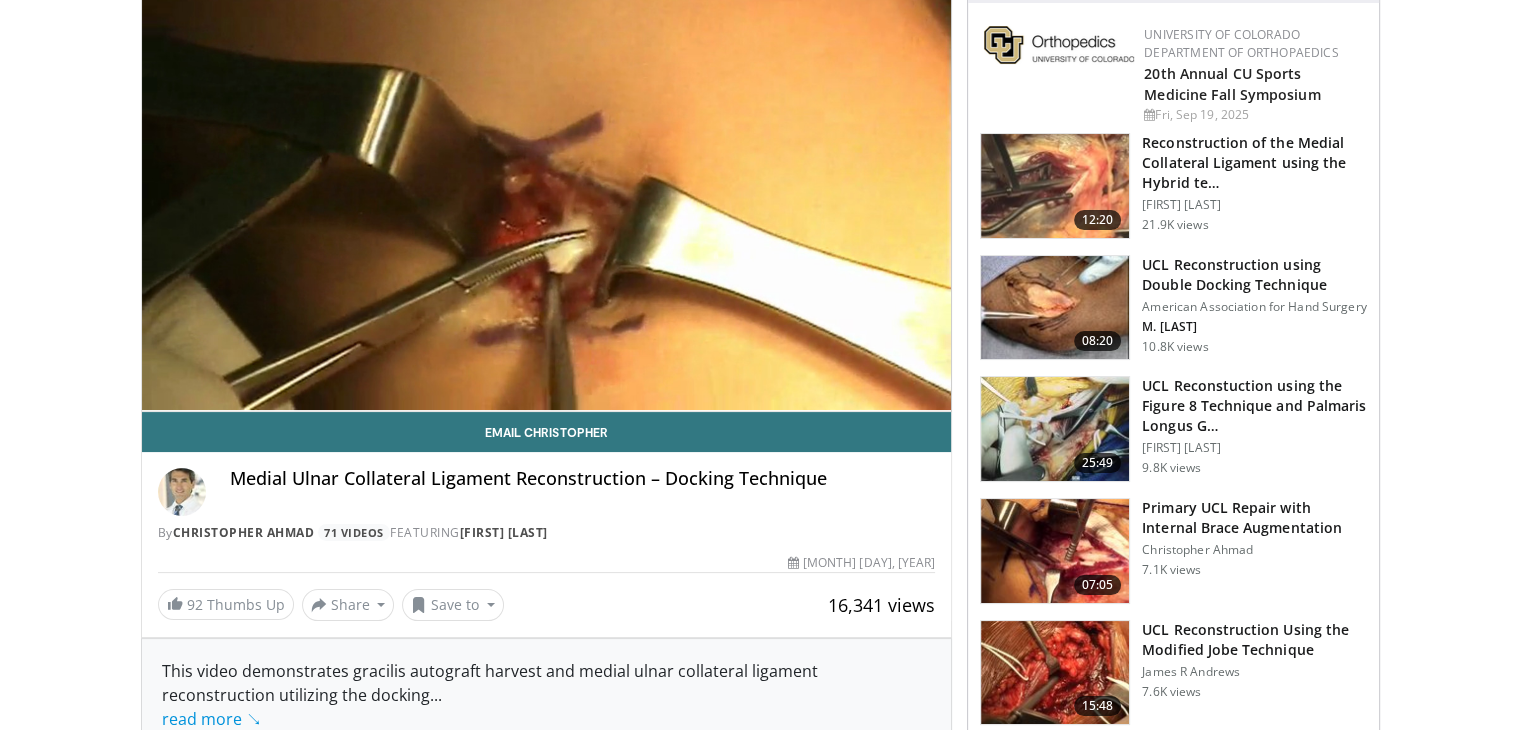 click on "UCL Reconstruction using Double Docking Technique" at bounding box center [1254, 275] 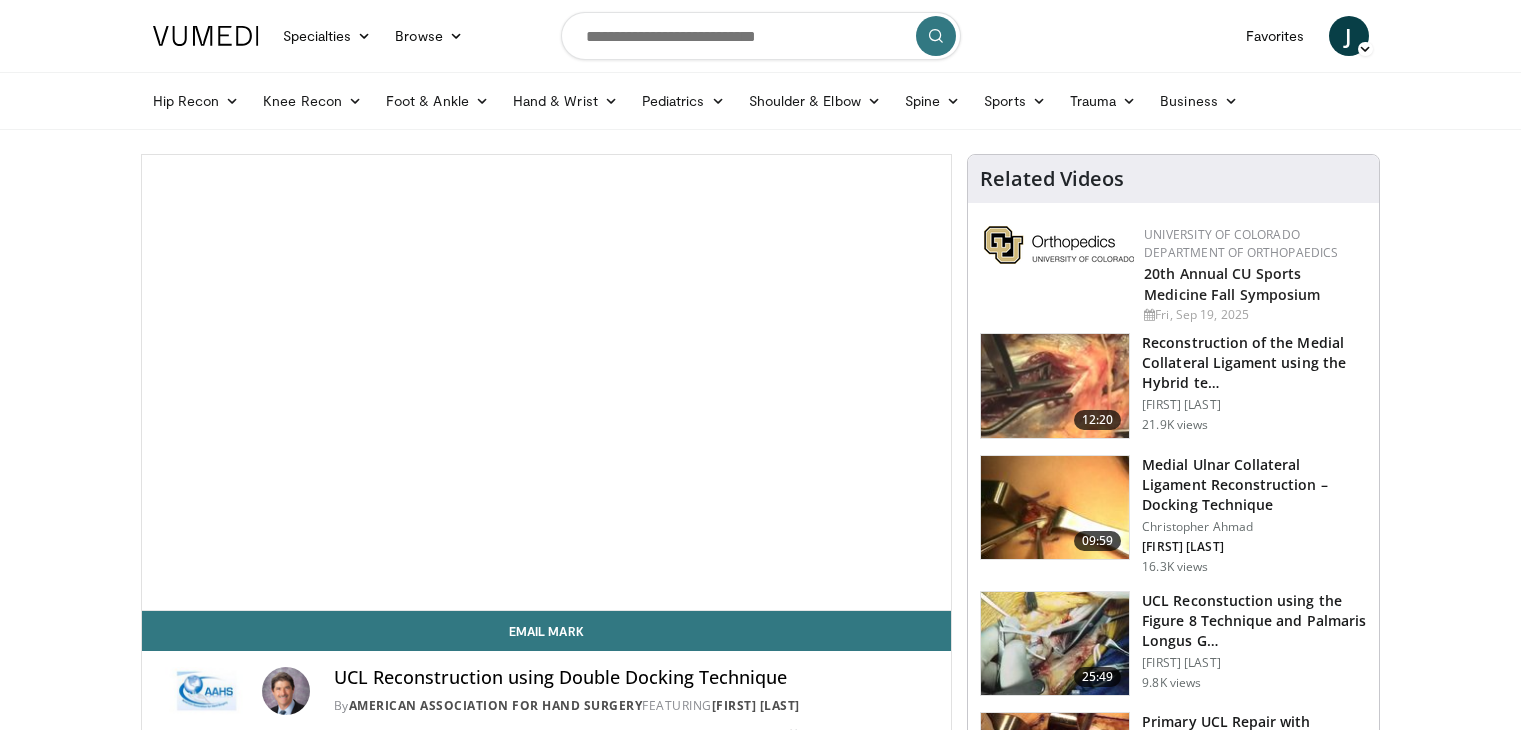 scroll, scrollTop: 0, scrollLeft: 0, axis: both 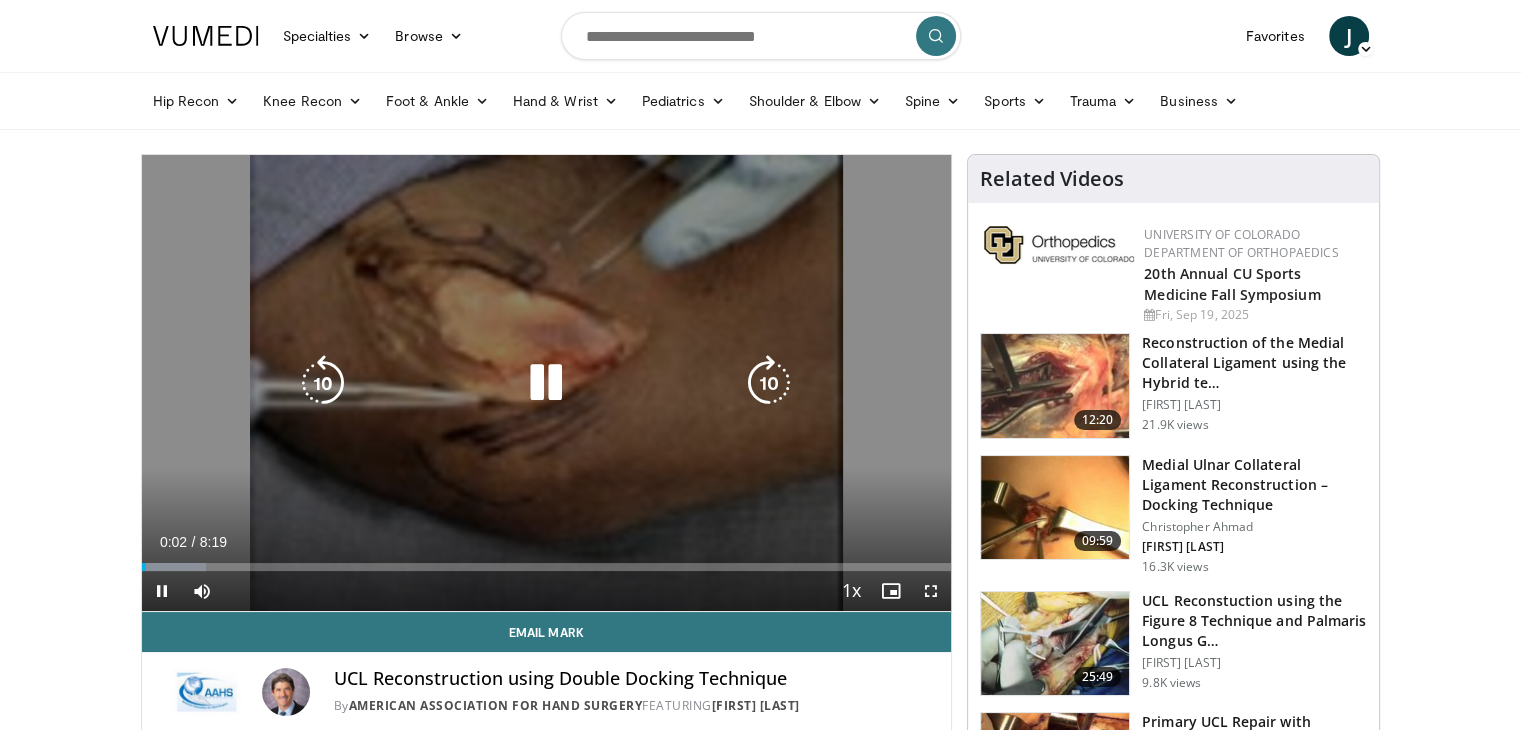 click at bounding box center (769, 383) 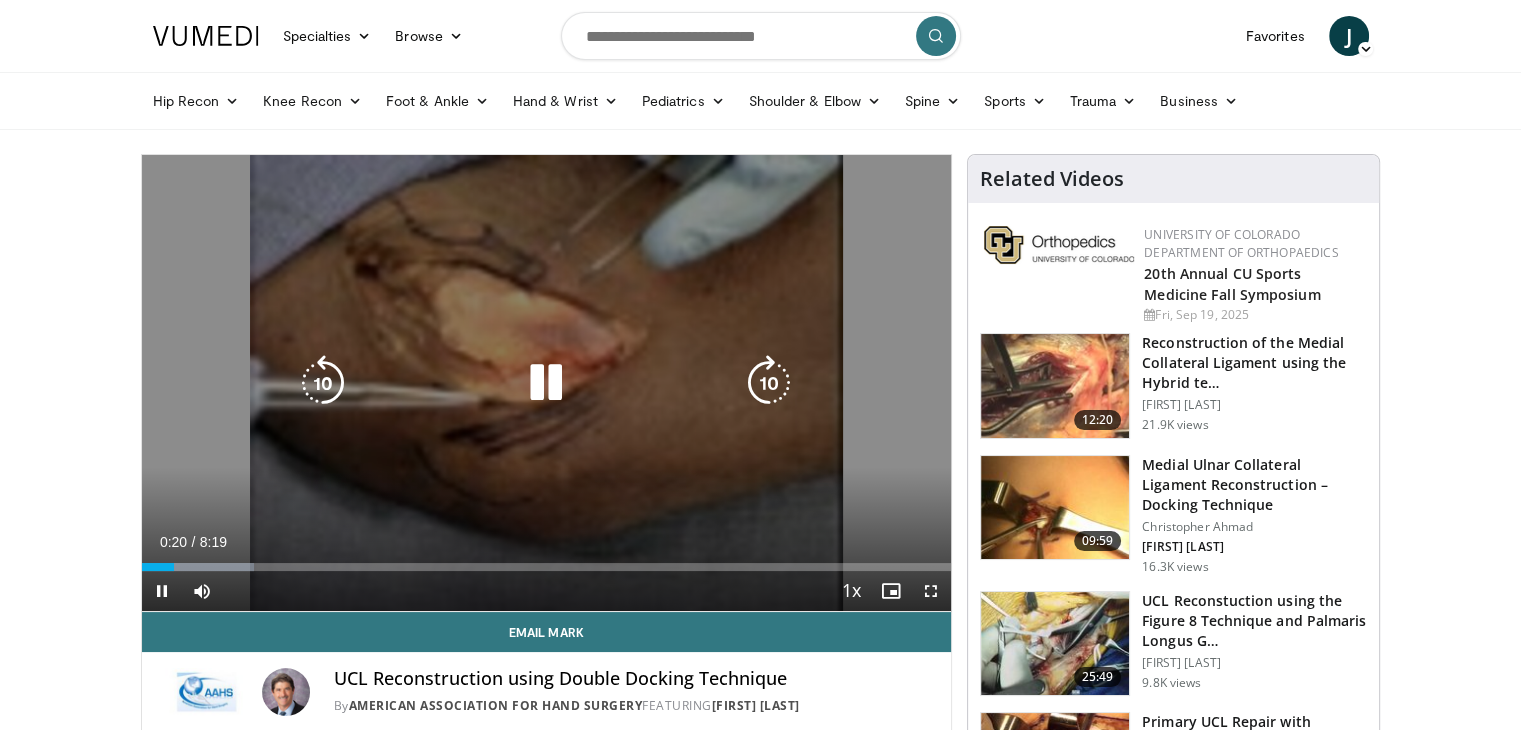 click at bounding box center [769, 383] 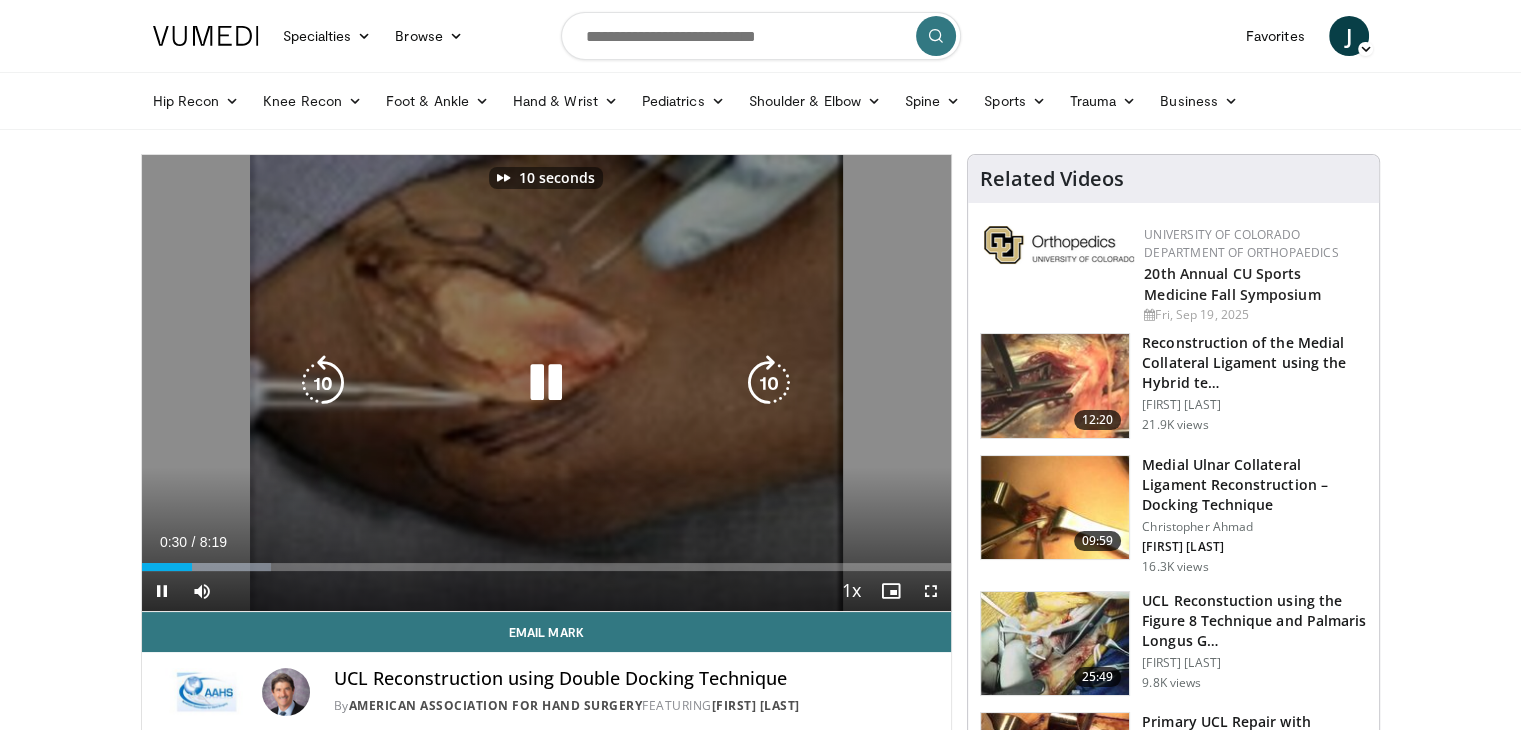click at bounding box center (769, 383) 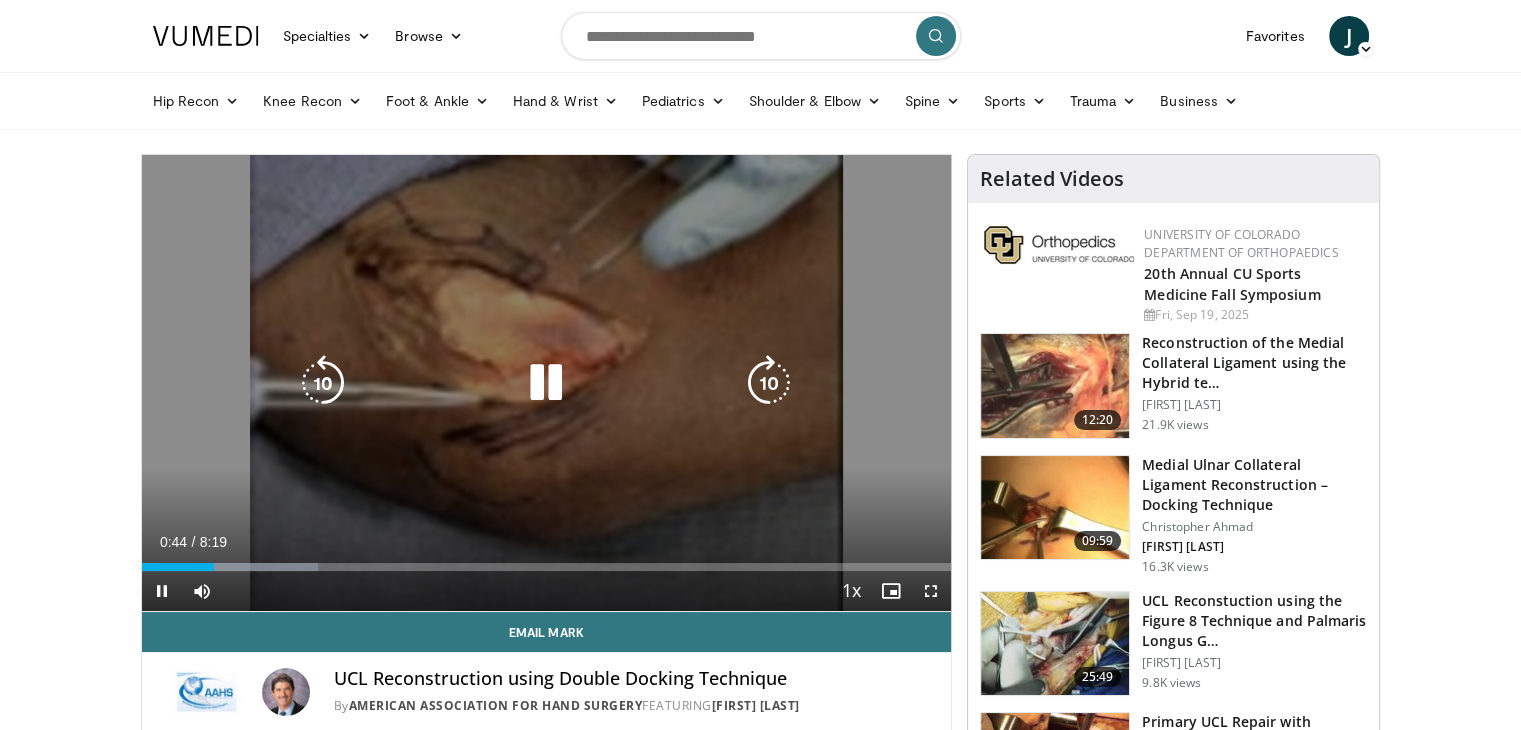 click at bounding box center [769, 383] 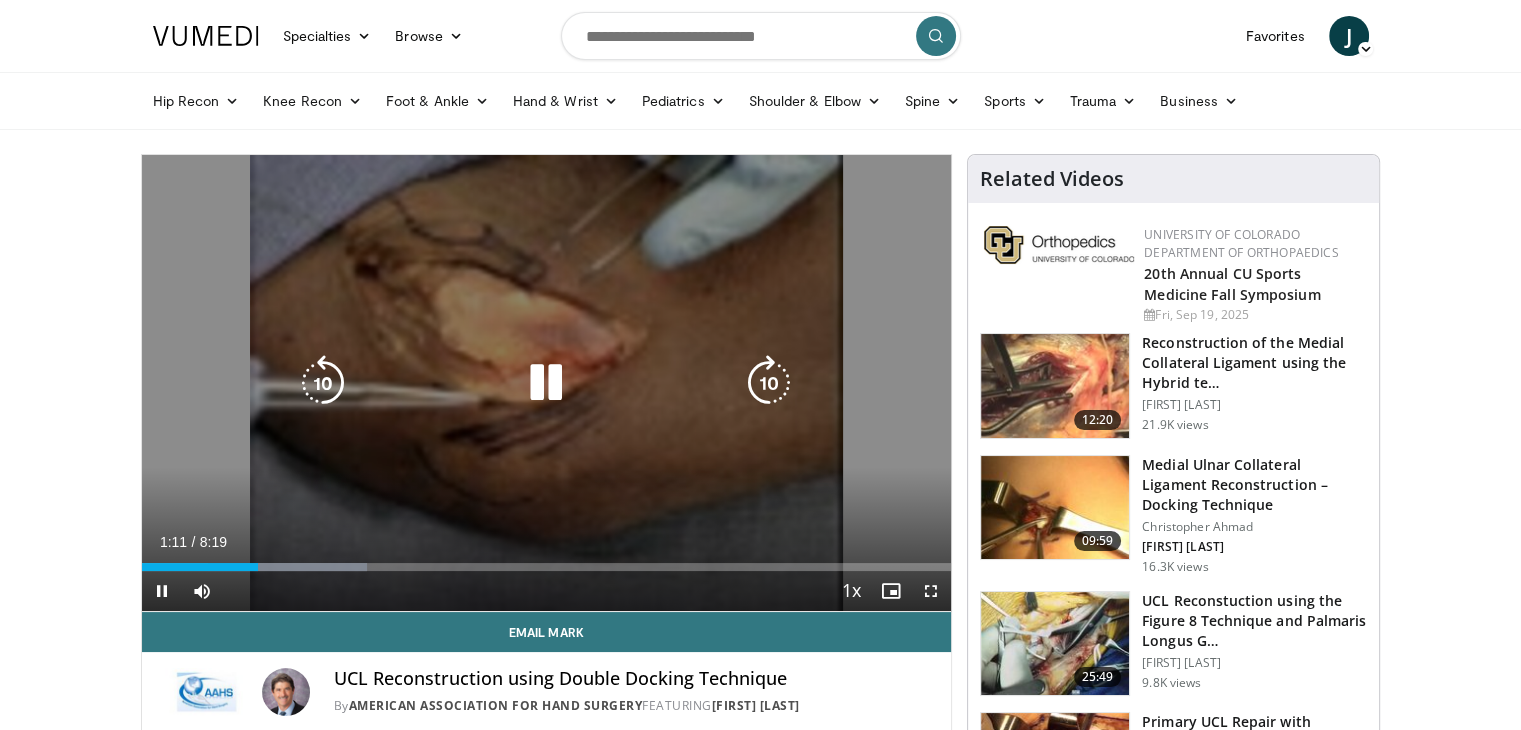 click at bounding box center [769, 383] 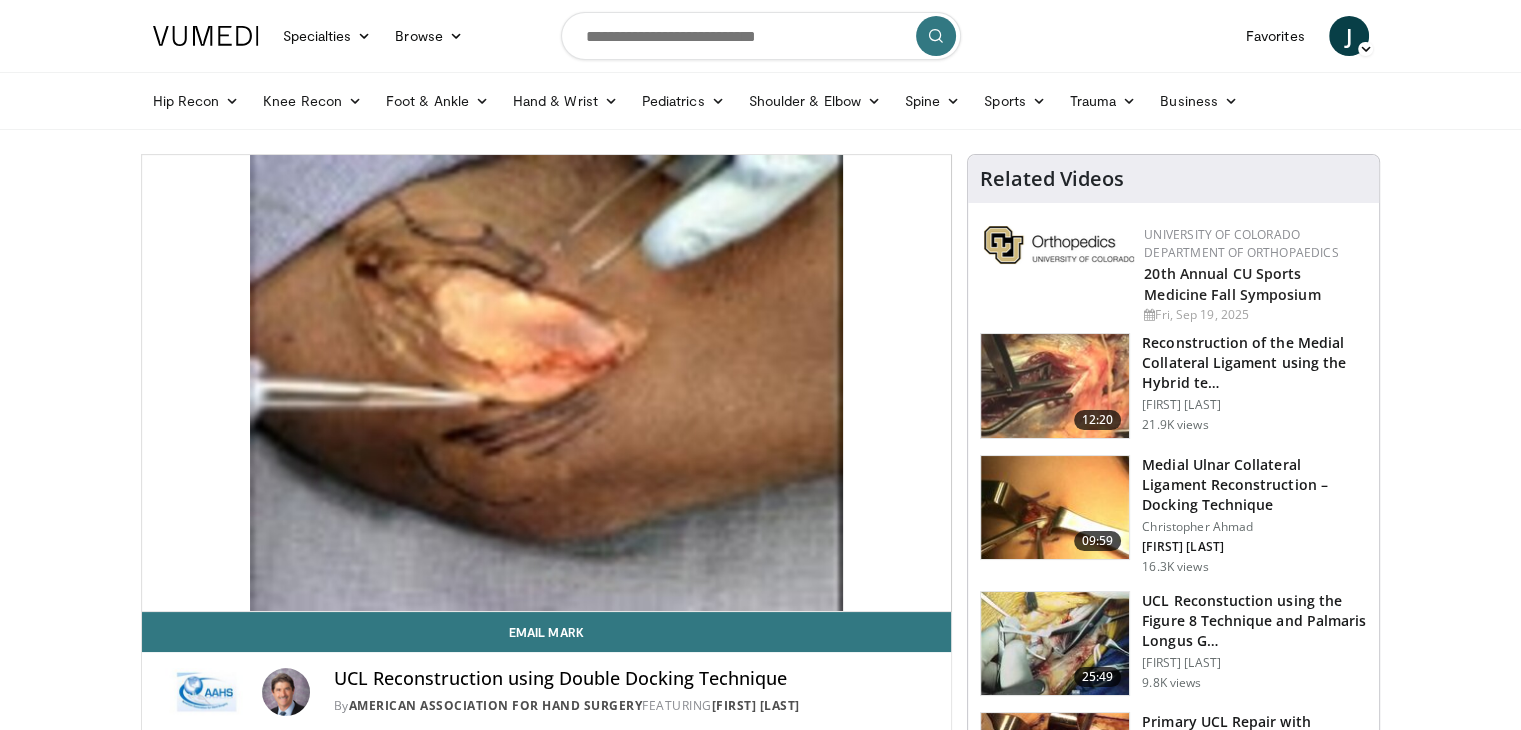 click on "10 seconds
Tap to unmute" at bounding box center [547, 383] 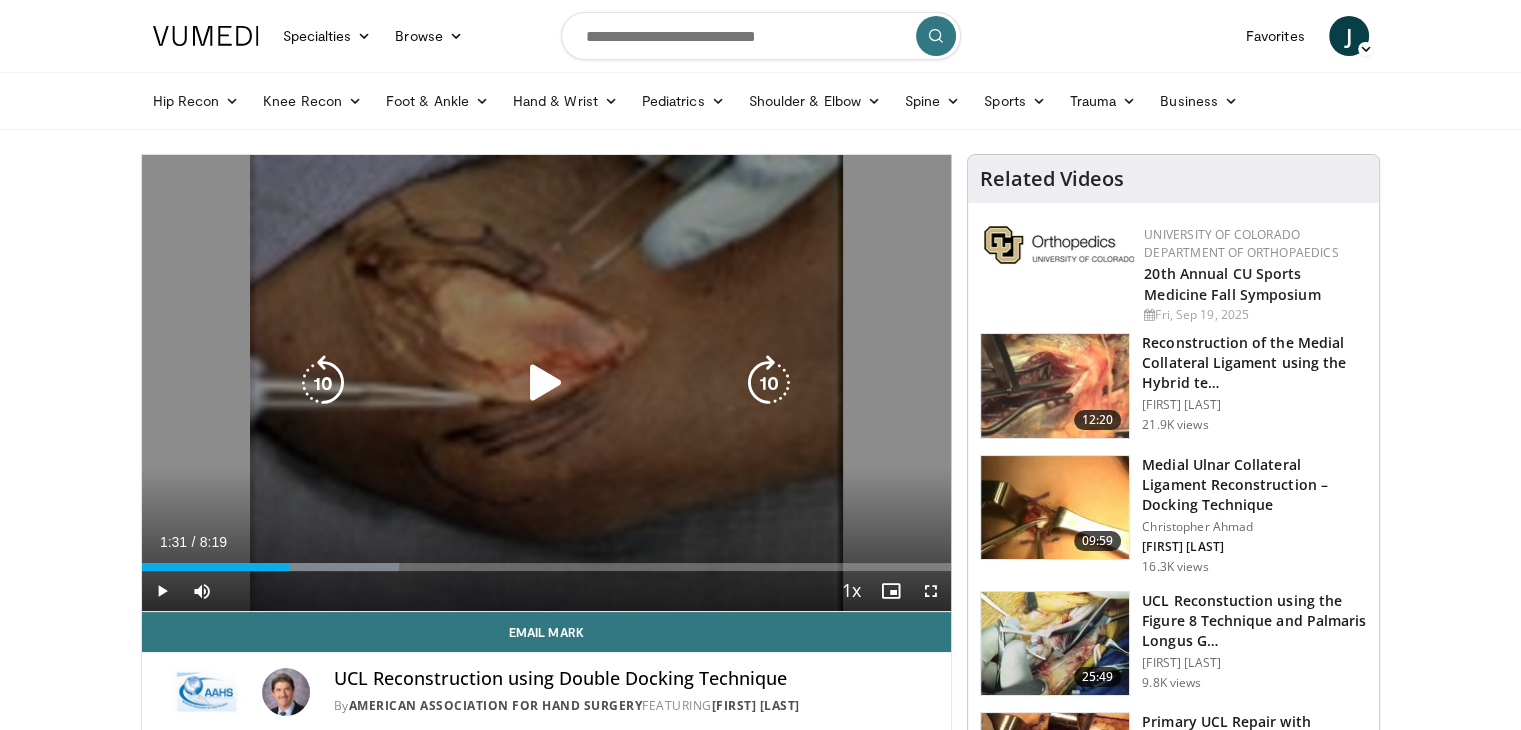 click at bounding box center [769, 383] 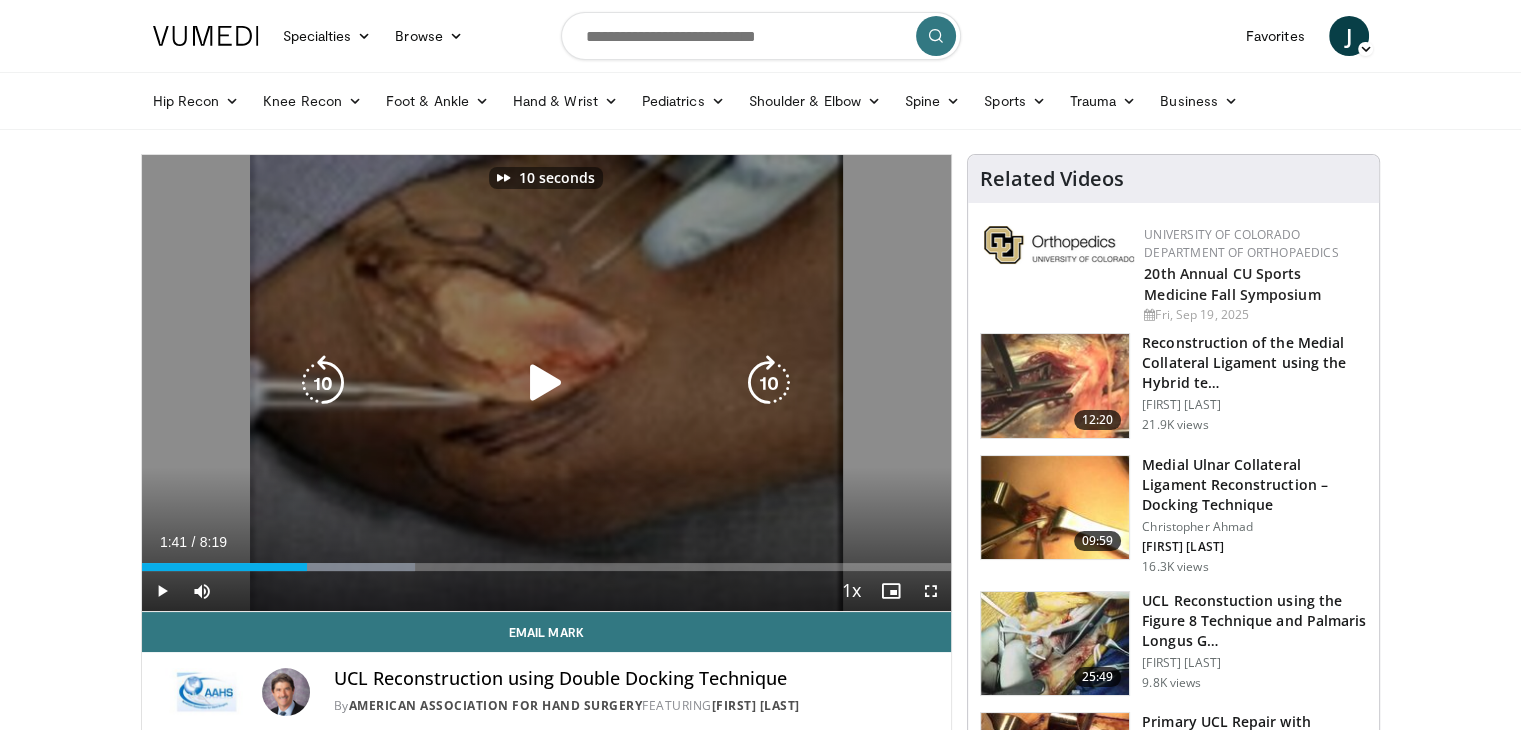 click at bounding box center (546, 383) 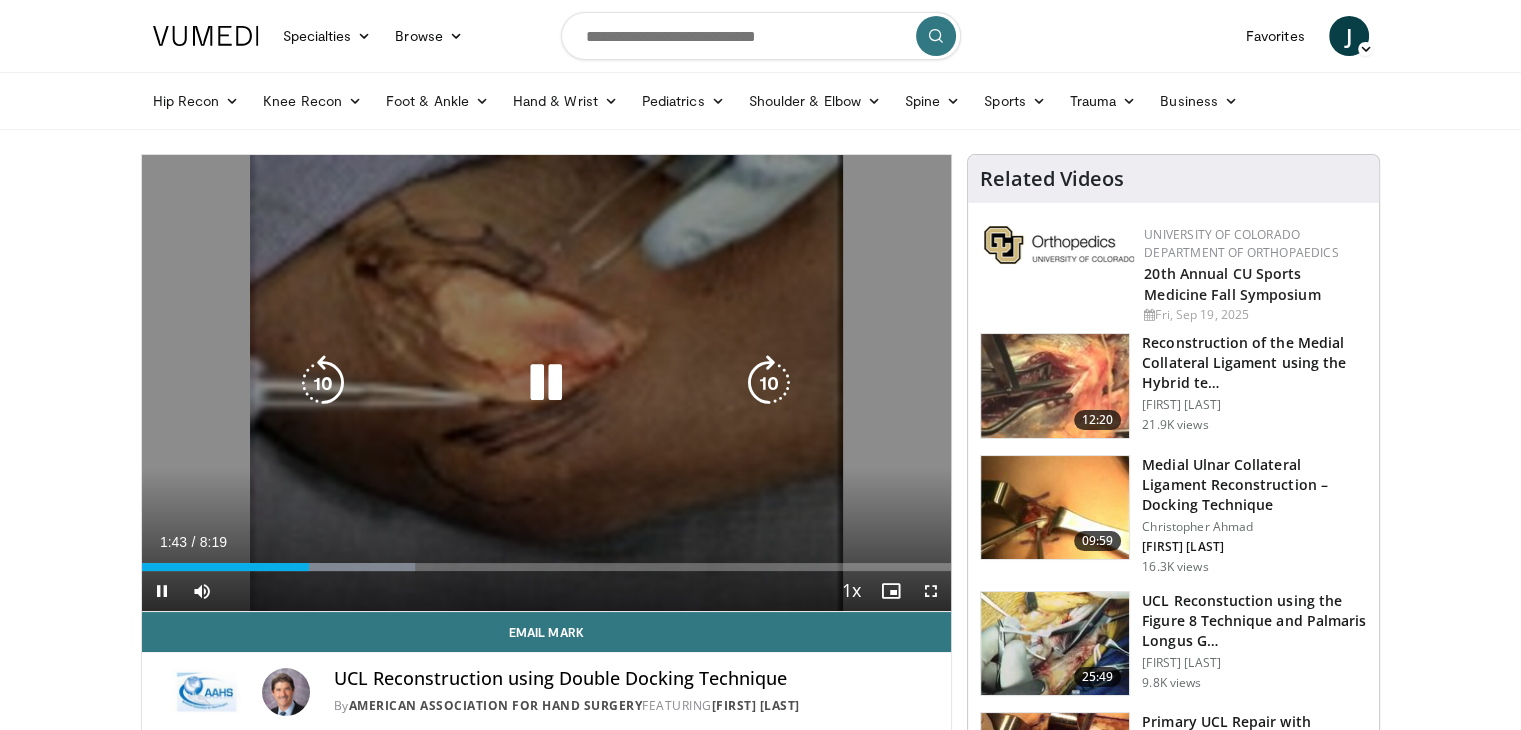 click at bounding box center (769, 383) 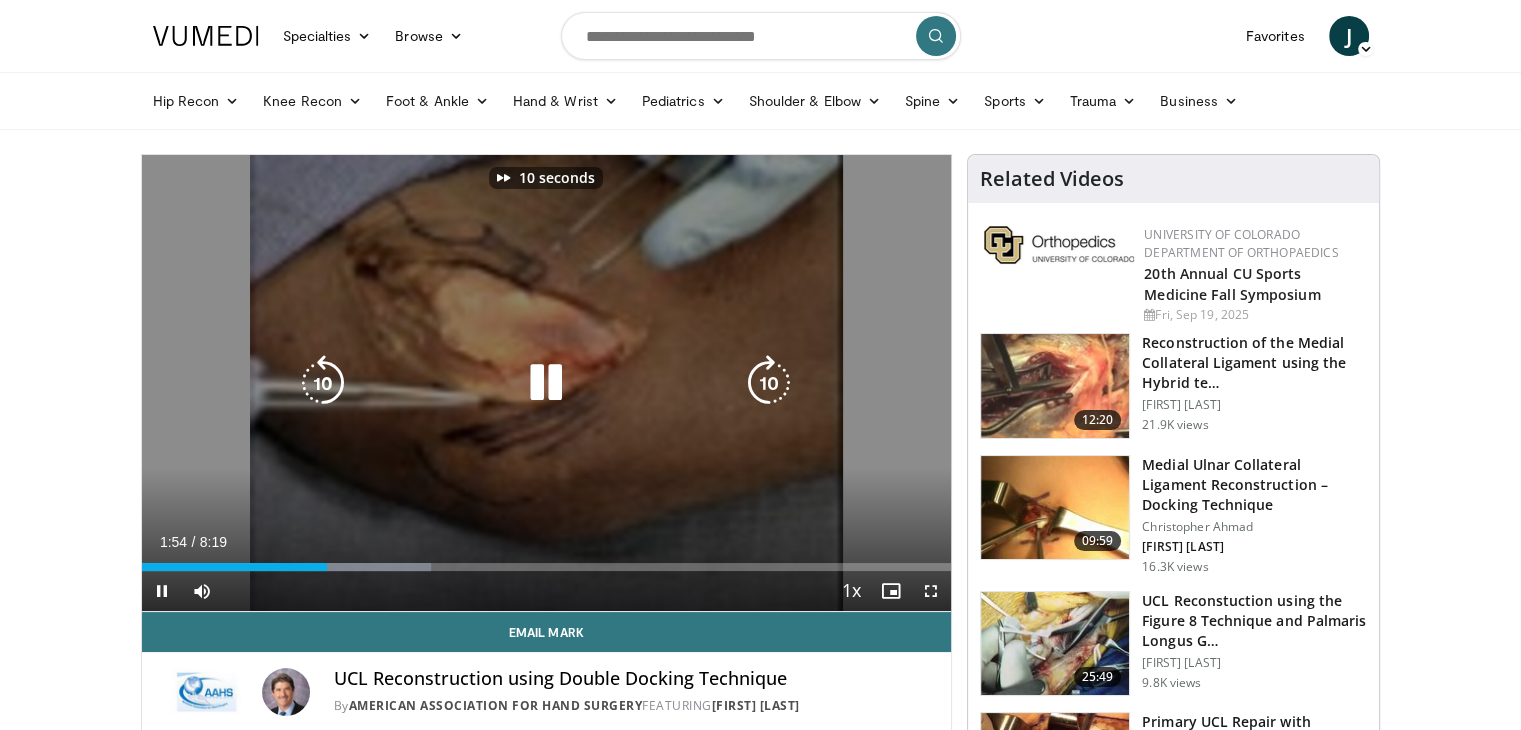 click at bounding box center (769, 383) 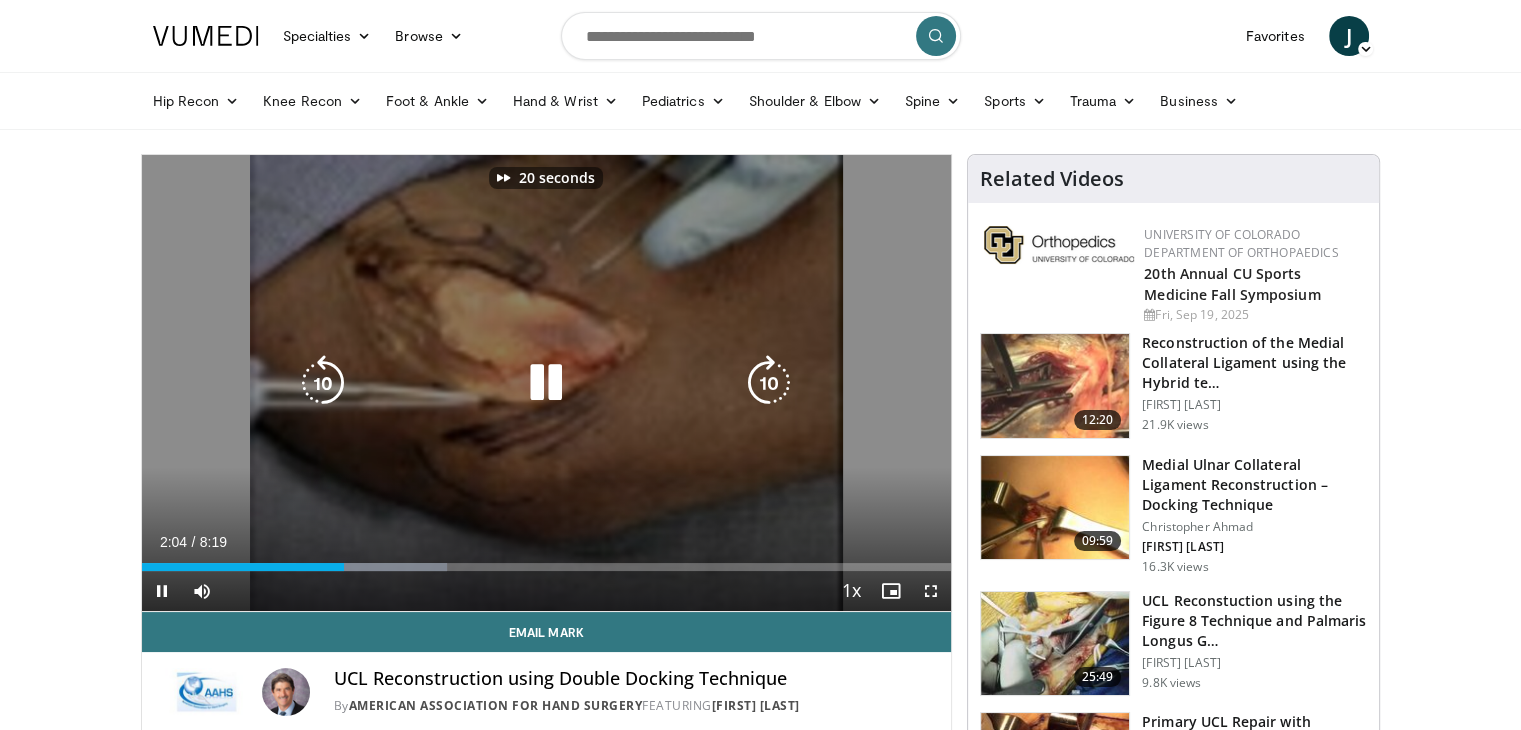 click at bounding box center [769, 383] 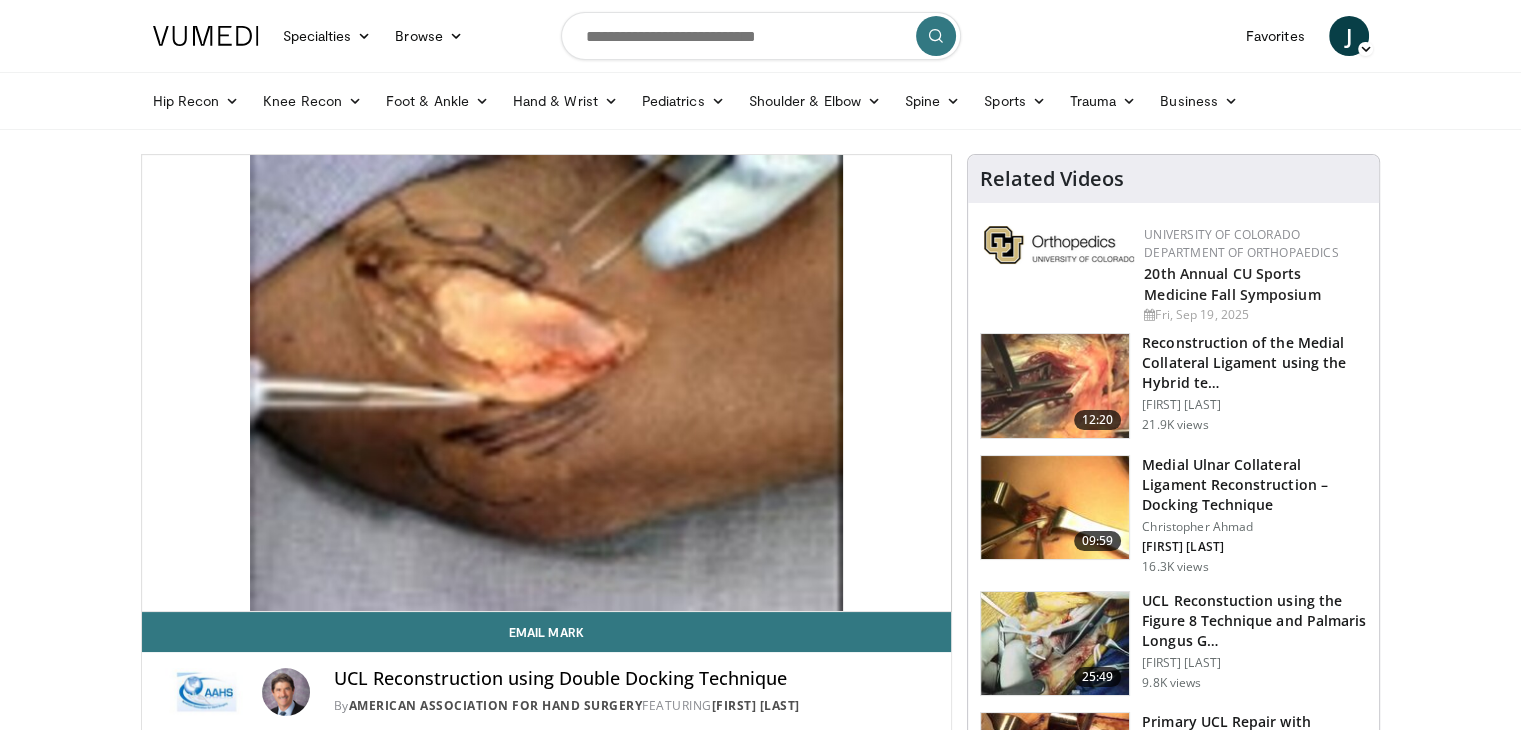 scroll, scrollTop: 100, scrollLeft: 0, axis: vertical 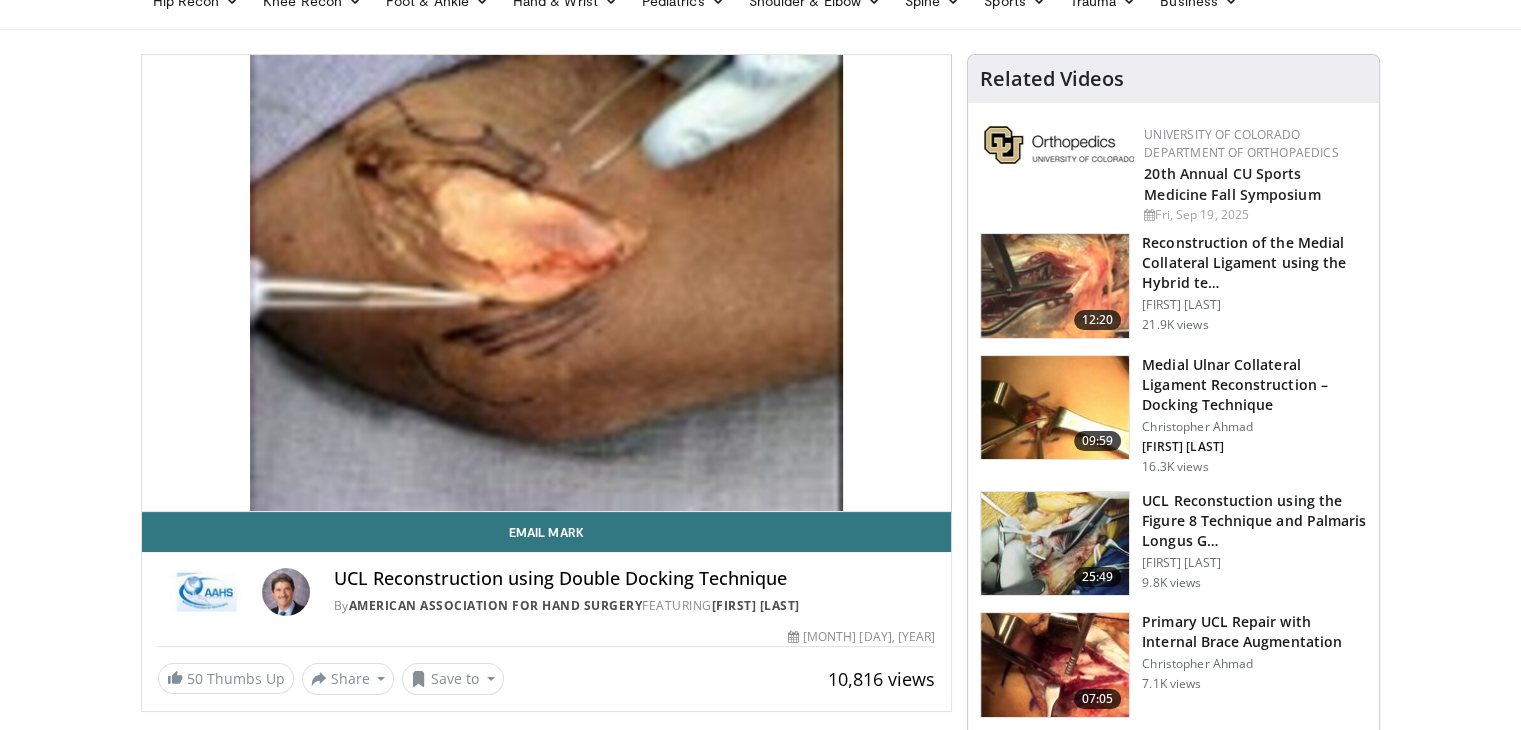 click on "Medial Ulnar Collateral Ligament Reconstruction – Docking Technique" at bounding box center [1254, 385] 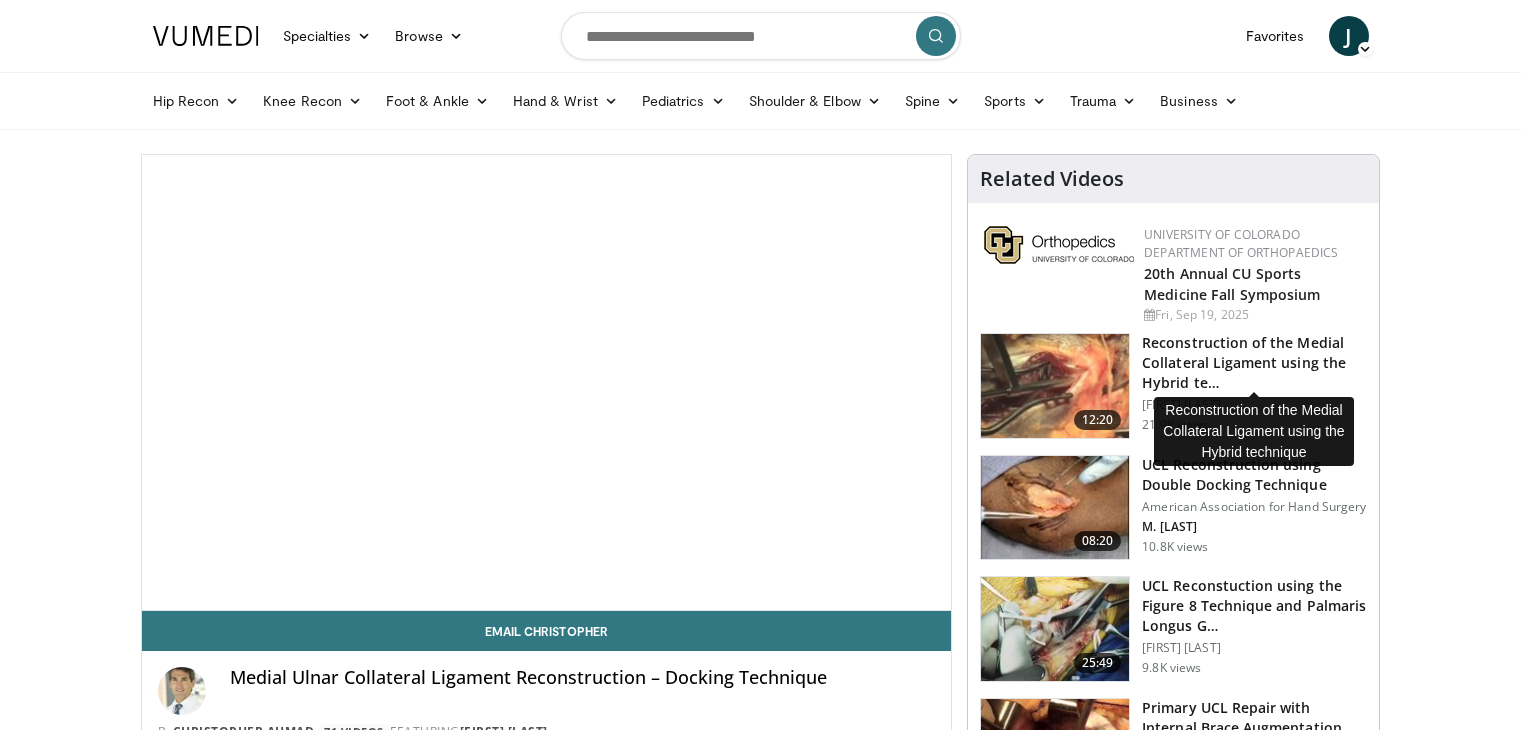 scroll, scrollTop: 0, scrollLeft: 0, axis: both 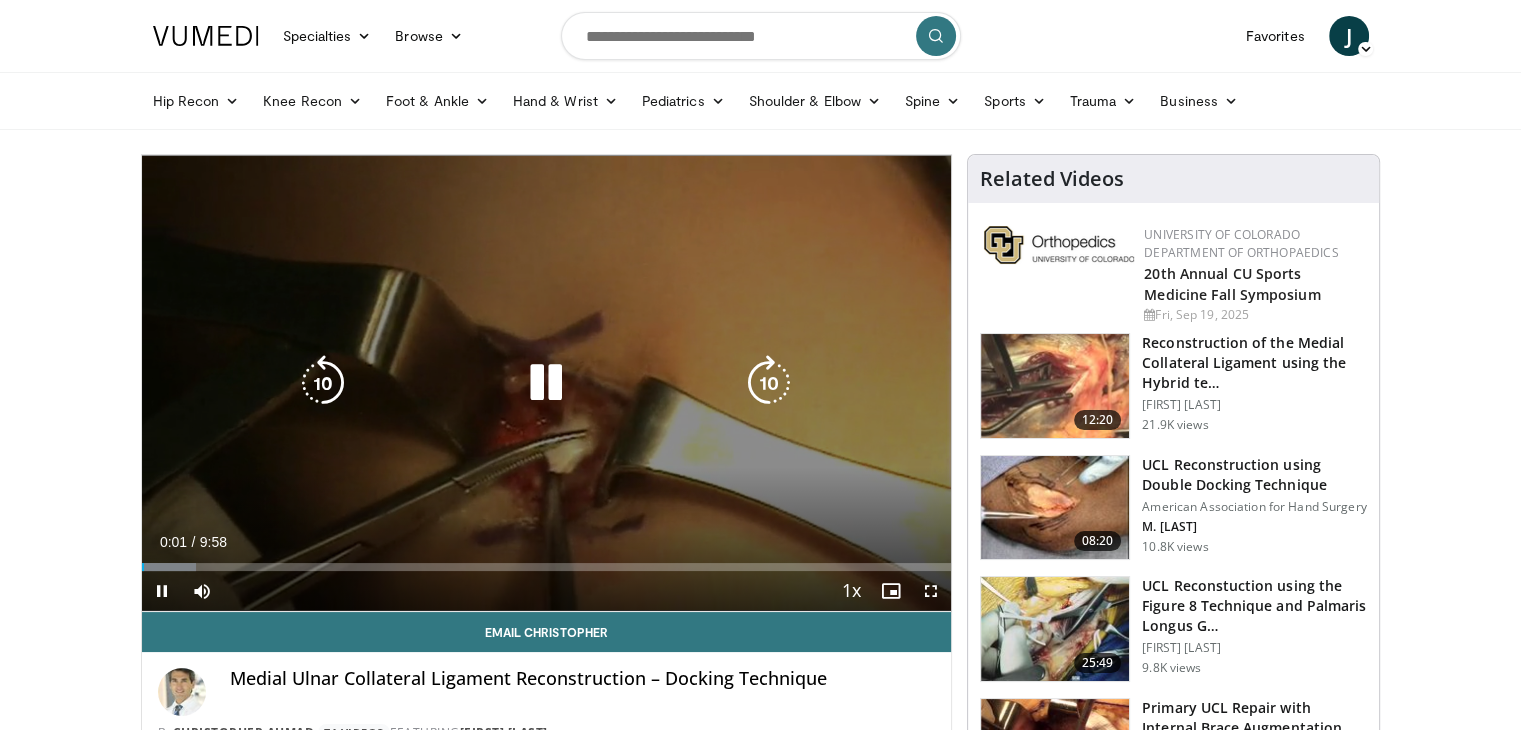 click at bounding box center (769, 383) 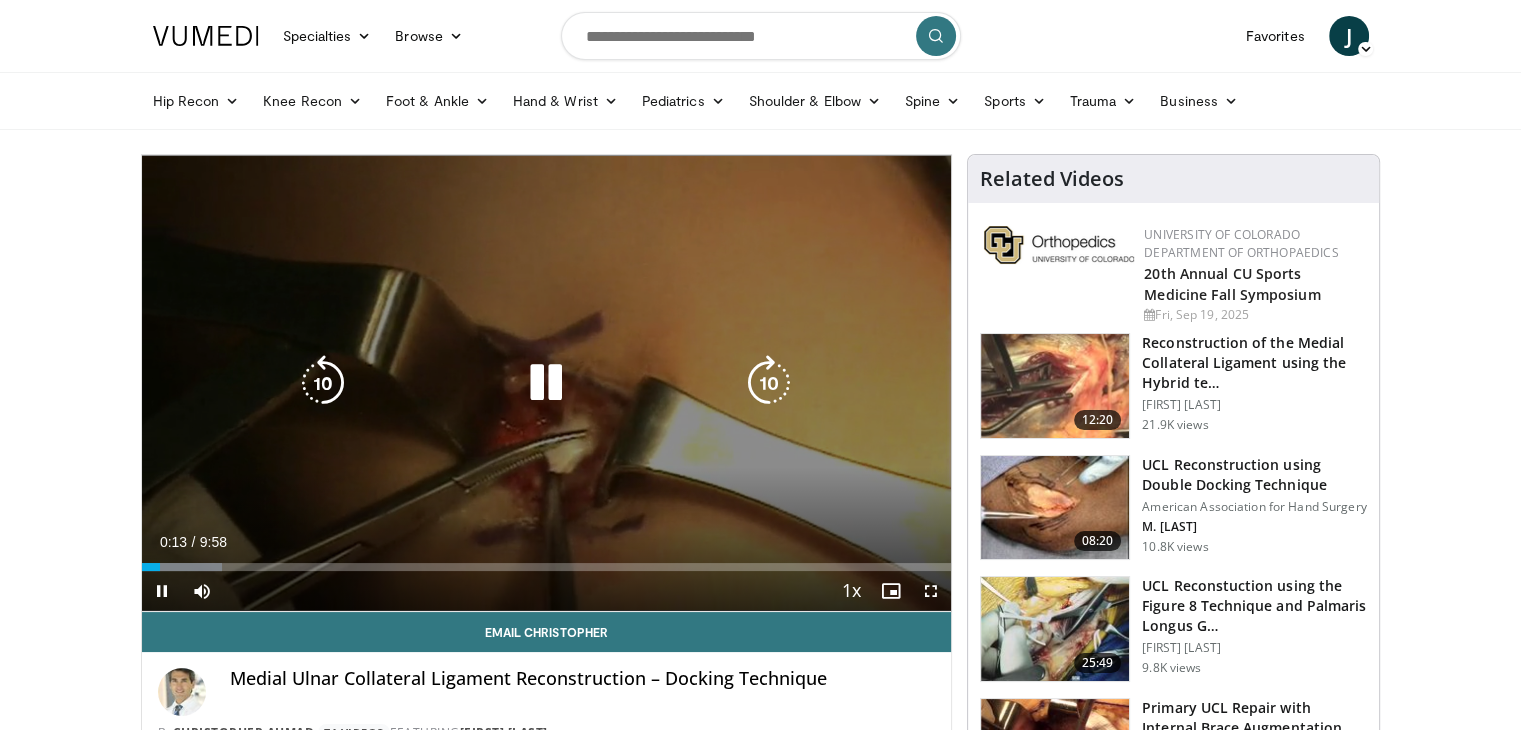 click at bounding box center (769, 383) 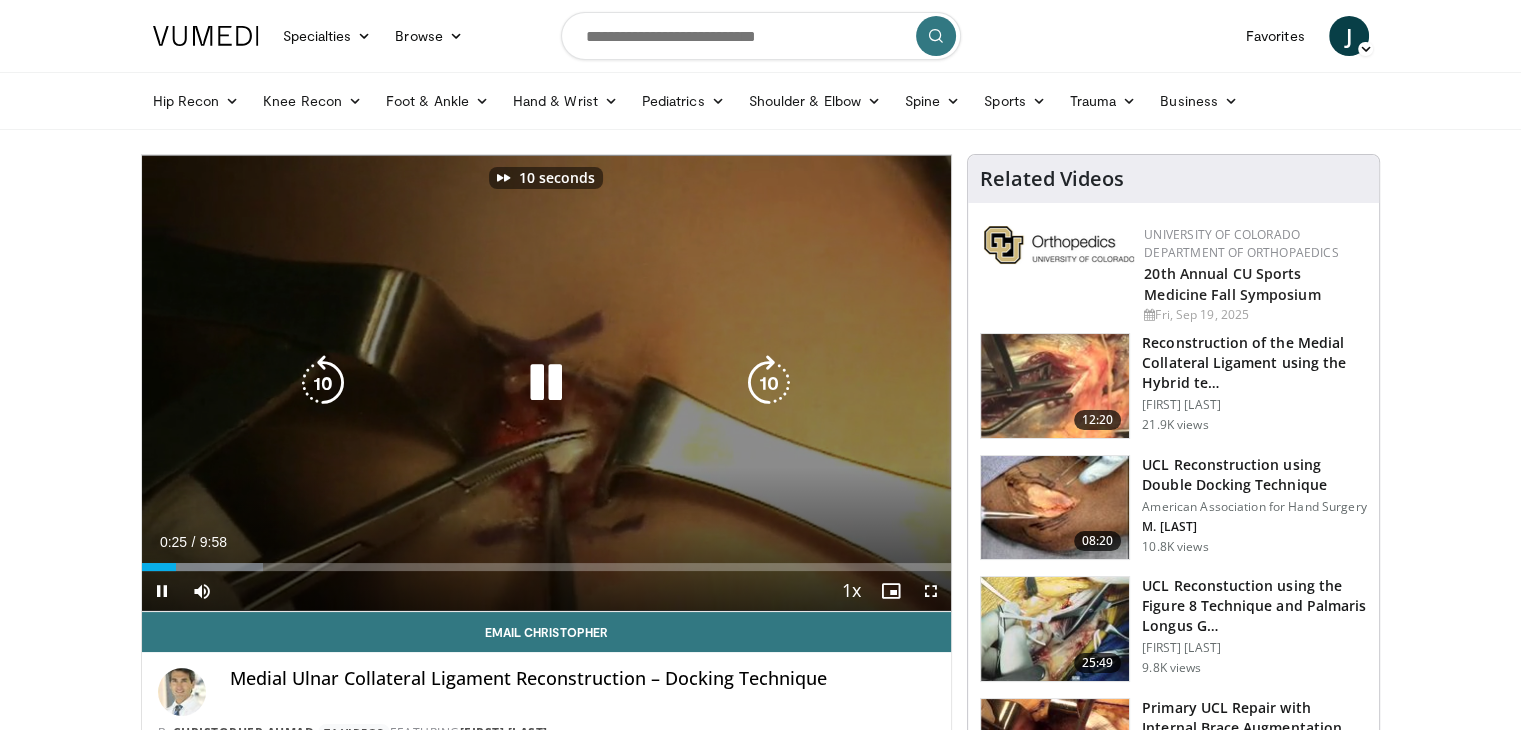 click at bounding box center (769, 383) 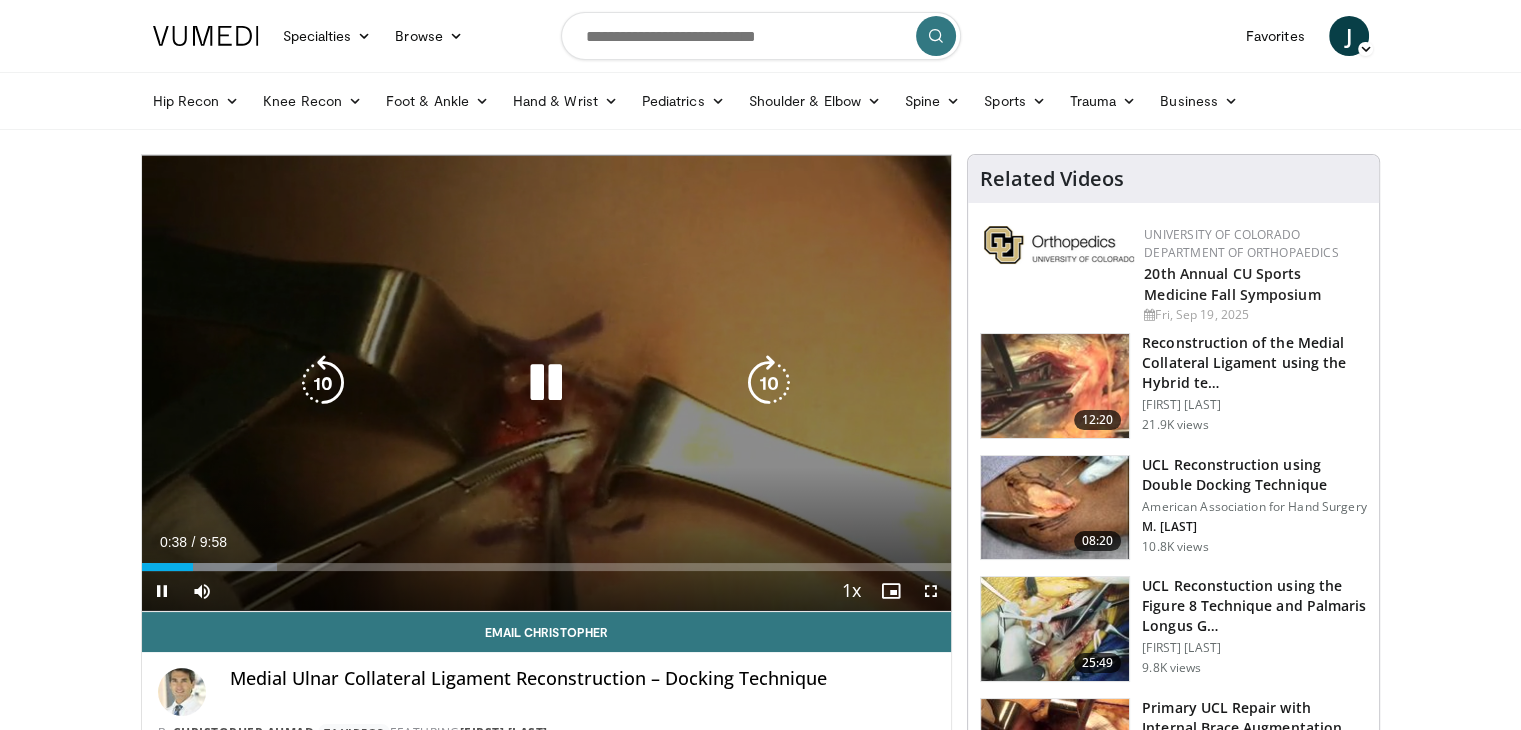 click at bounding box center [769, 383] 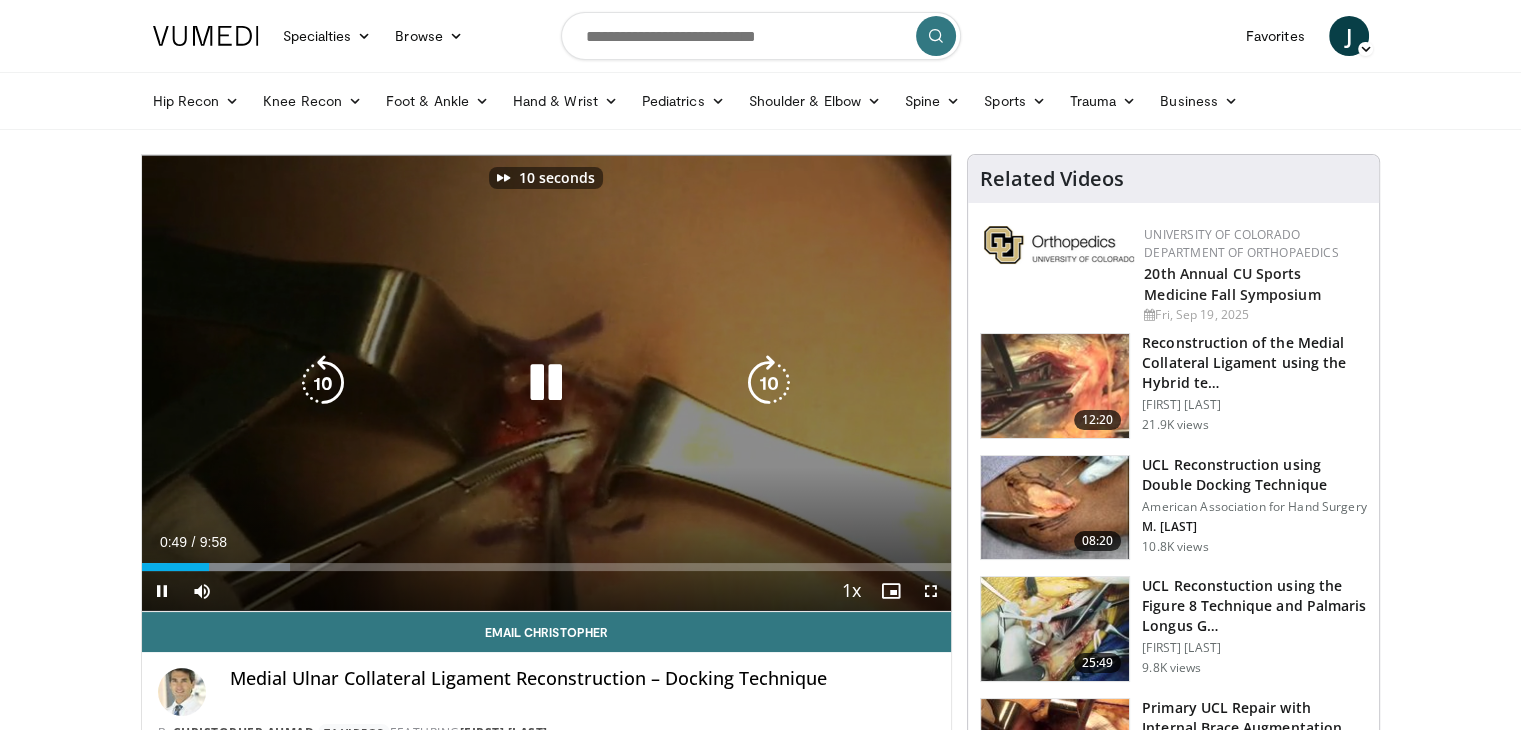 click at bounding box center (769, 383) 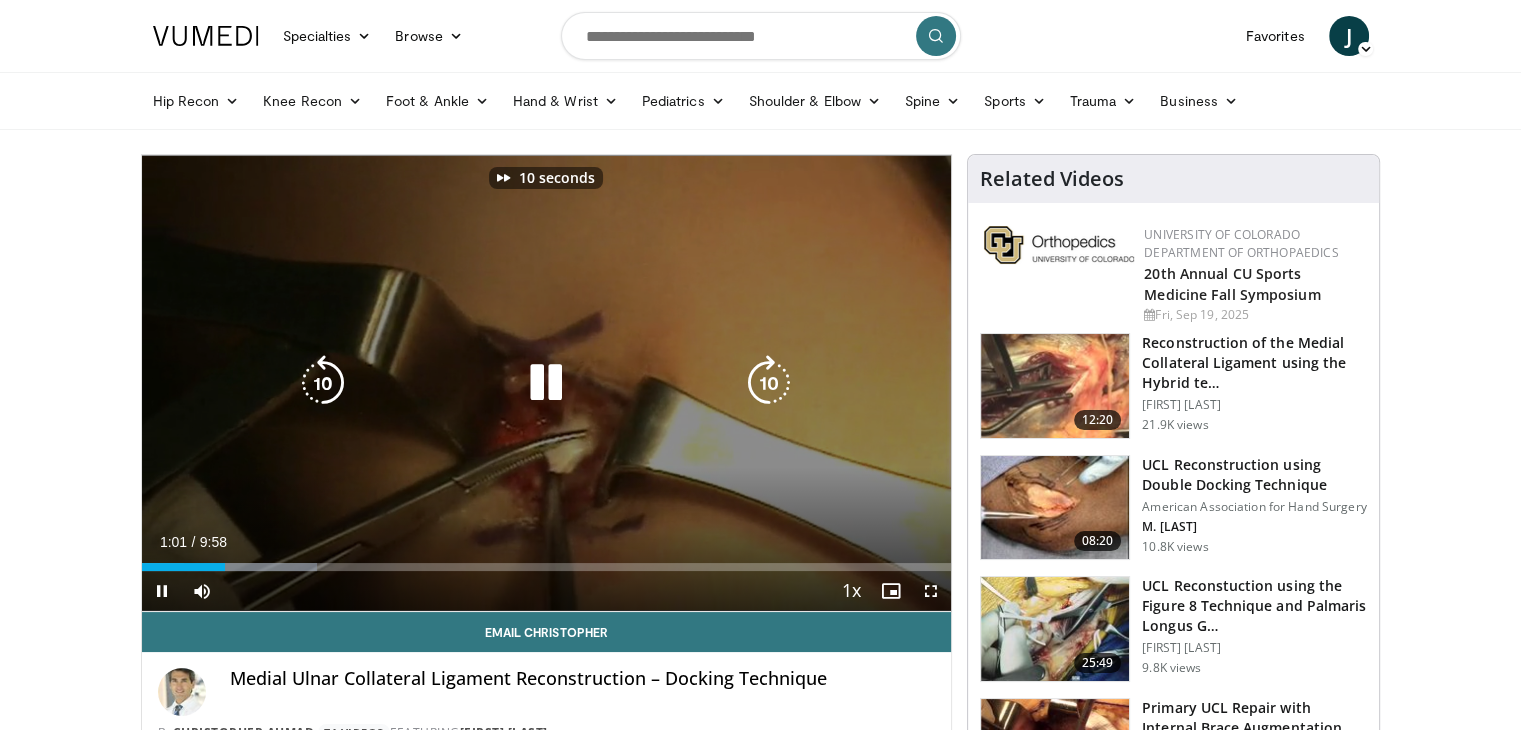 click at bounding box center [769, 383] 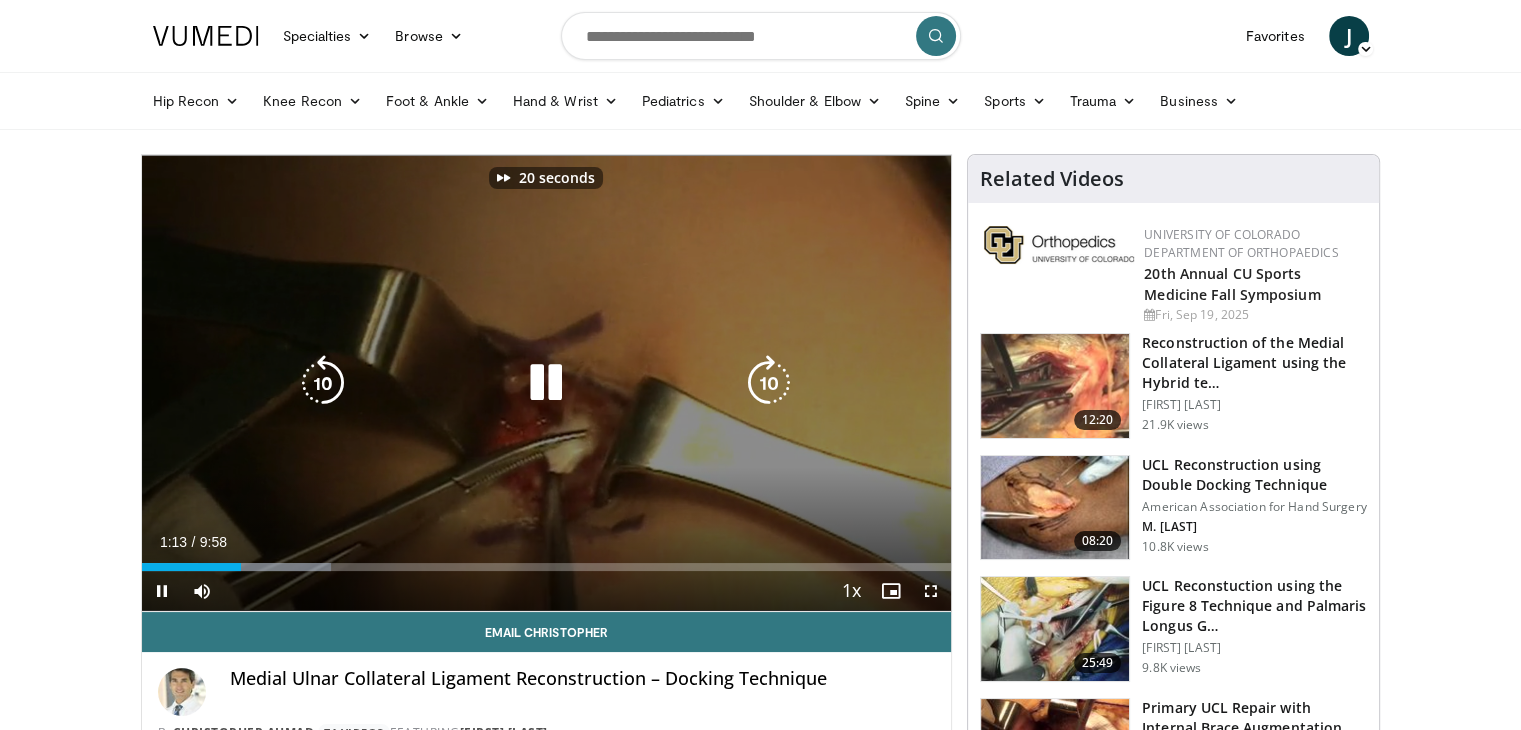 click at bounding box center [769, 383] 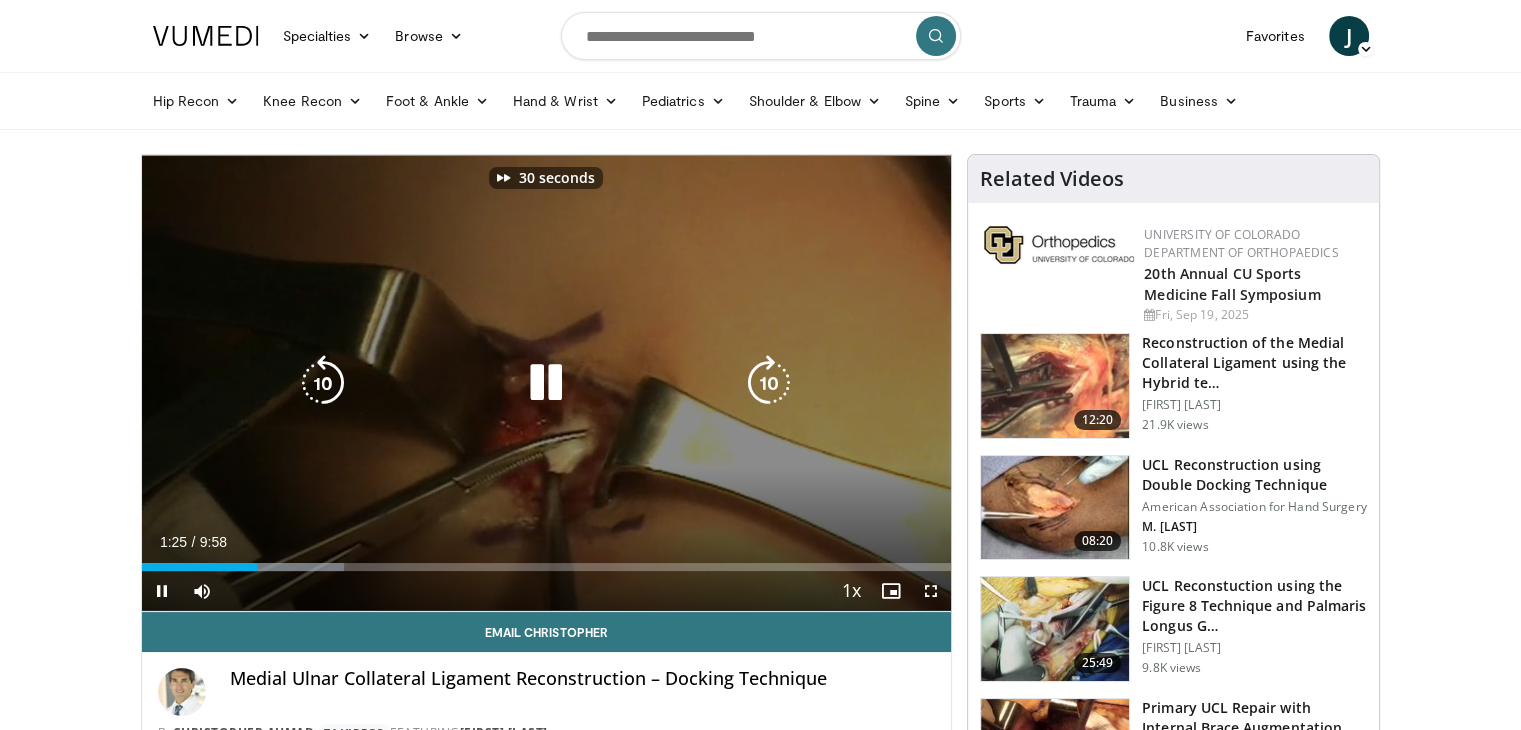 click at bounding box center (769, 383) 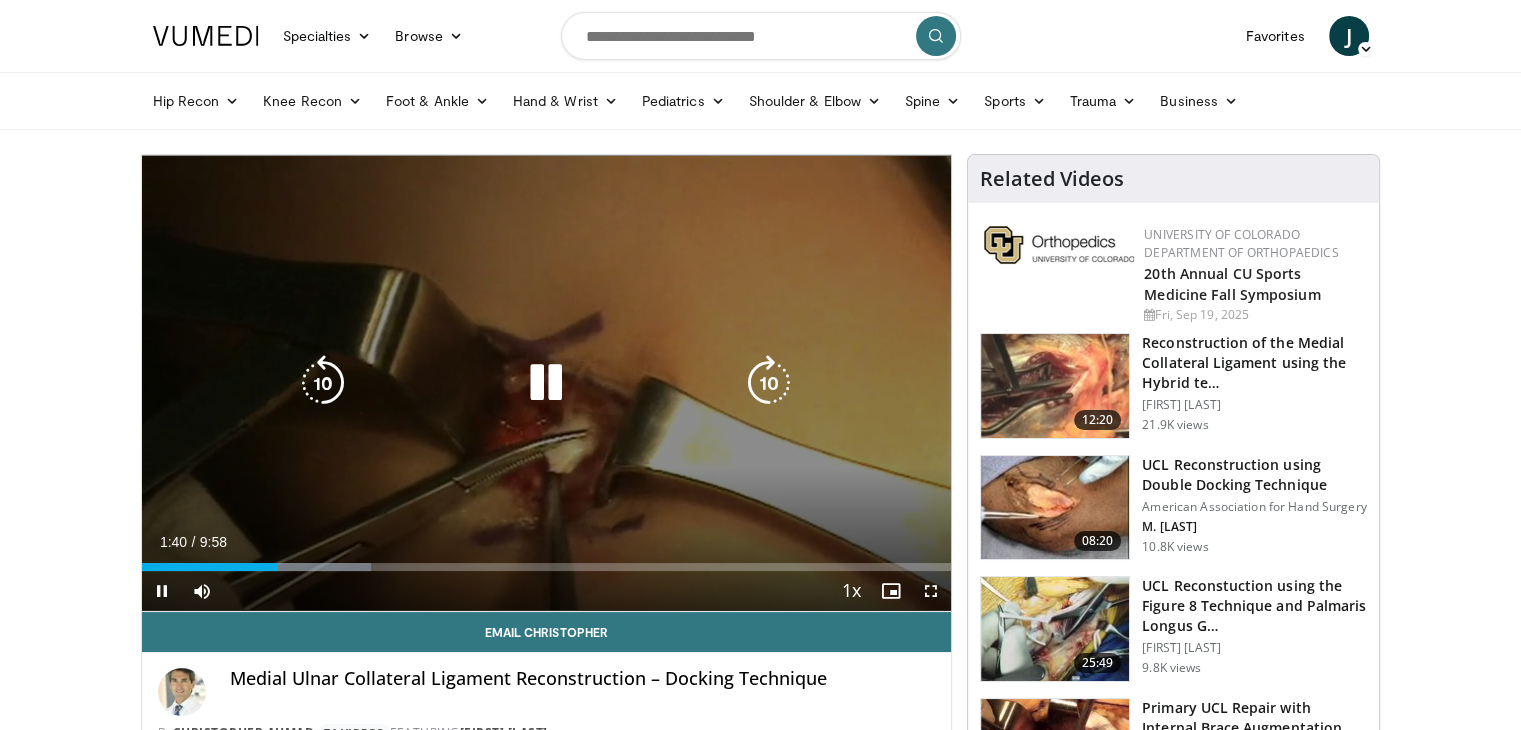 click at bounding box center (323, 383) 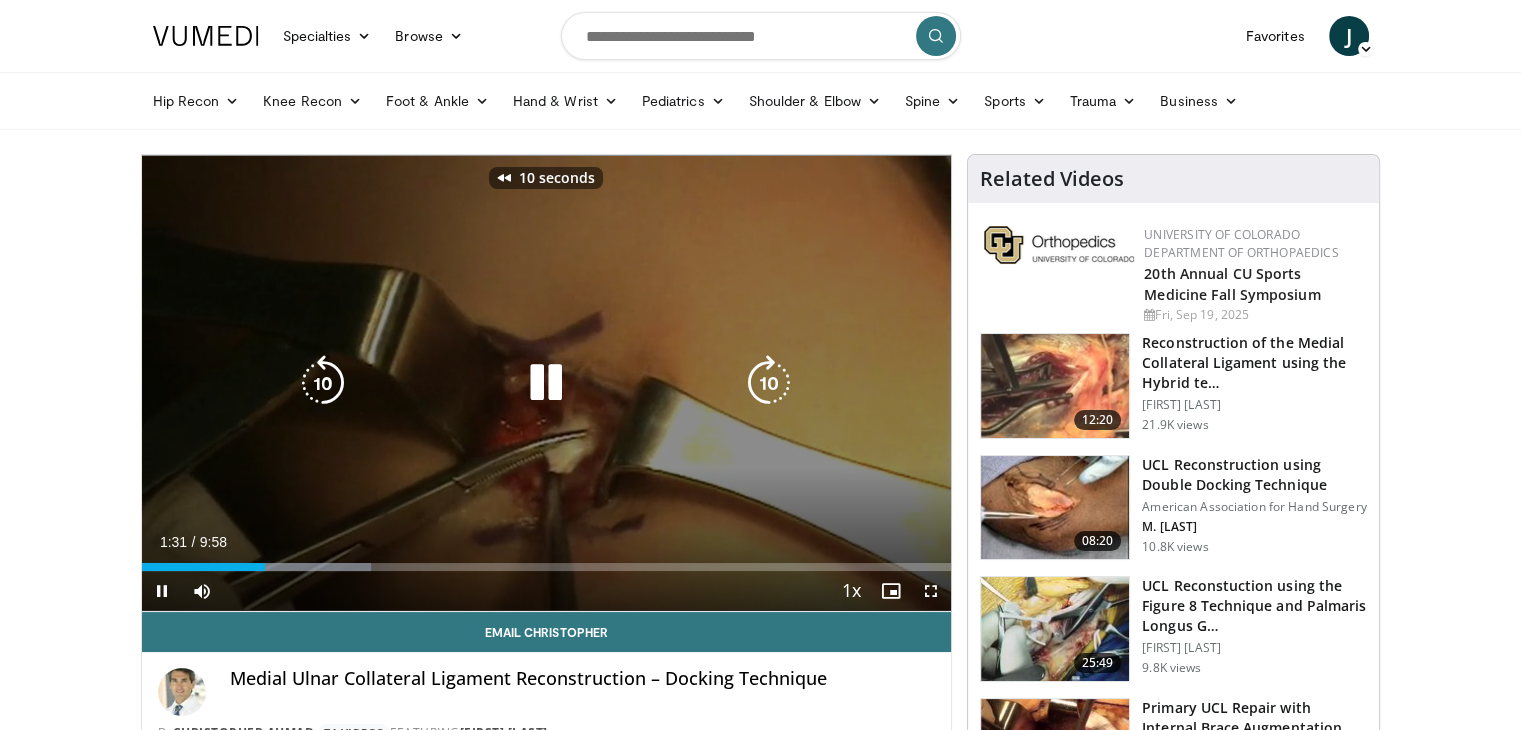click at bounding box center (323, 383) 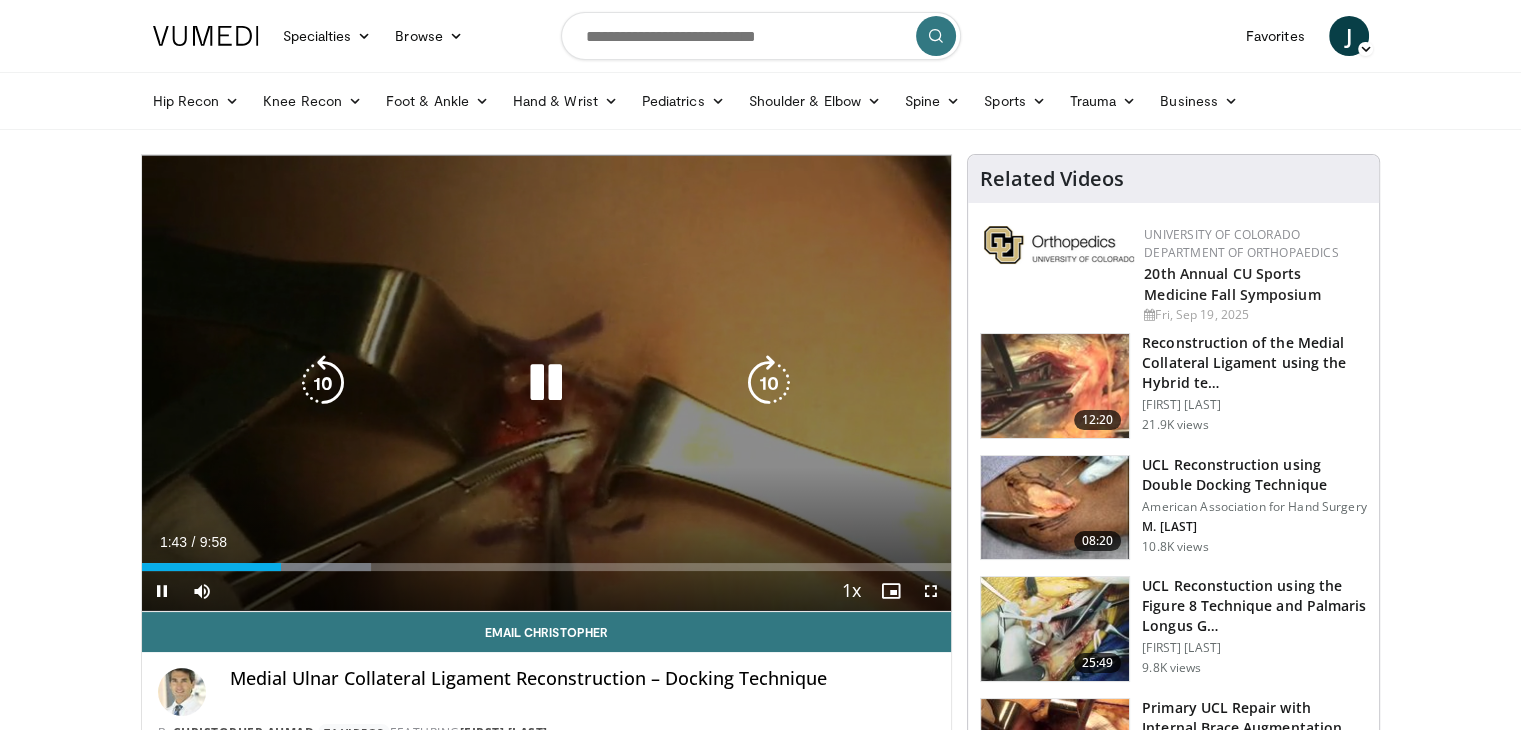 click at bounding box center (546, 383) 